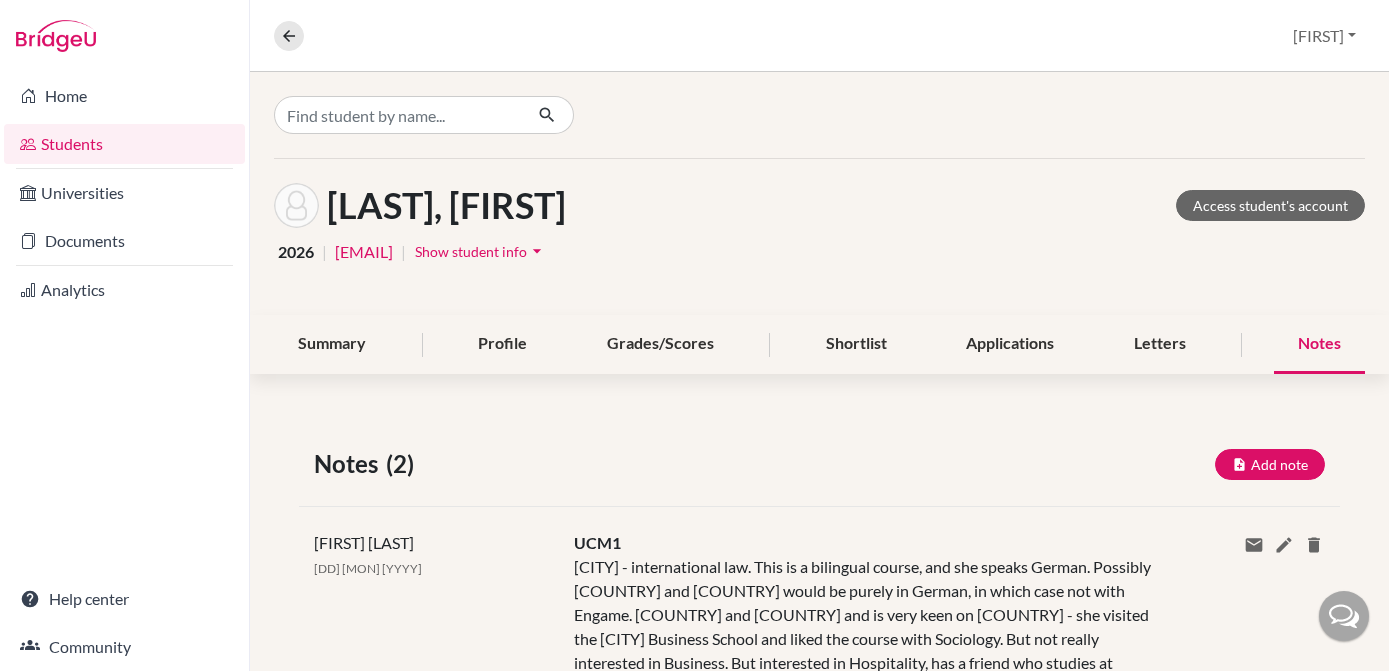 scroll, scrollTop: 0, scrollLeft: 0, axis: both 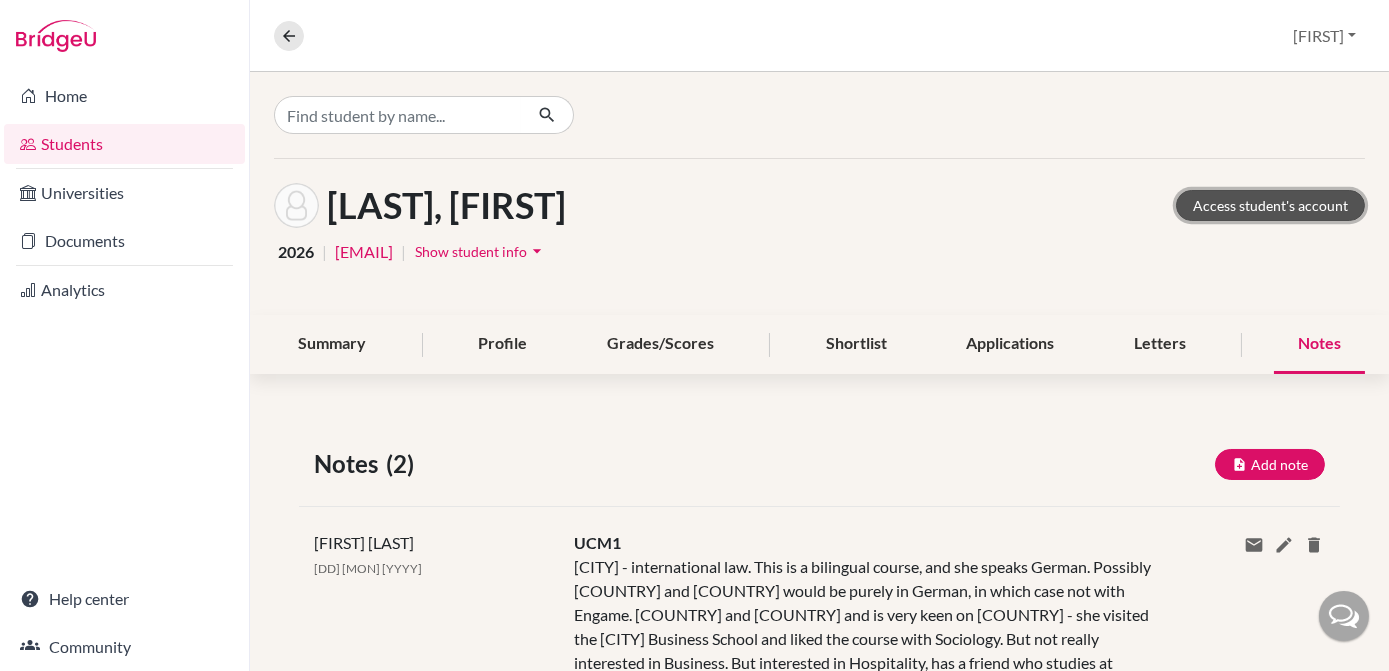 click on "Access student's account" at bounding box center (1270, 205) 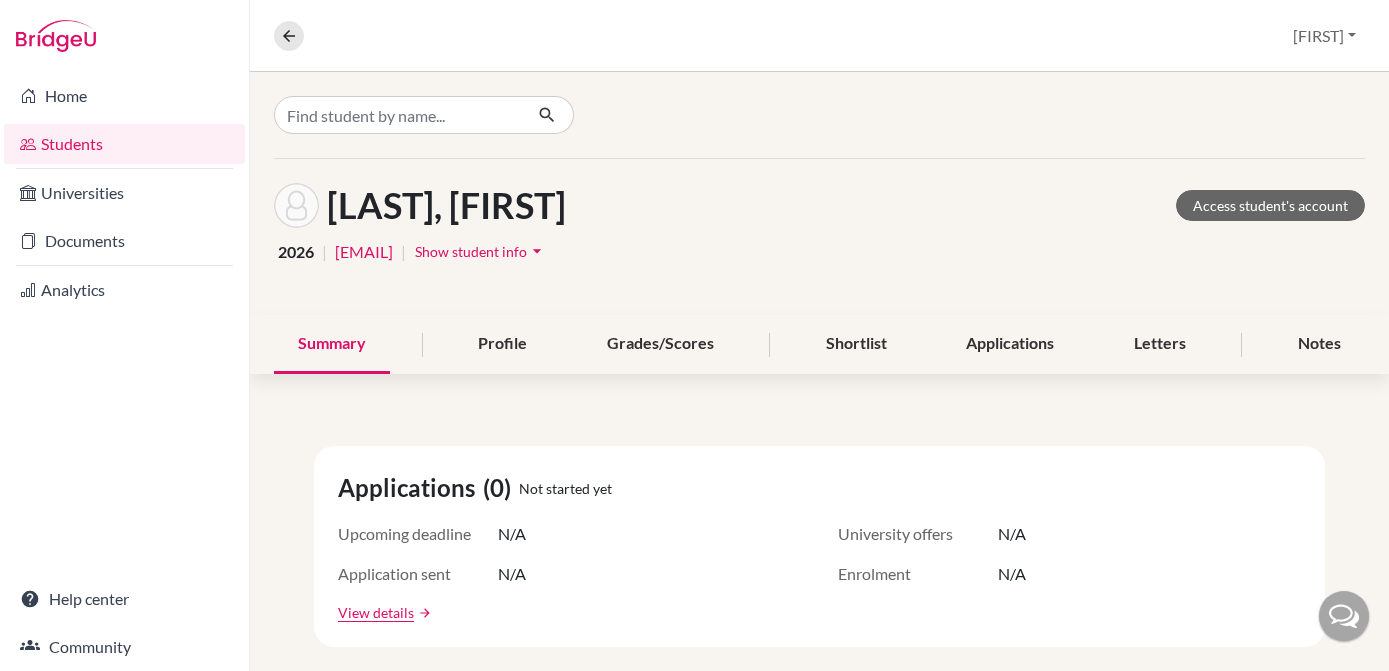 scroll, scrollTop: 0, scrollLeft: 0, axis: both 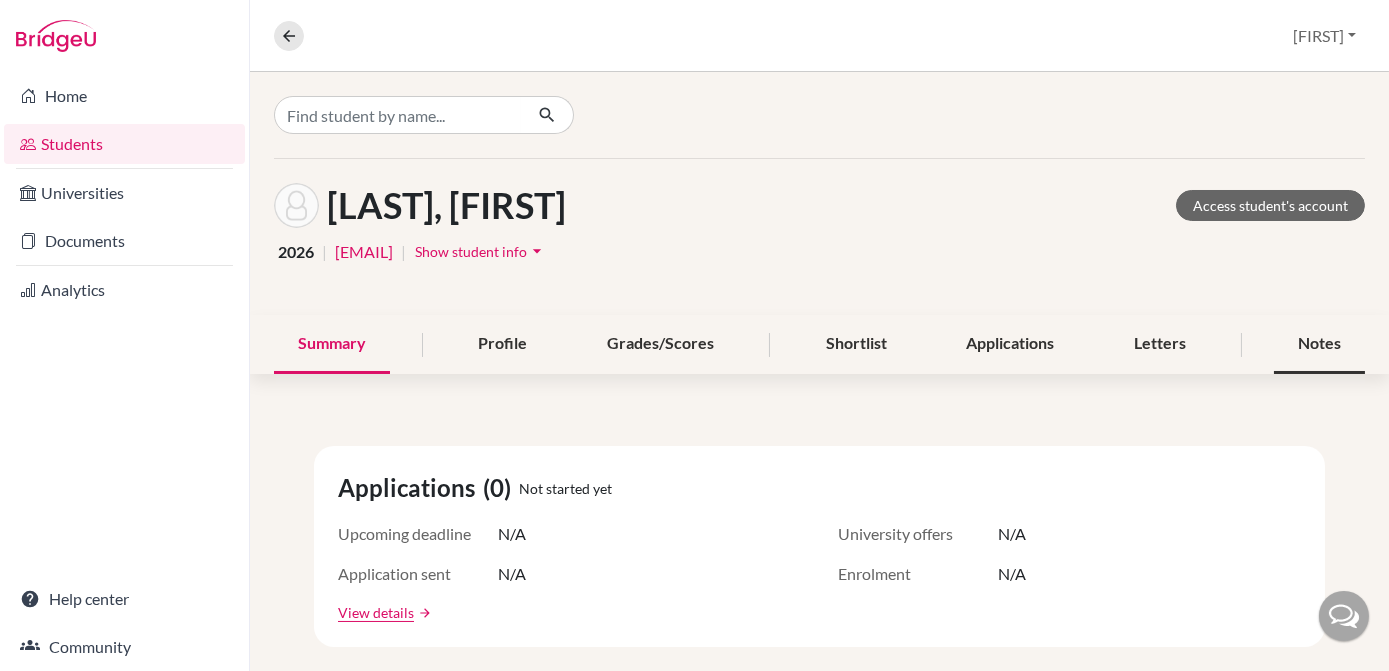 click on "Notes" at bounding box center (1319, 344) 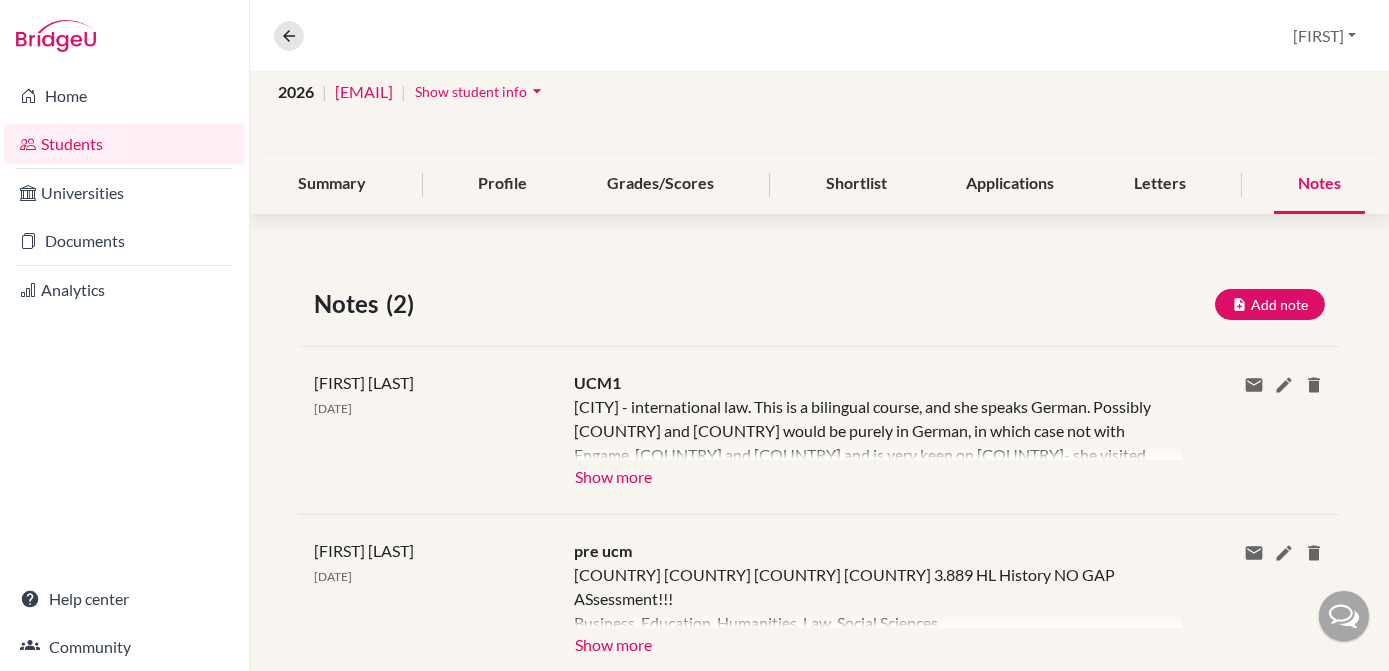 scroll, scrollTop: 162, scrollLeft: 0, axis: vertical 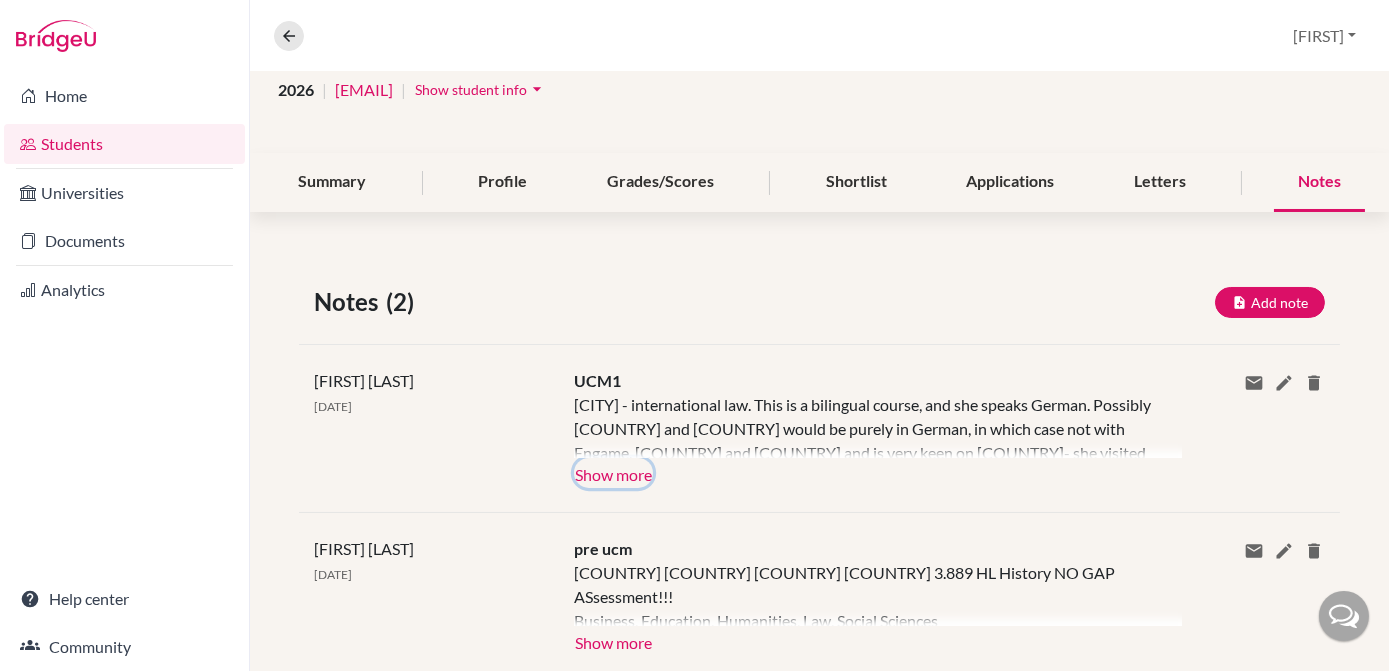 click on "Show more" 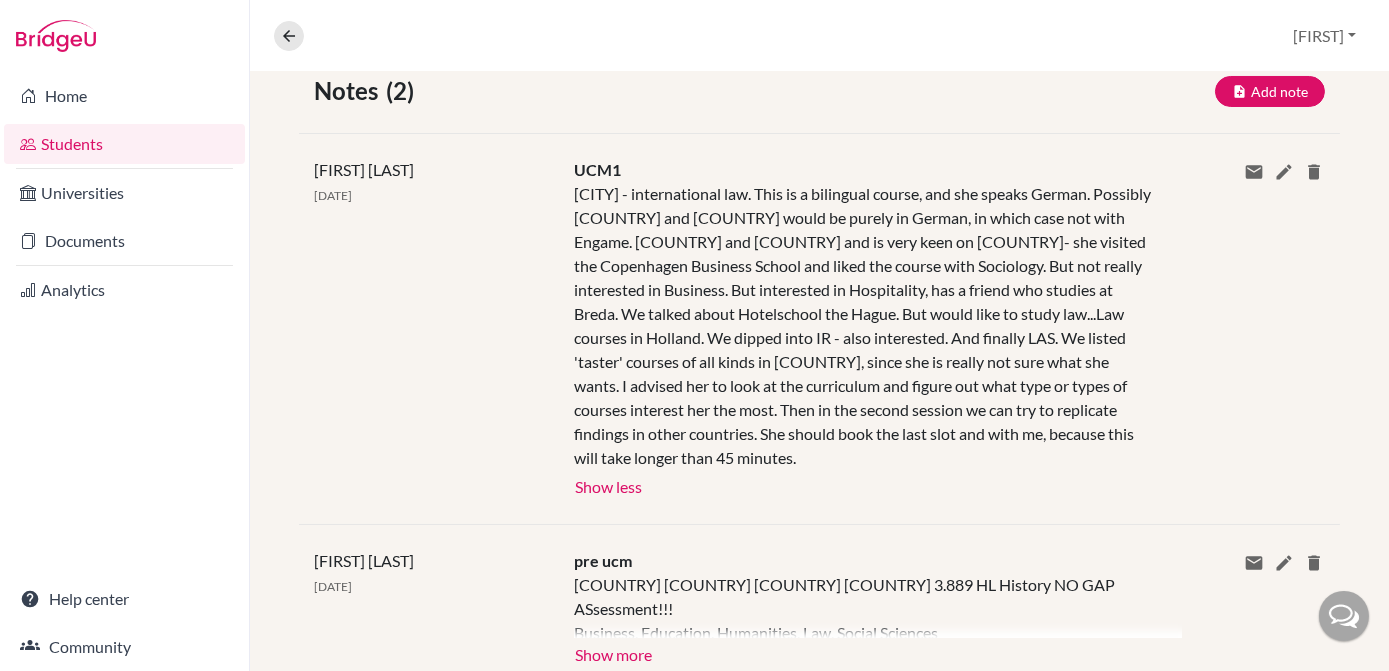 scroll, scrollTop: 0, scrollLeft: 0, axis: both 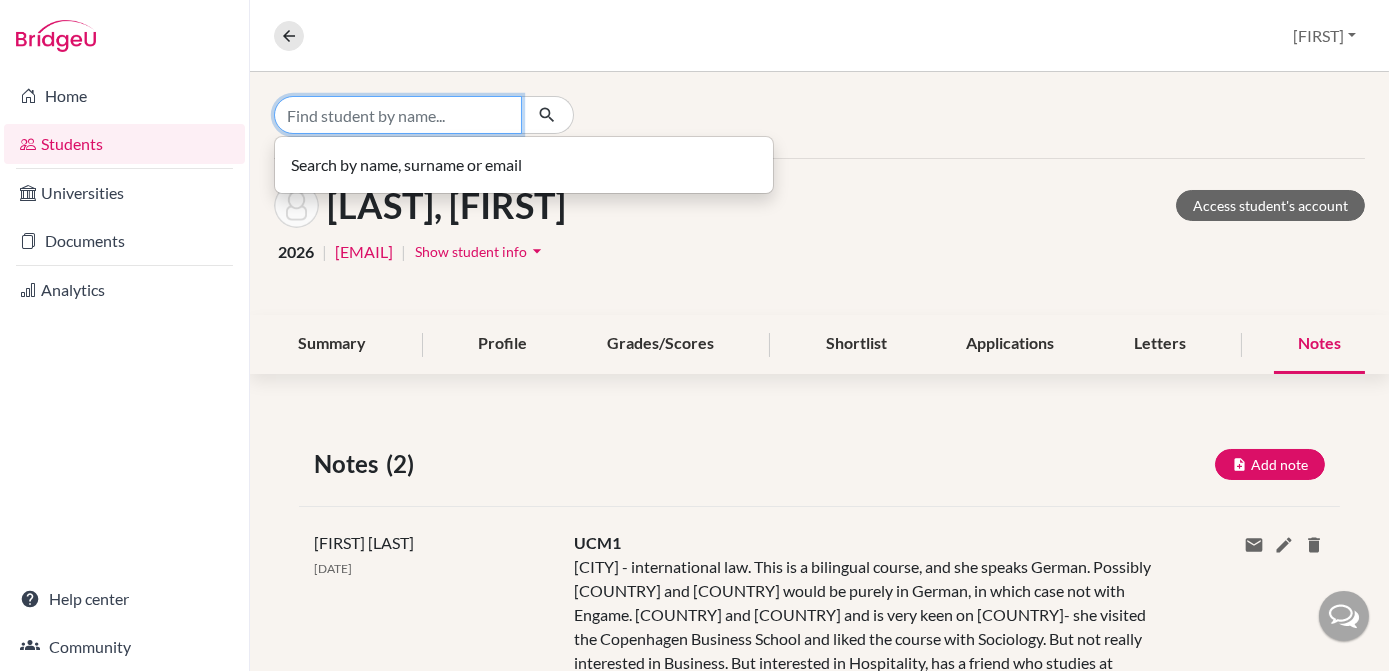 click at bounding box center [398, 115] 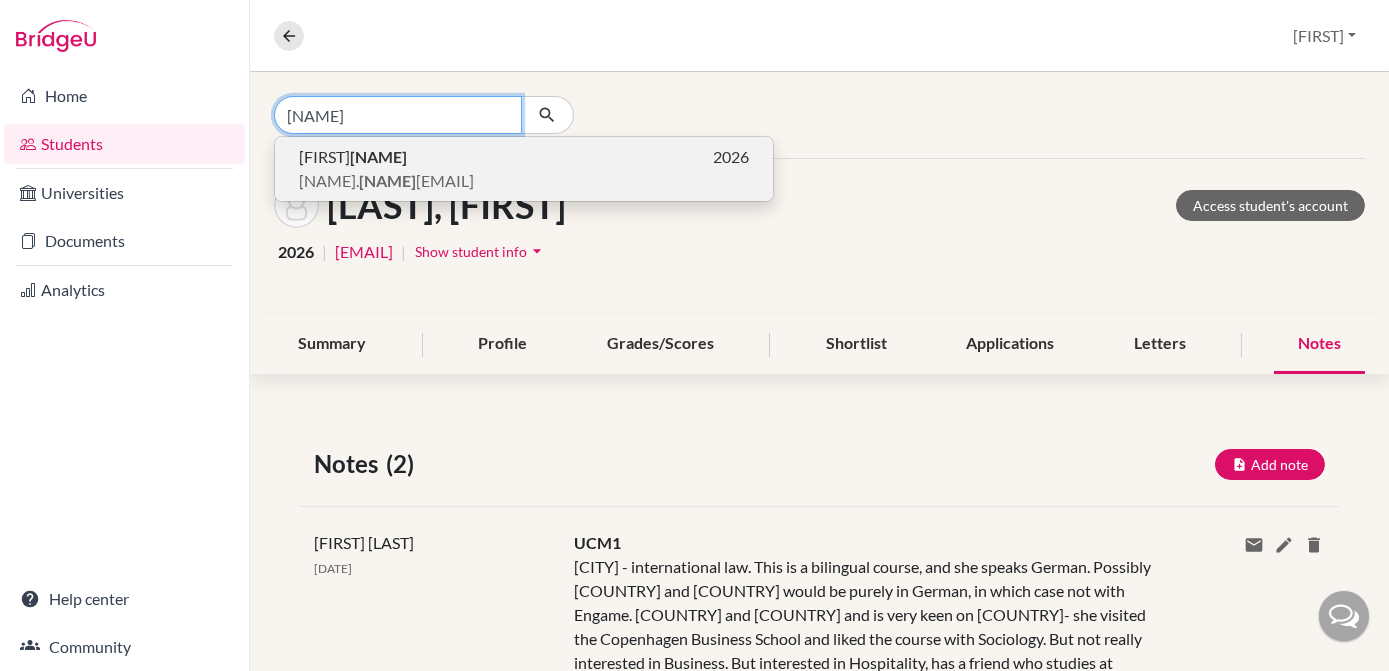 type on "annus" 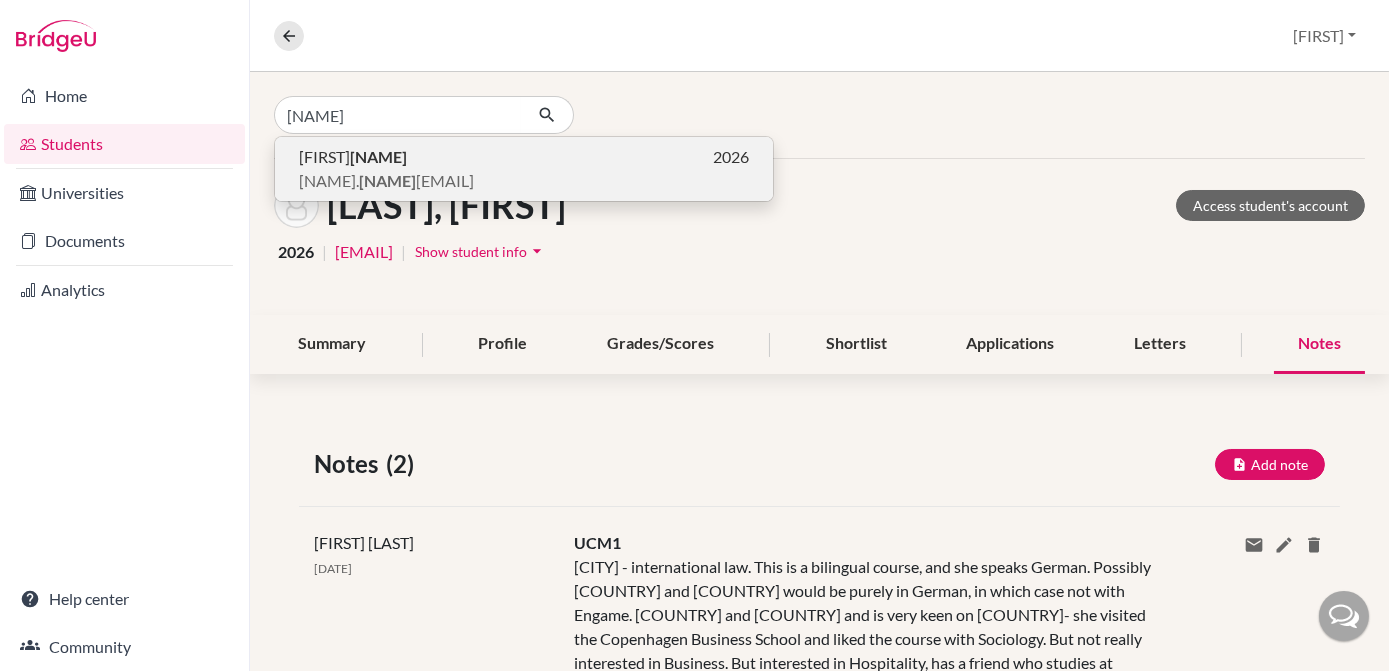 click on "Annus" at bounding box center [378, 156] 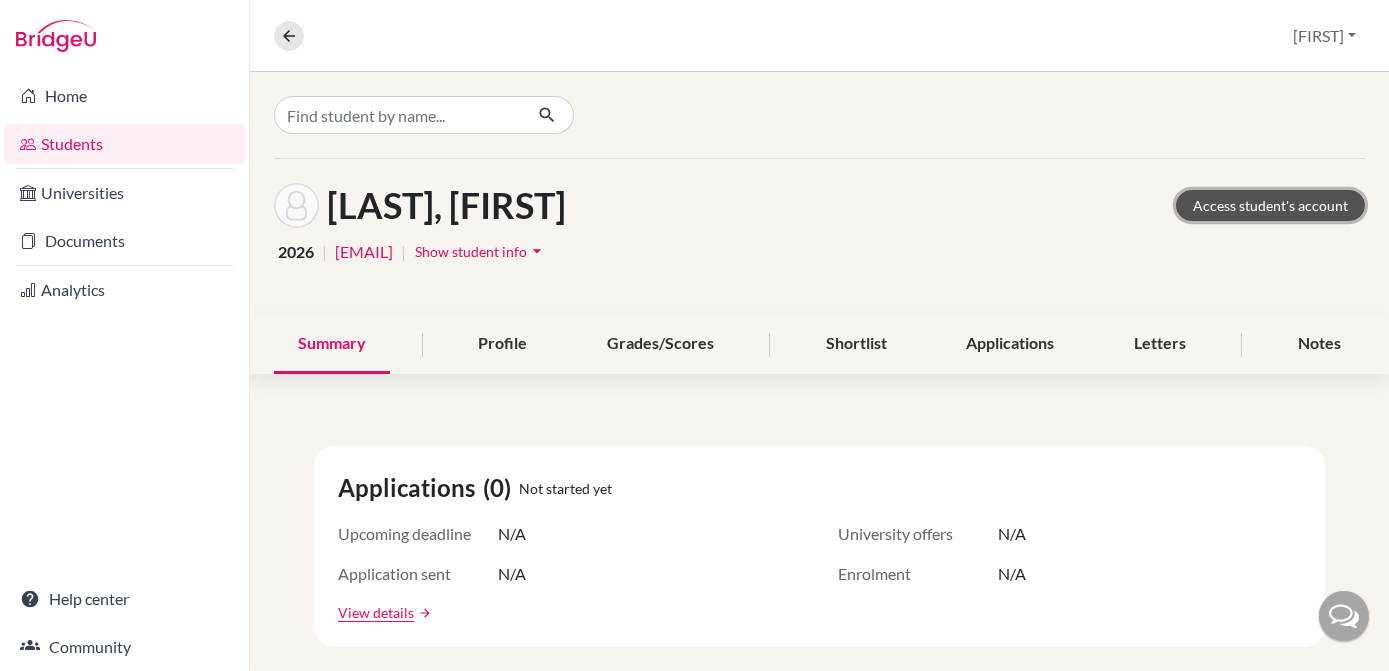 click on "Access student's account" at bounding box center [1270, 205] 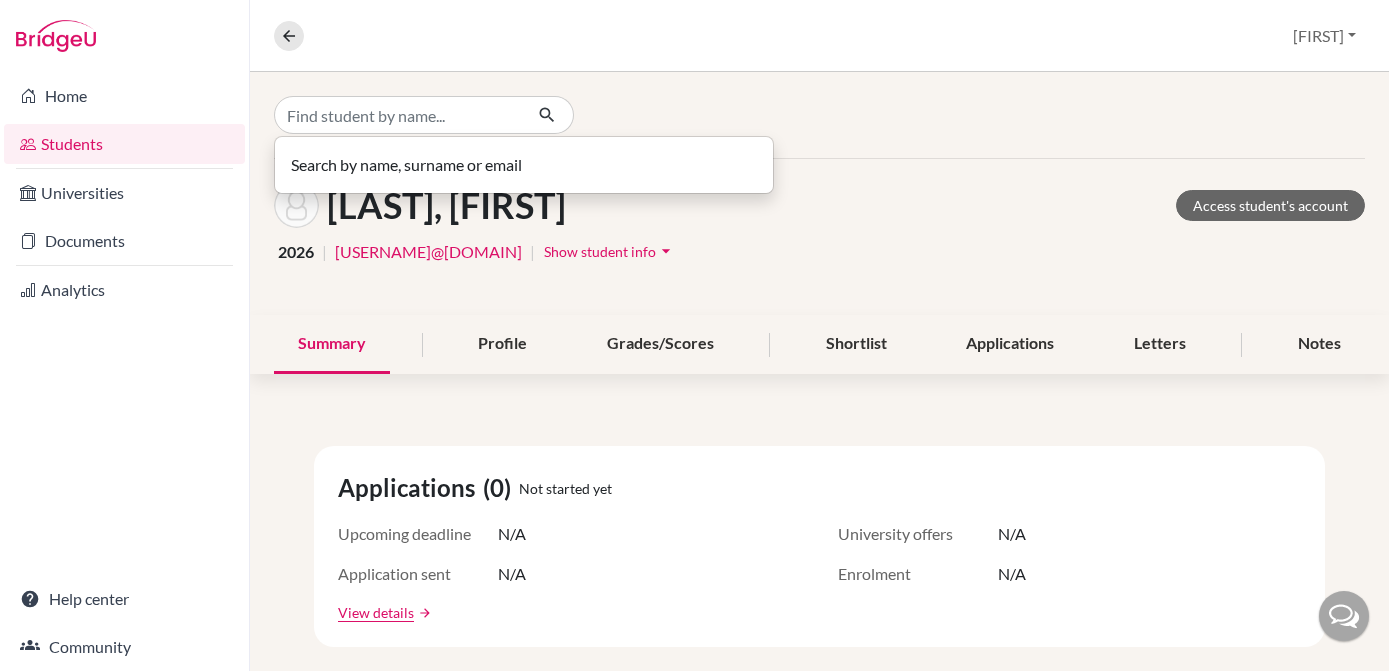 click at bounding box center (398, 115) 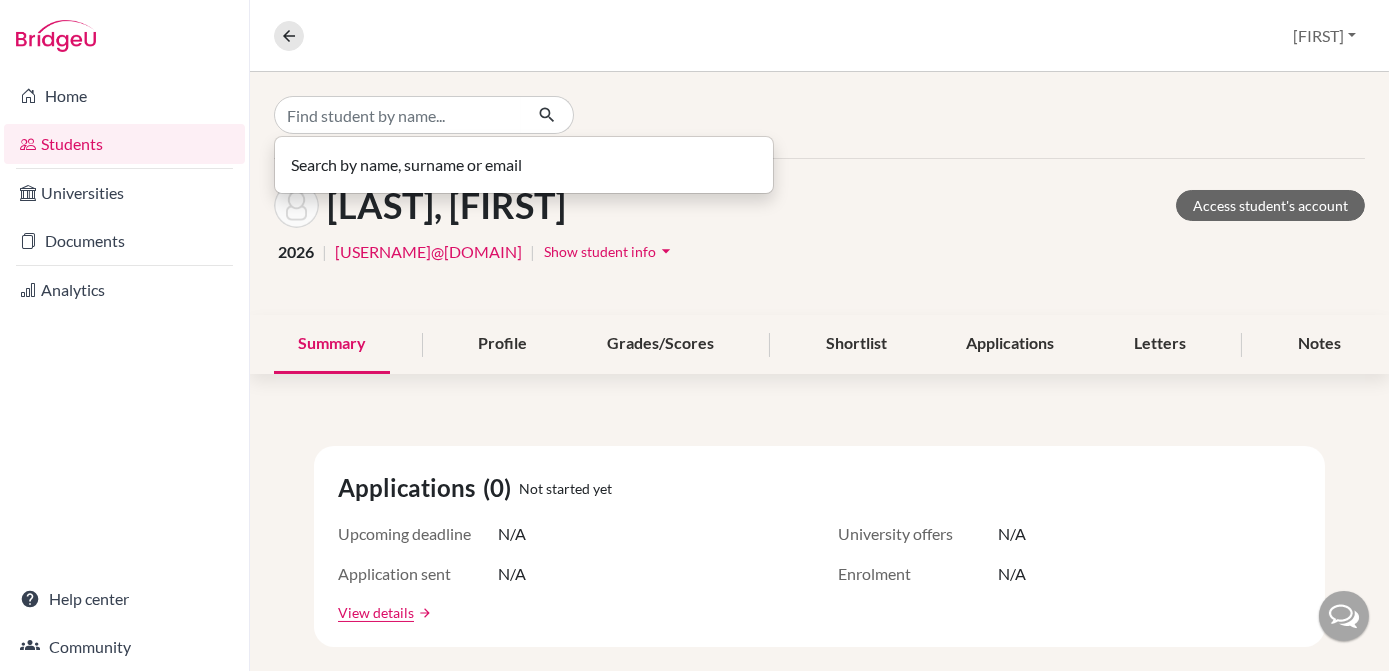 scroll, scrollTop: 0, scrollLeft: 0, axis: both 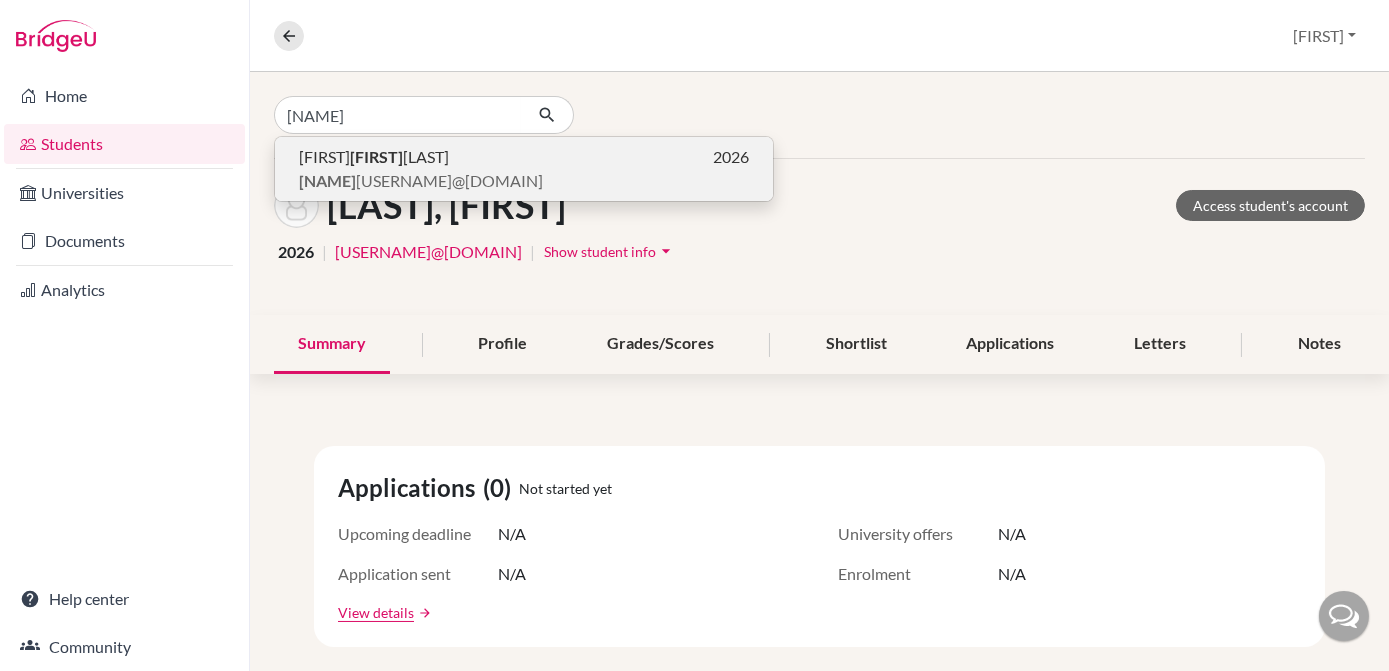 type on "areniell" 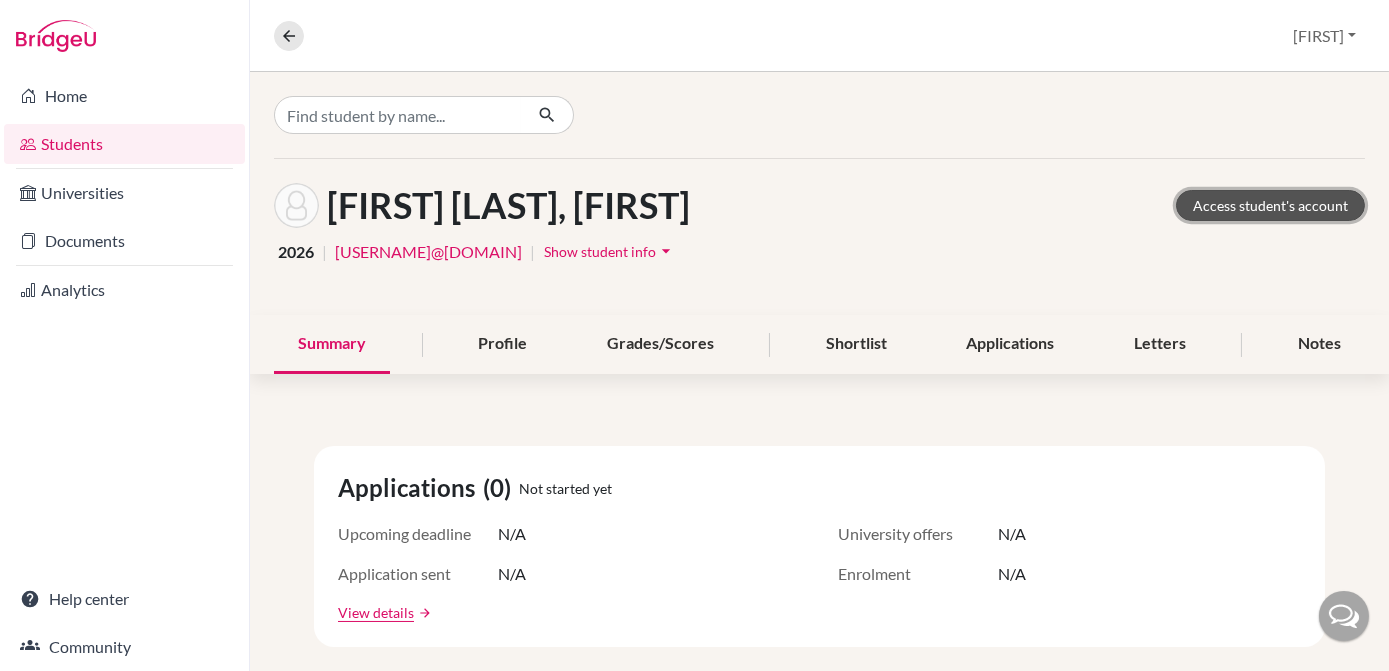 click on "Access student's account" at bounding box center [1270, 205] 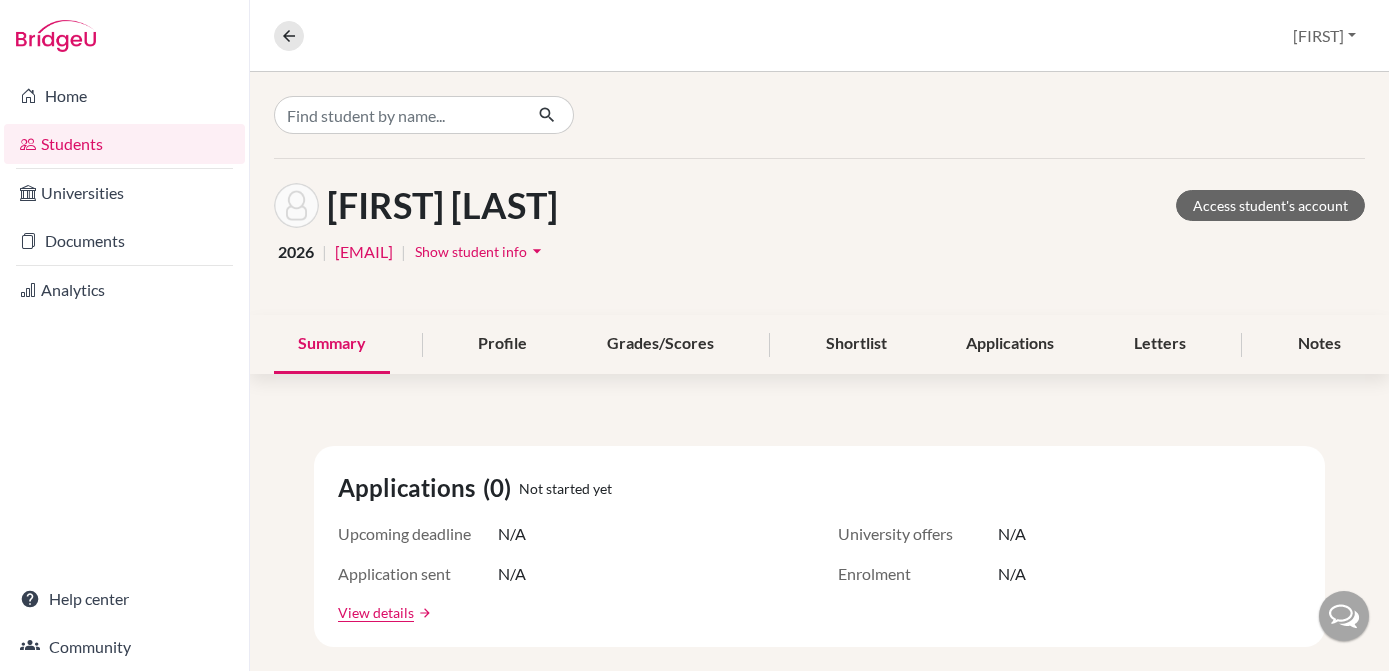 scroll, scrollTop: 0, scrollLeft: 0, axis: both 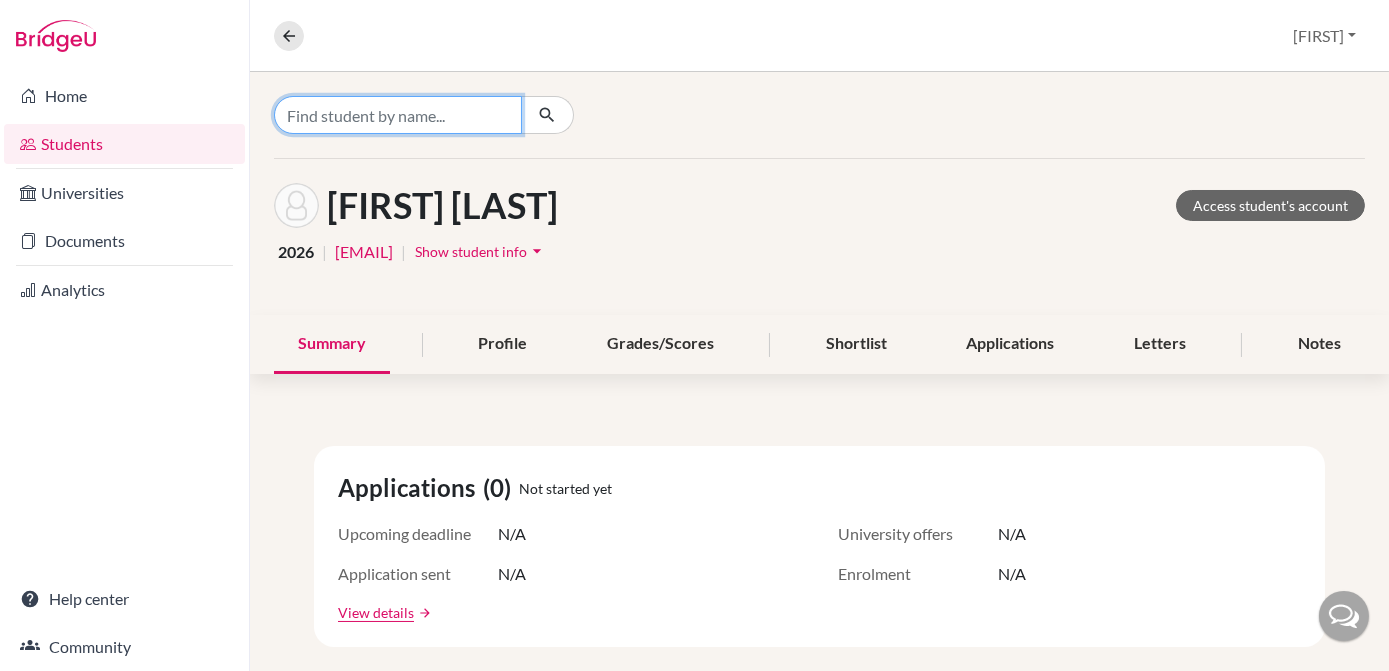 click at bounding box center (398, 115) 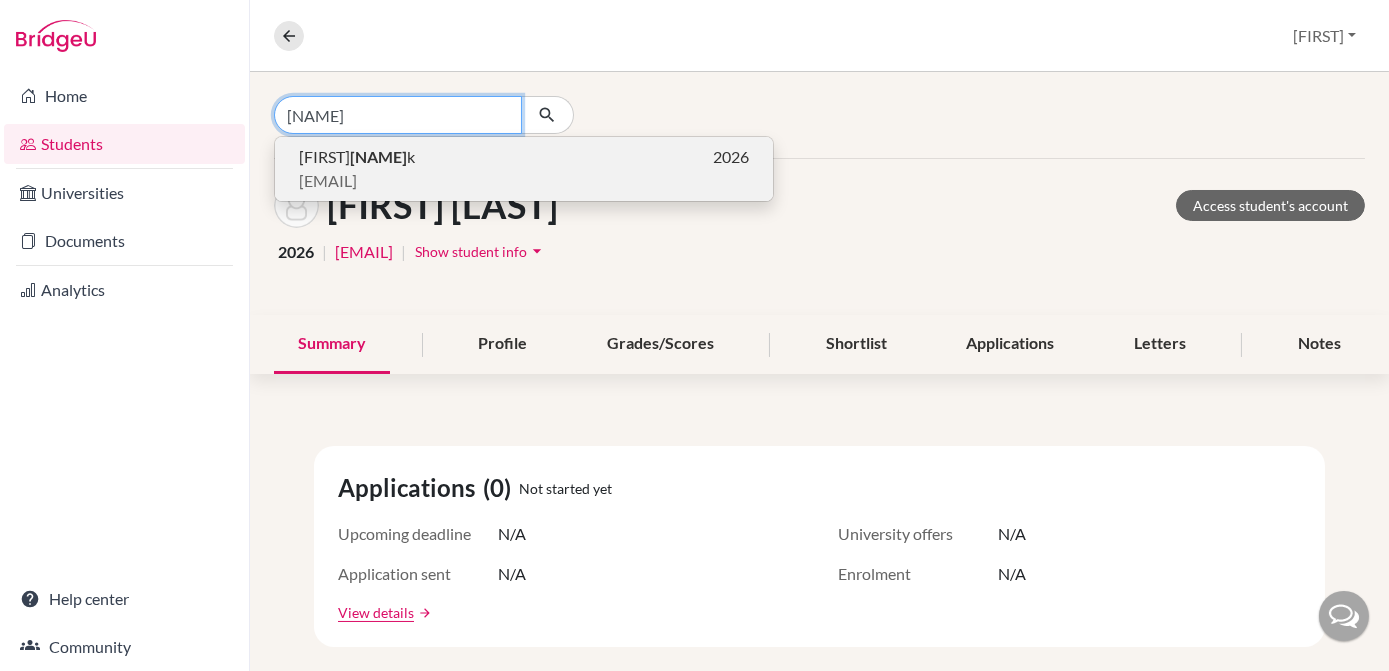 type on "bartó" 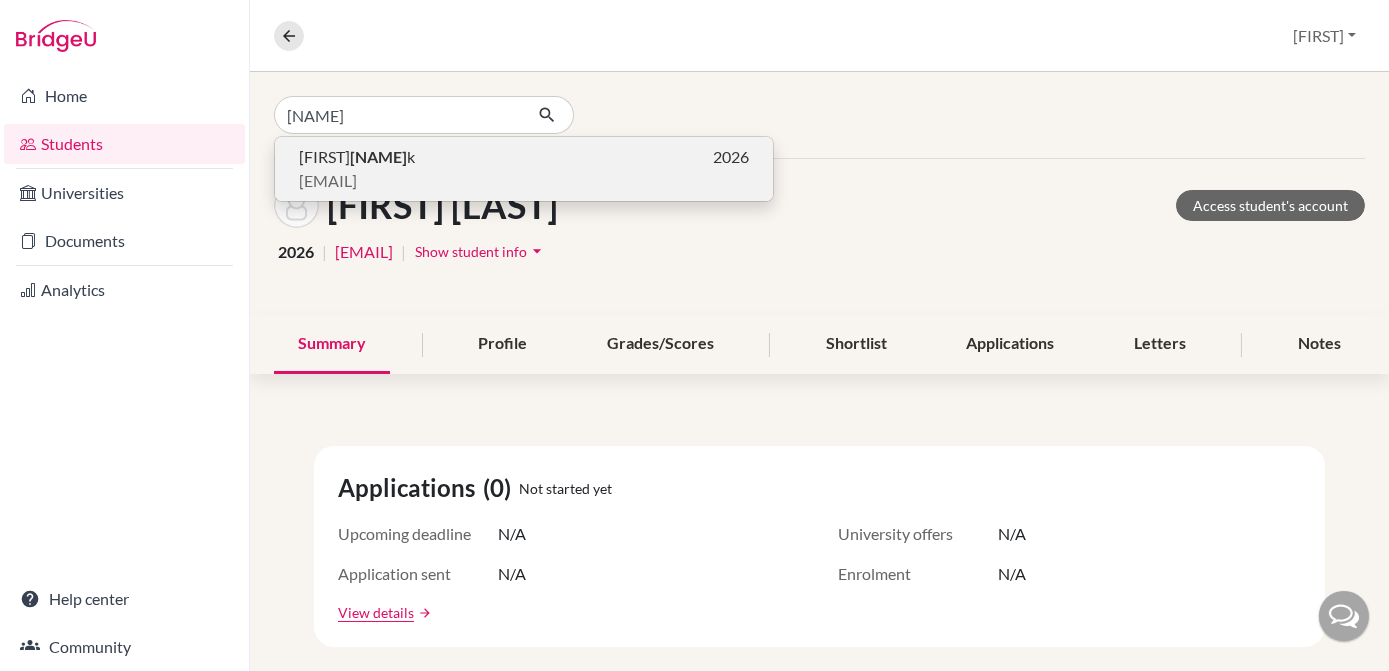click on "Márton  Bartó k 2026" at bounding box center [524, 157] 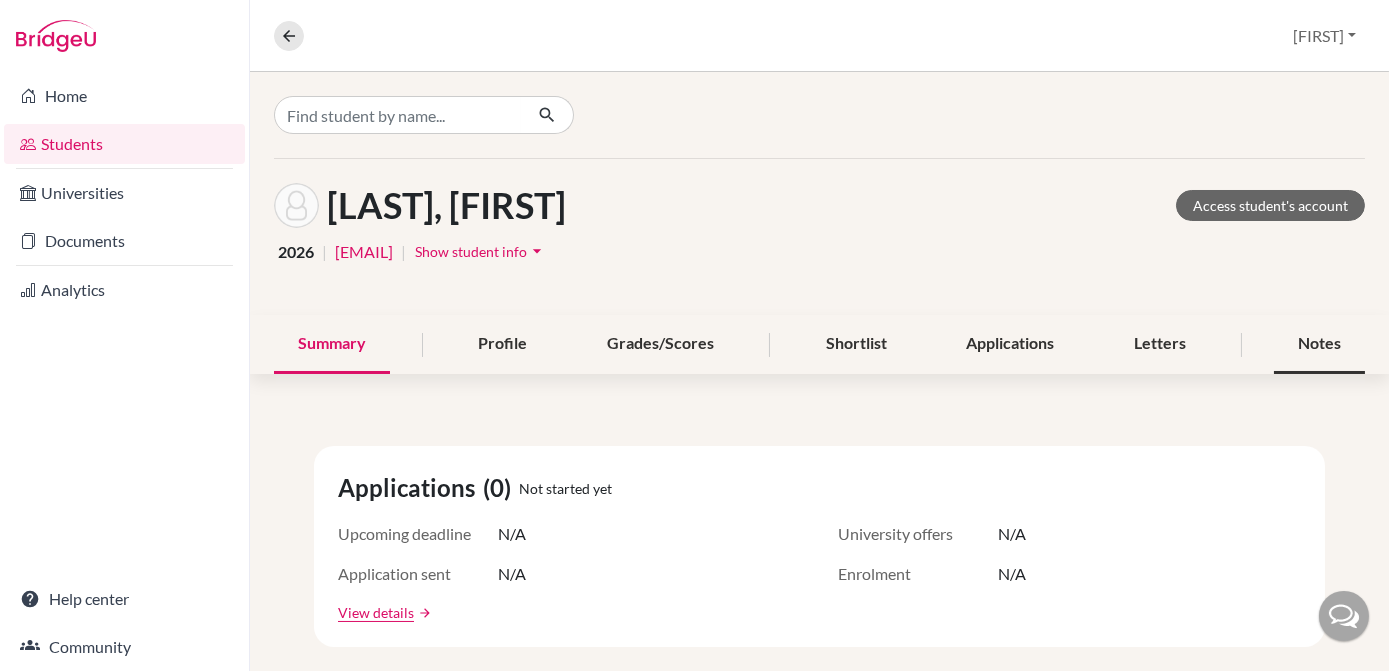 click on "Notes" at bounding box center [1319, 344] 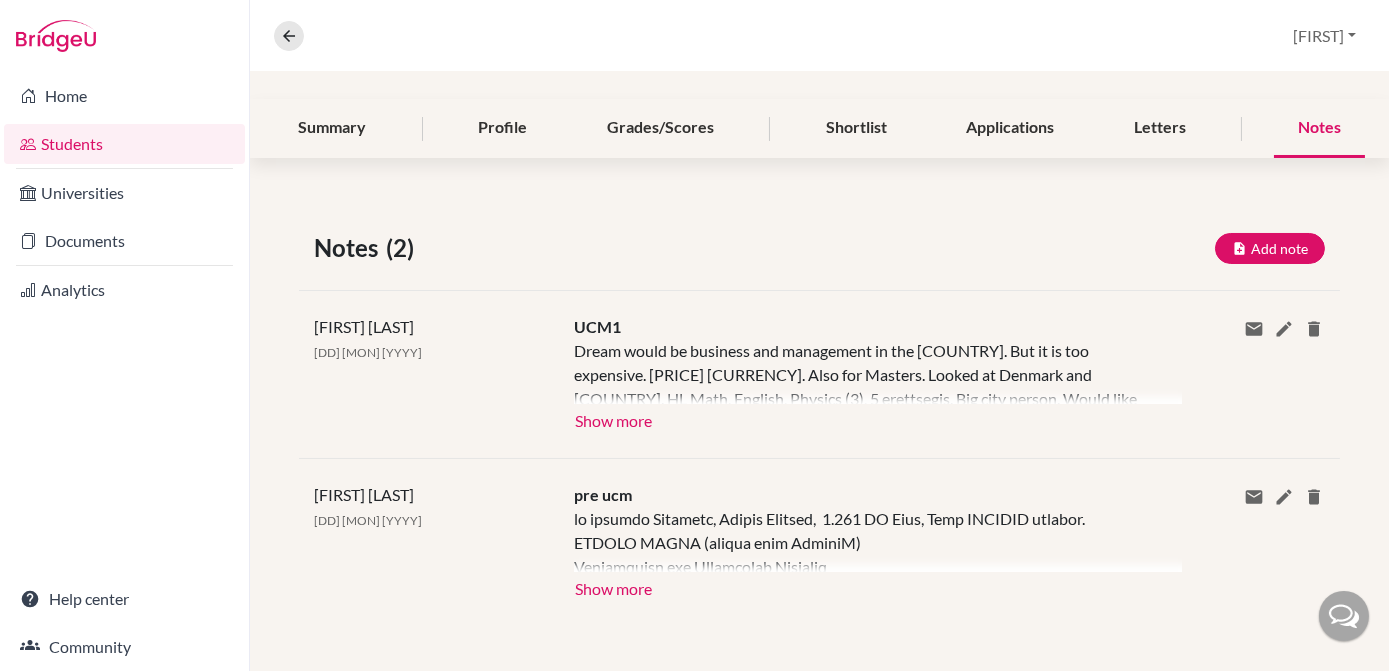 scroll, scrollTop: 215, scrollLeft: 0, axis: vertical 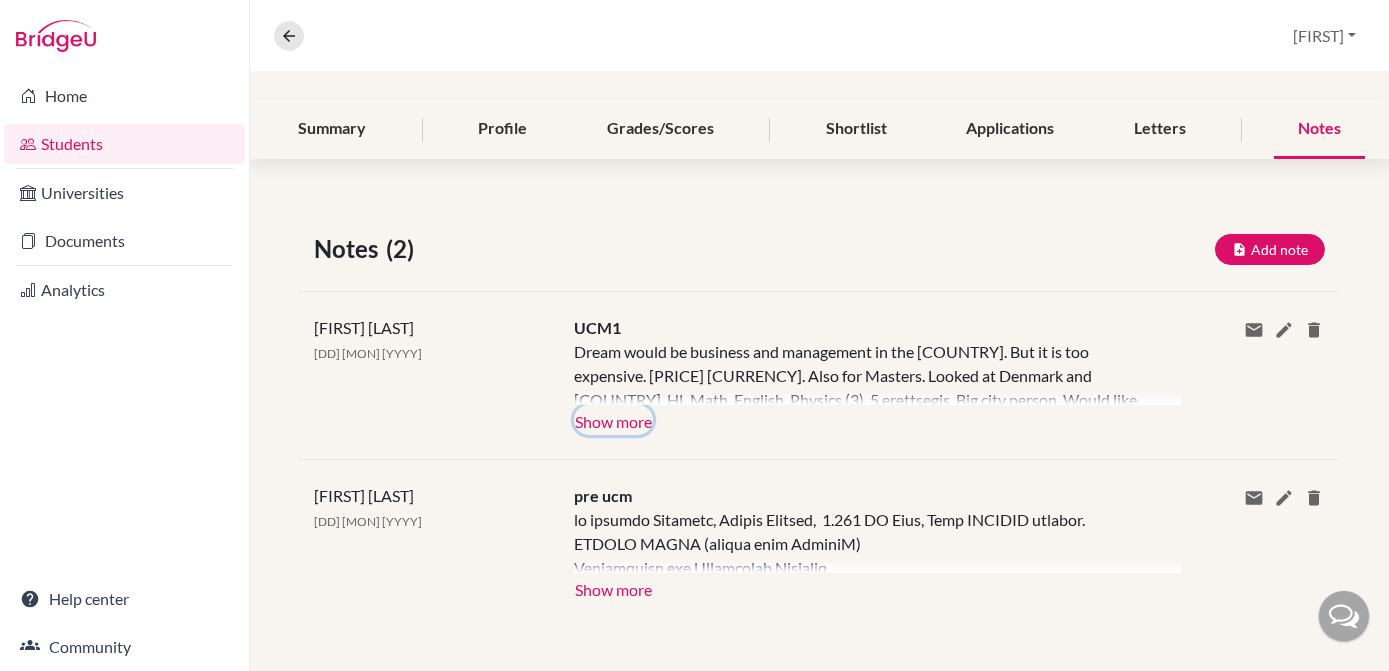 click on "Show more" 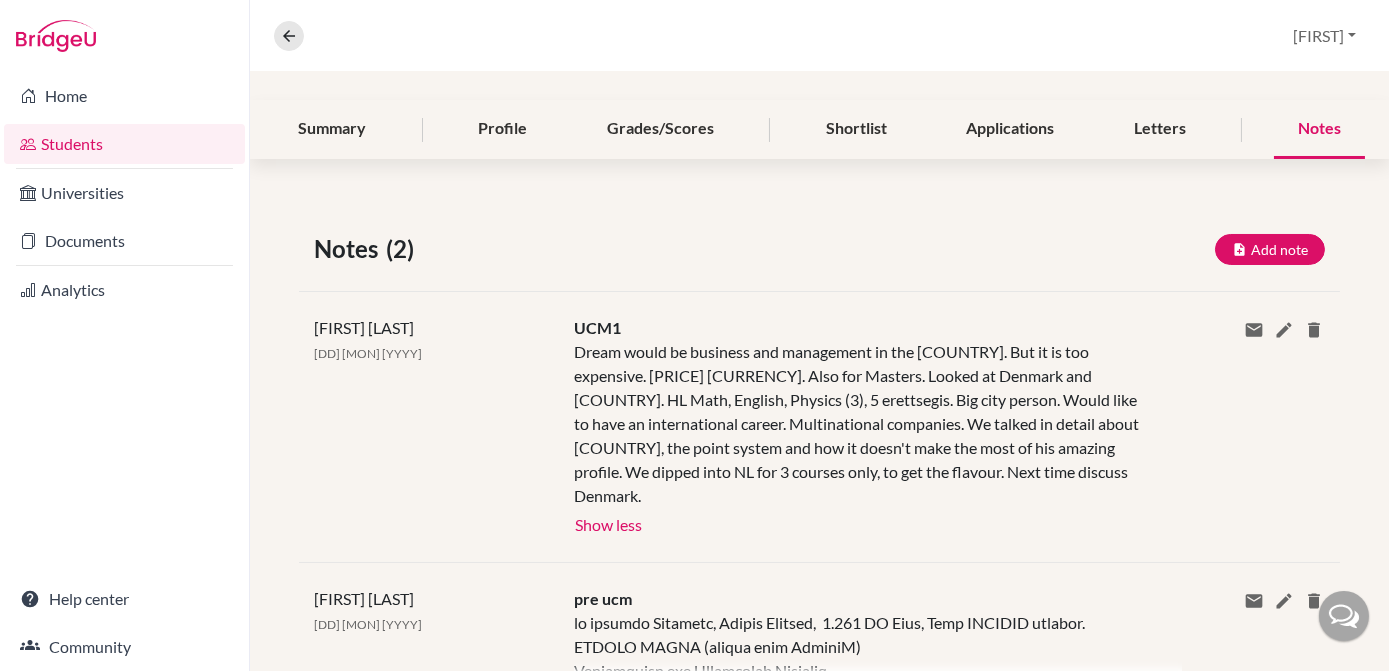 scroll, scrollTop: 0, scrollLeft: 0, axis: both 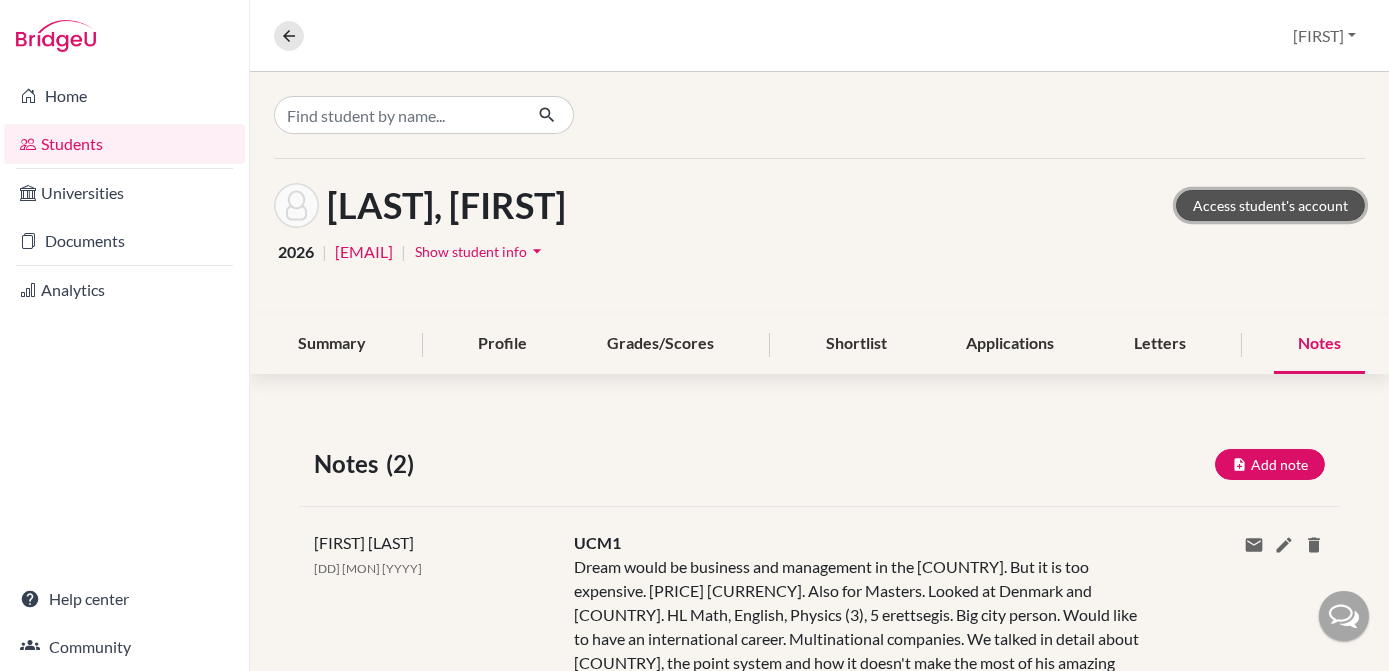 click on "Access student's account" at bounding box center [1270, 205] 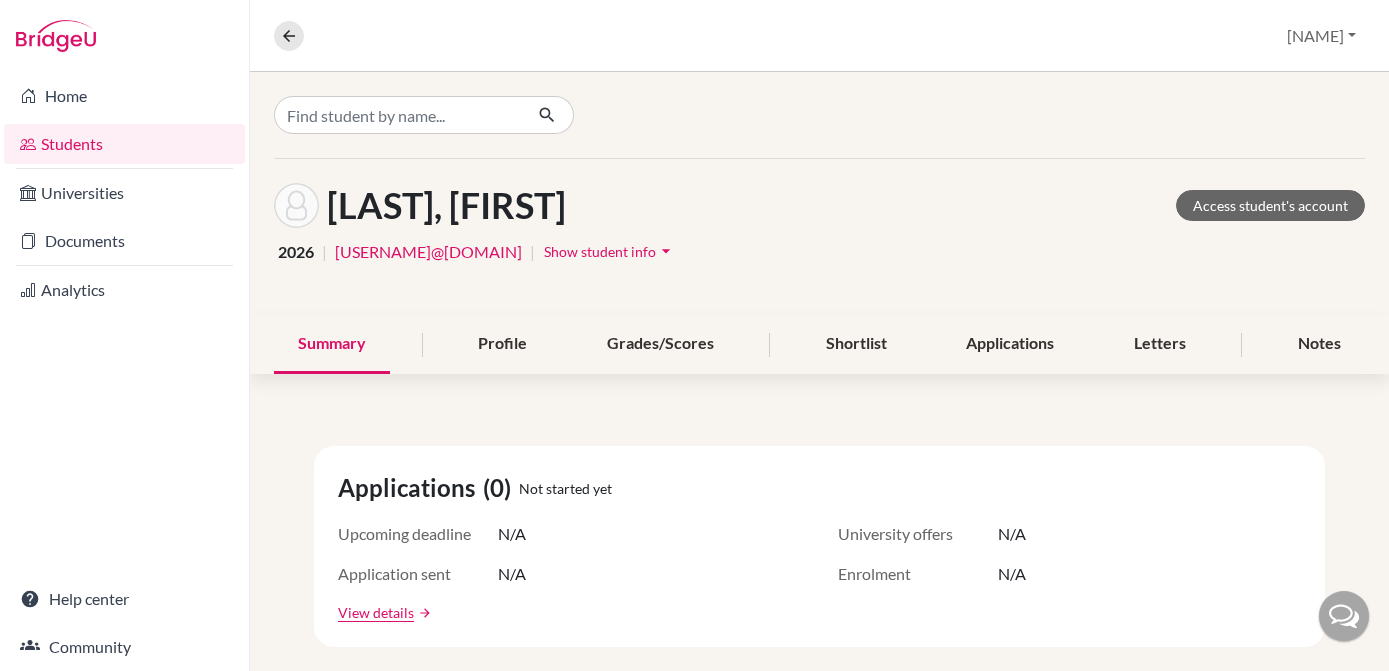 scroll, scrollTop: 0, scrollLeft: 0, axis: both 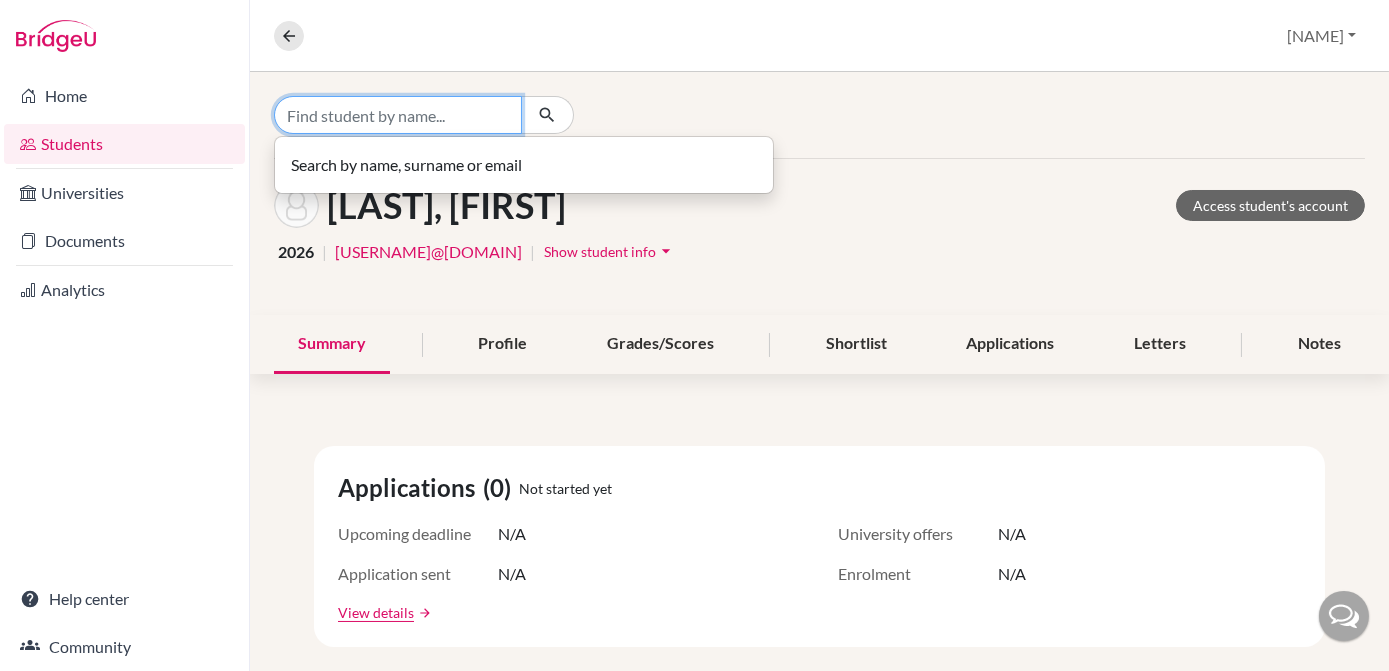 click at bounding box center (398, 115) 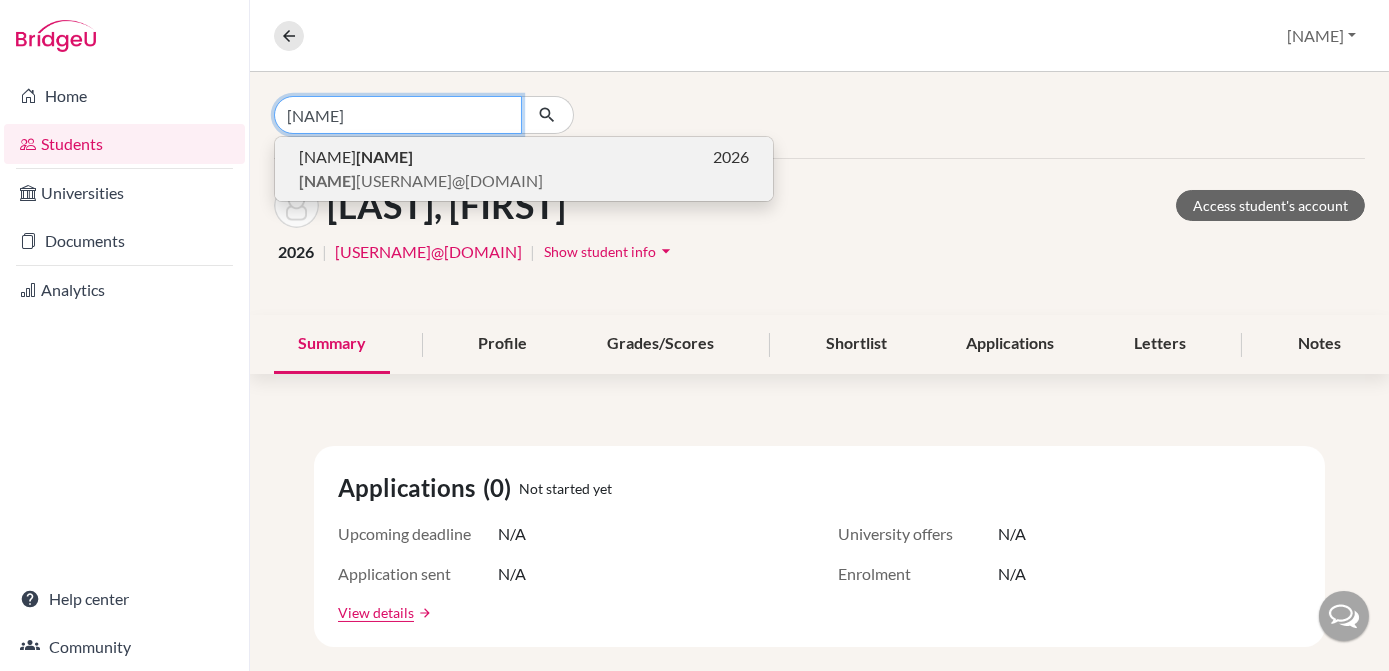 type on "[NAME]" 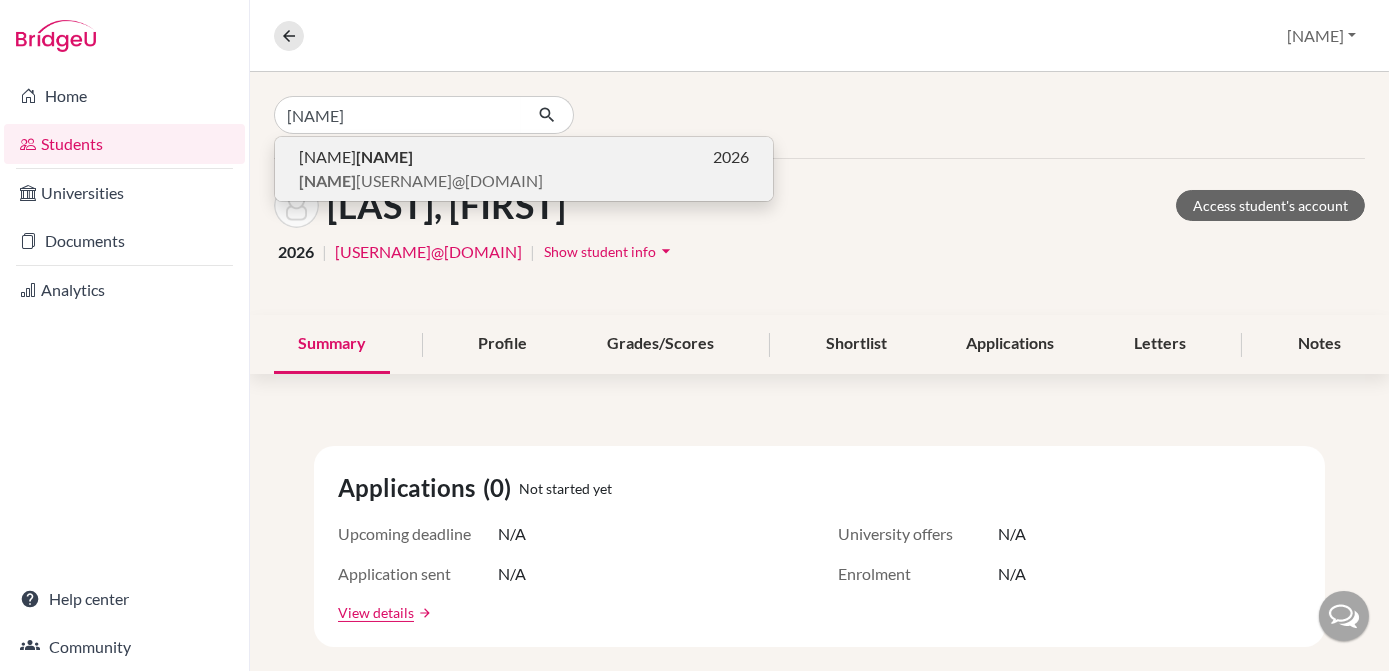 click on "[FIRST]  [LAST] [YEAR]" at bounding box center [524, 157] 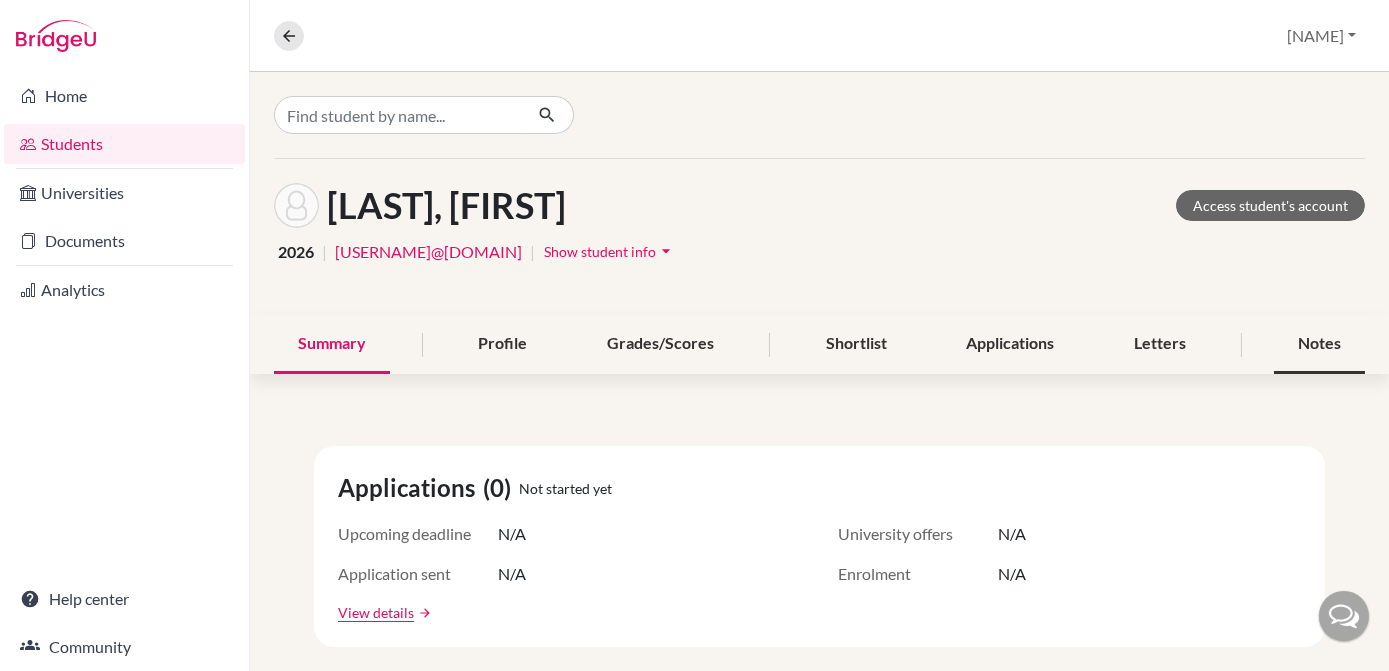 click on "Notes" at bounding box center [1319, 344] 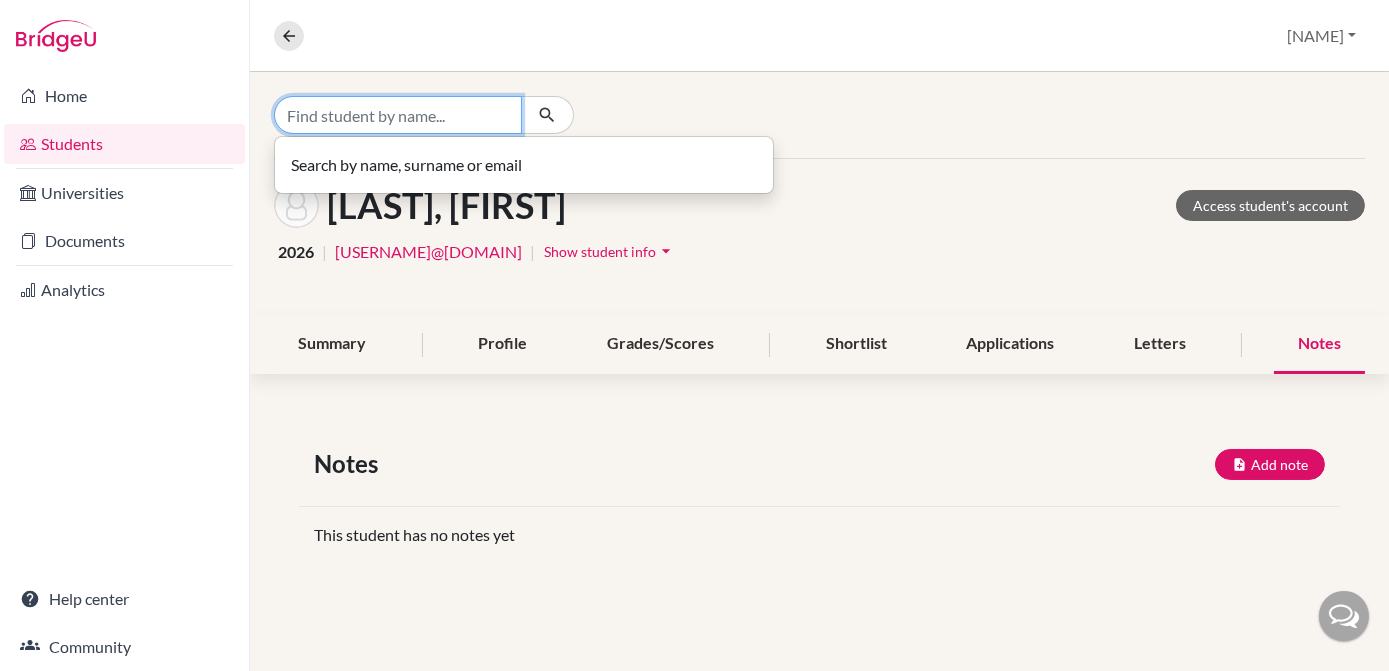 click at bounding box center [398, 115] 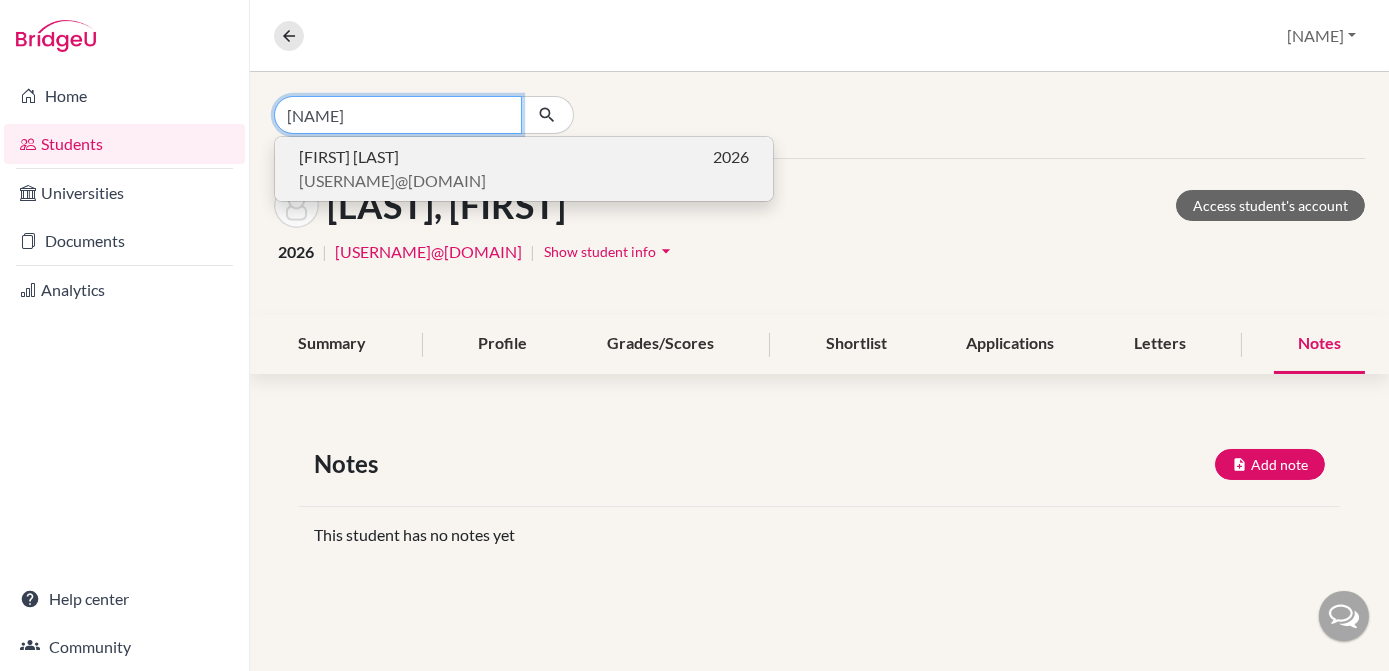 type on "[NAME]" 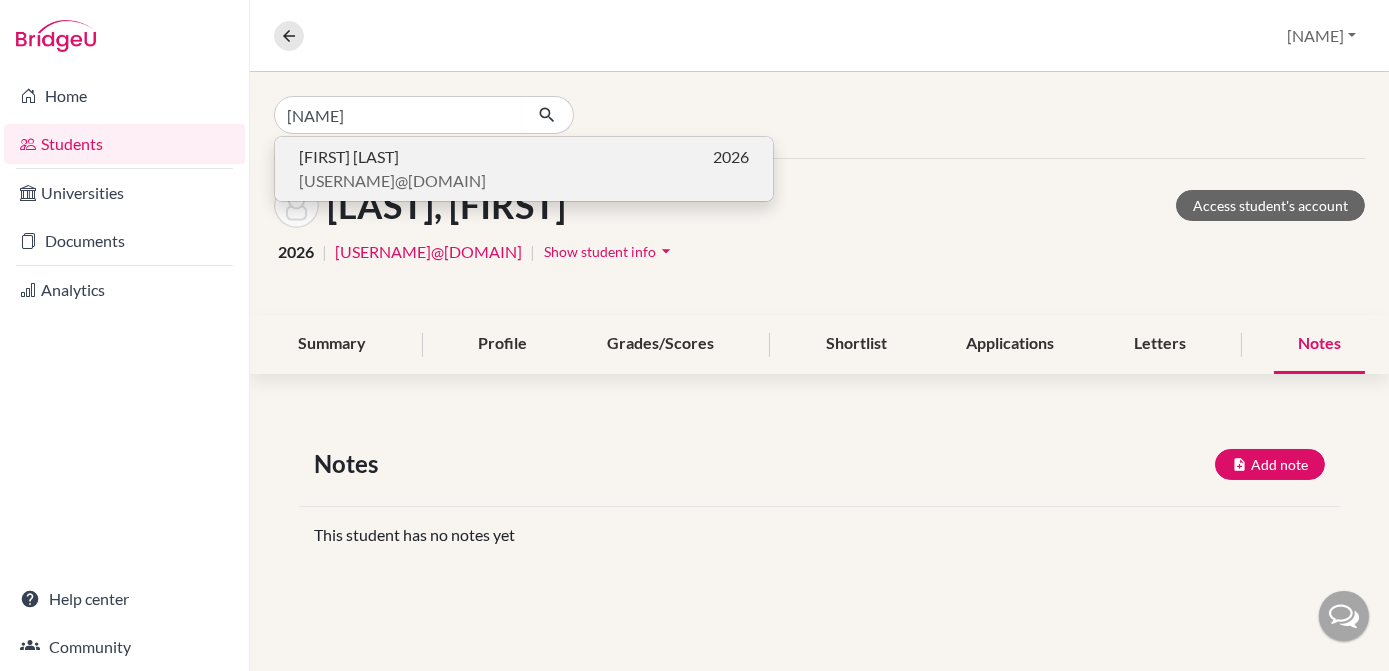 click on "[FIRST] [LAST] [YEAR]" at bounding box center (524, 157) 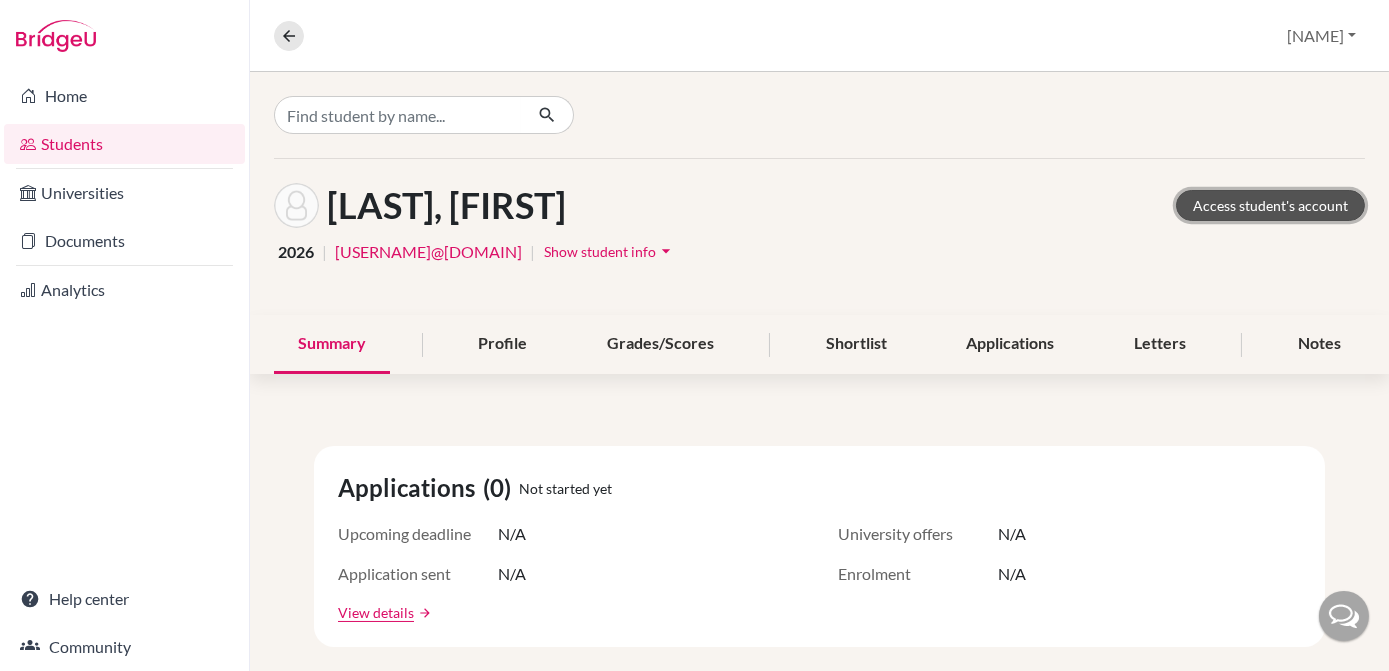 click on "Access student's account" at bounding box center (1270, 205) 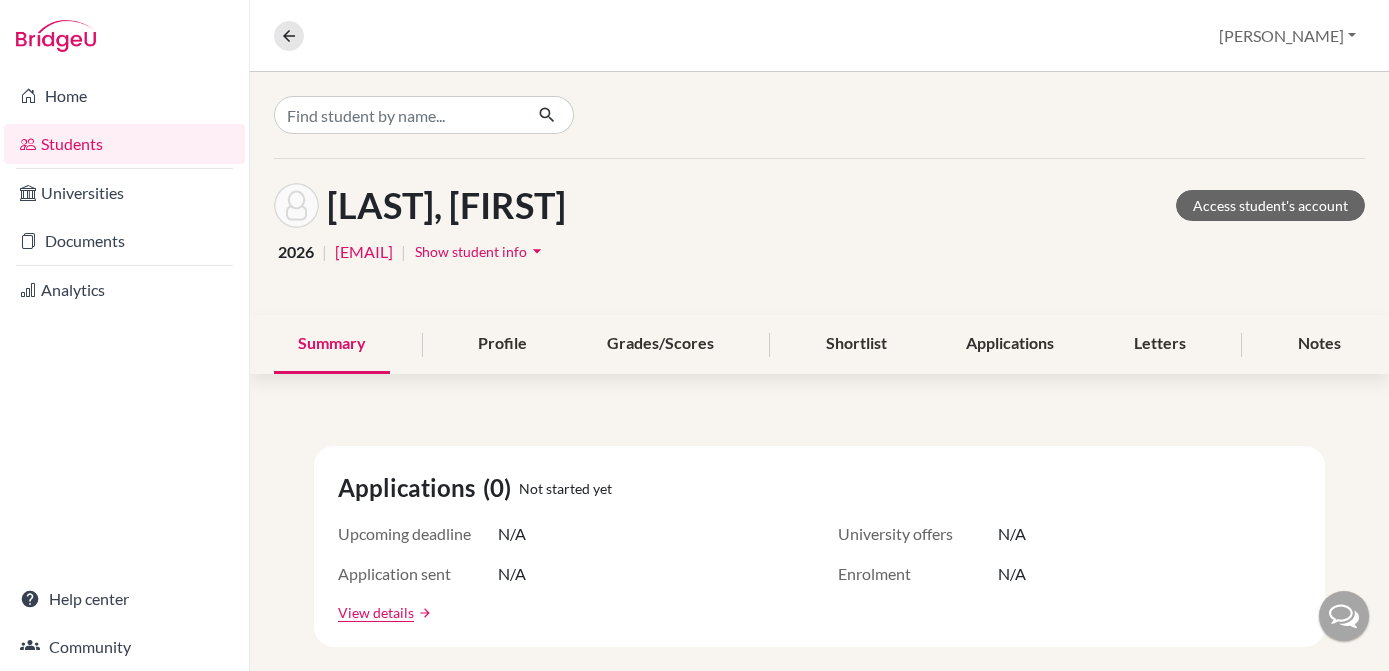 scroll, scrollTop: 0, scrollLeft: 0, axis: both 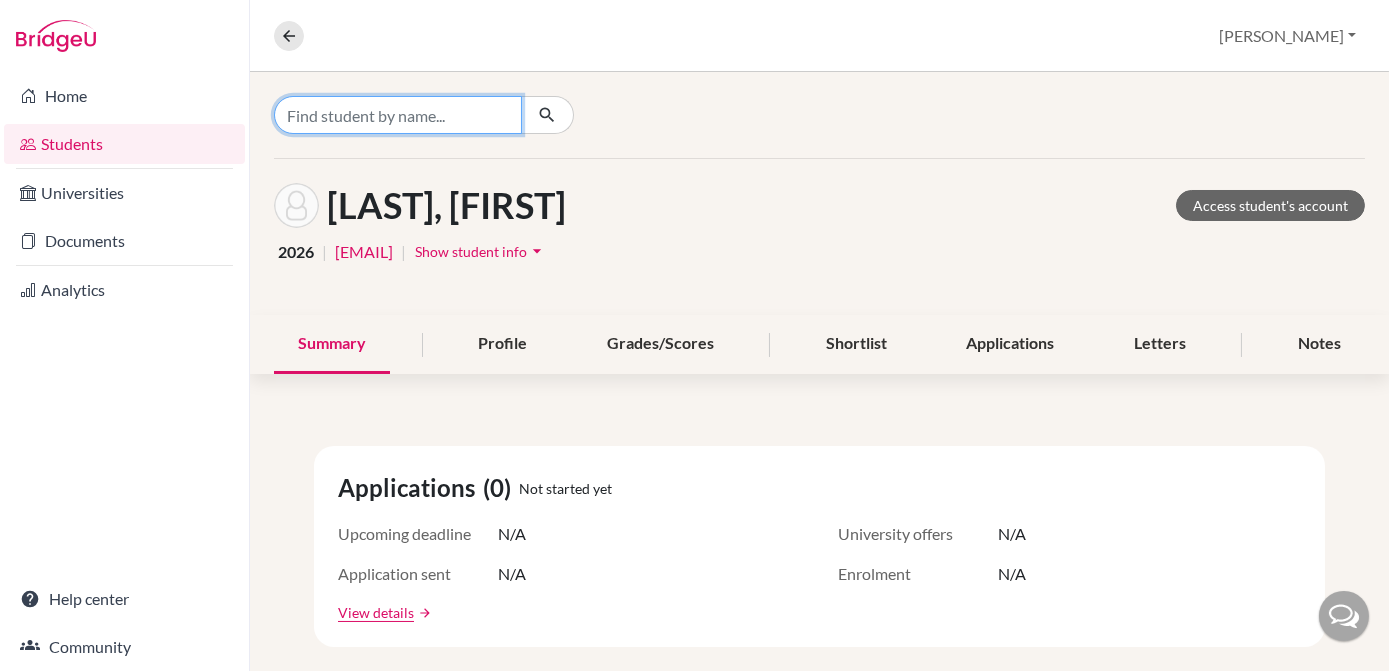 click at bounding box center (398, 115) 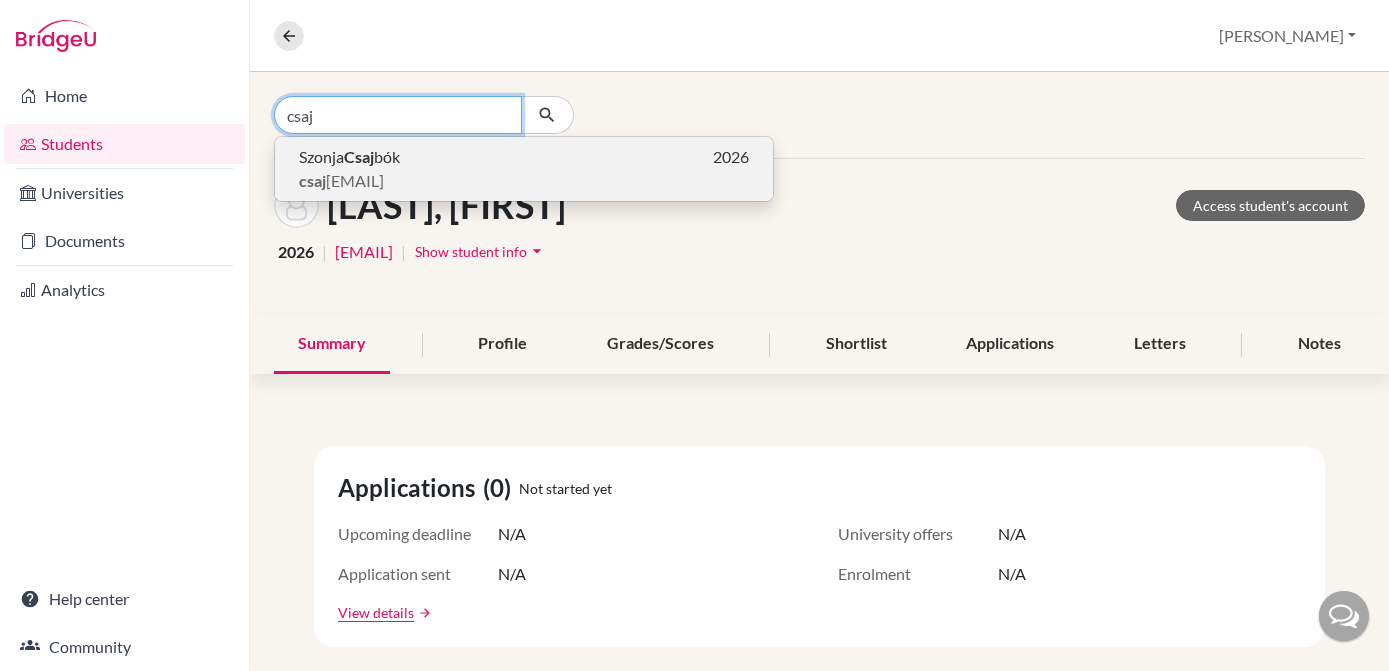 type on "csaj" 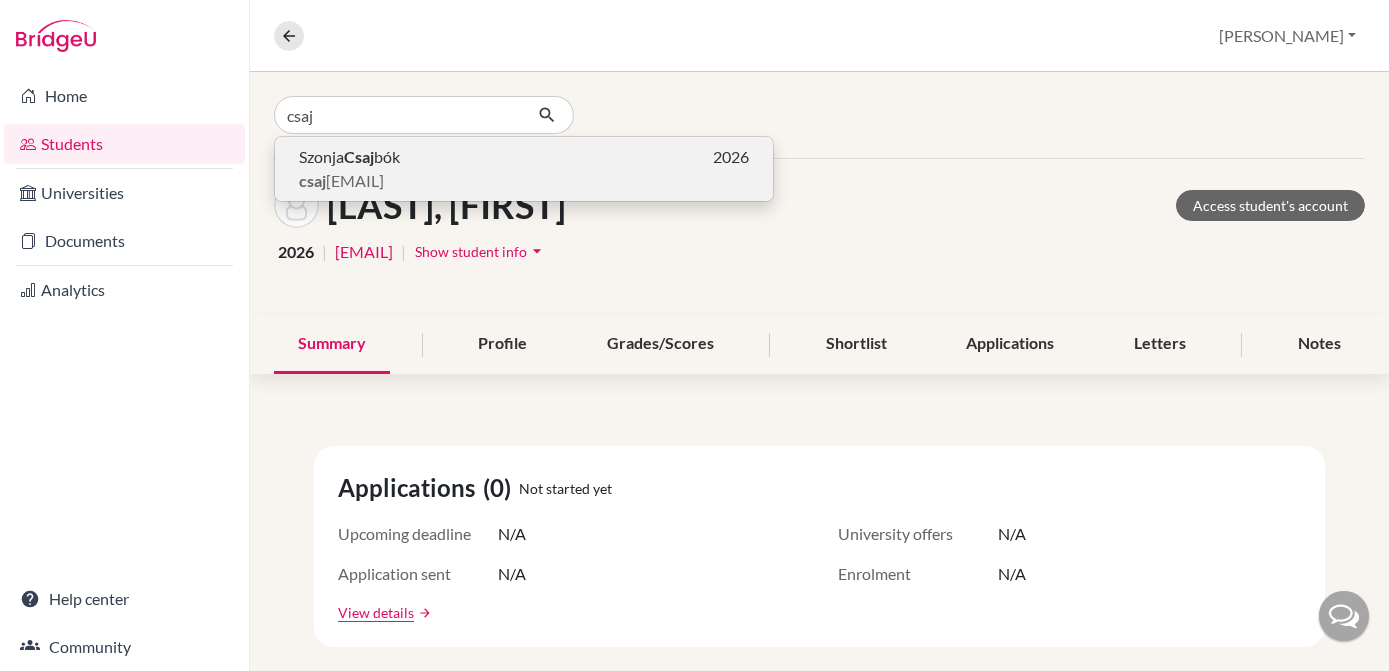 click on "Csaj" at bounding box center [359, 156] 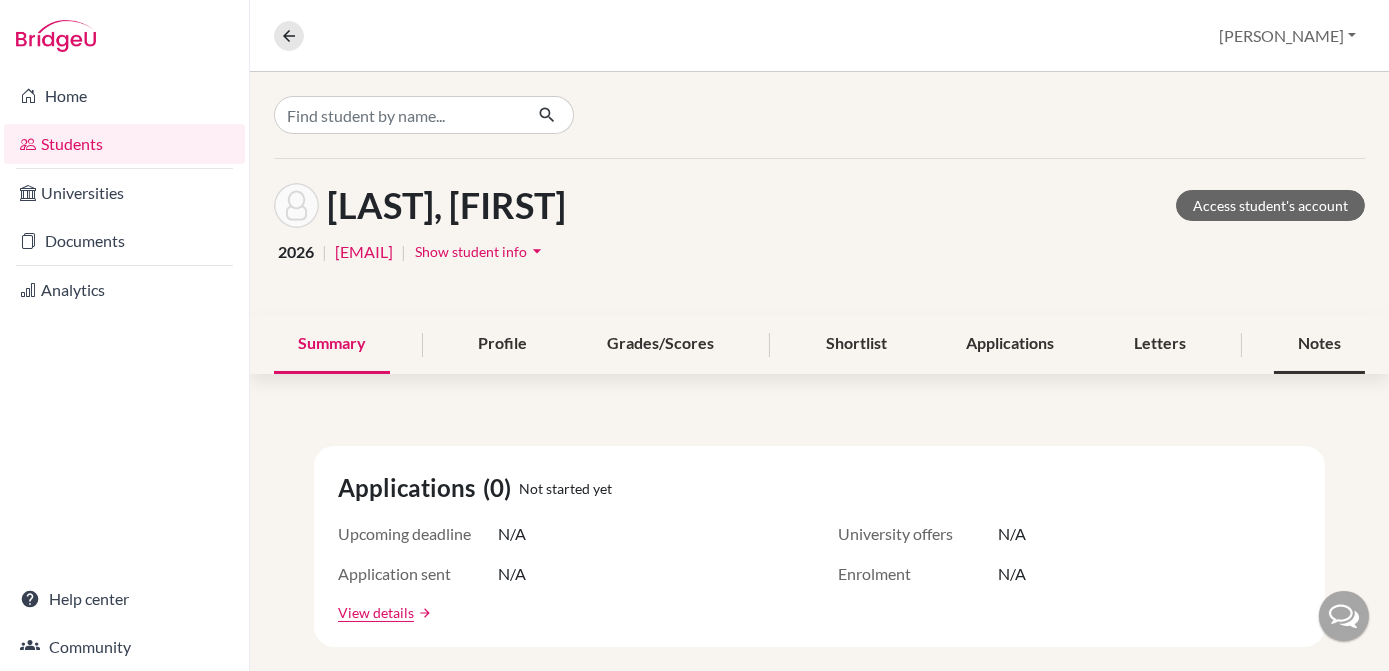 click on "Notes" at bounding box center [1319, 344] 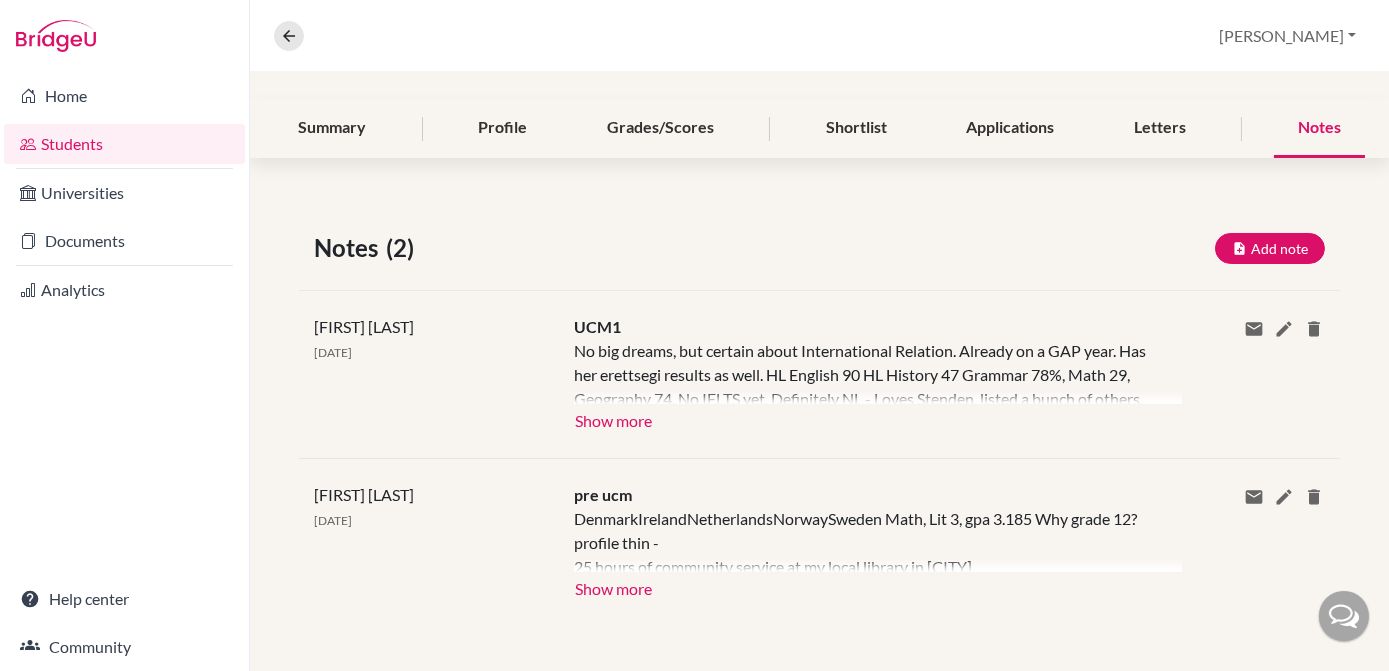 scroll, scrollTop: 0, scrollLeft: 0, axis: both 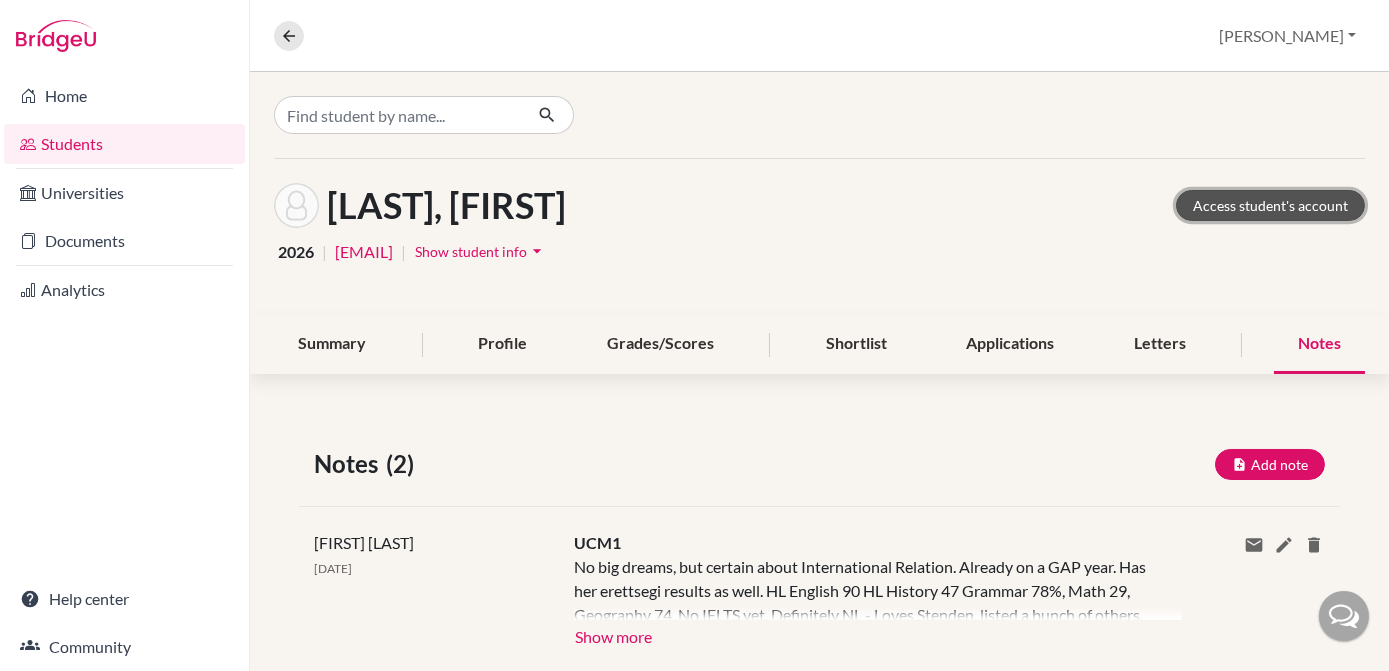 click on "Access student's account" at bounding box center (1270, 205) 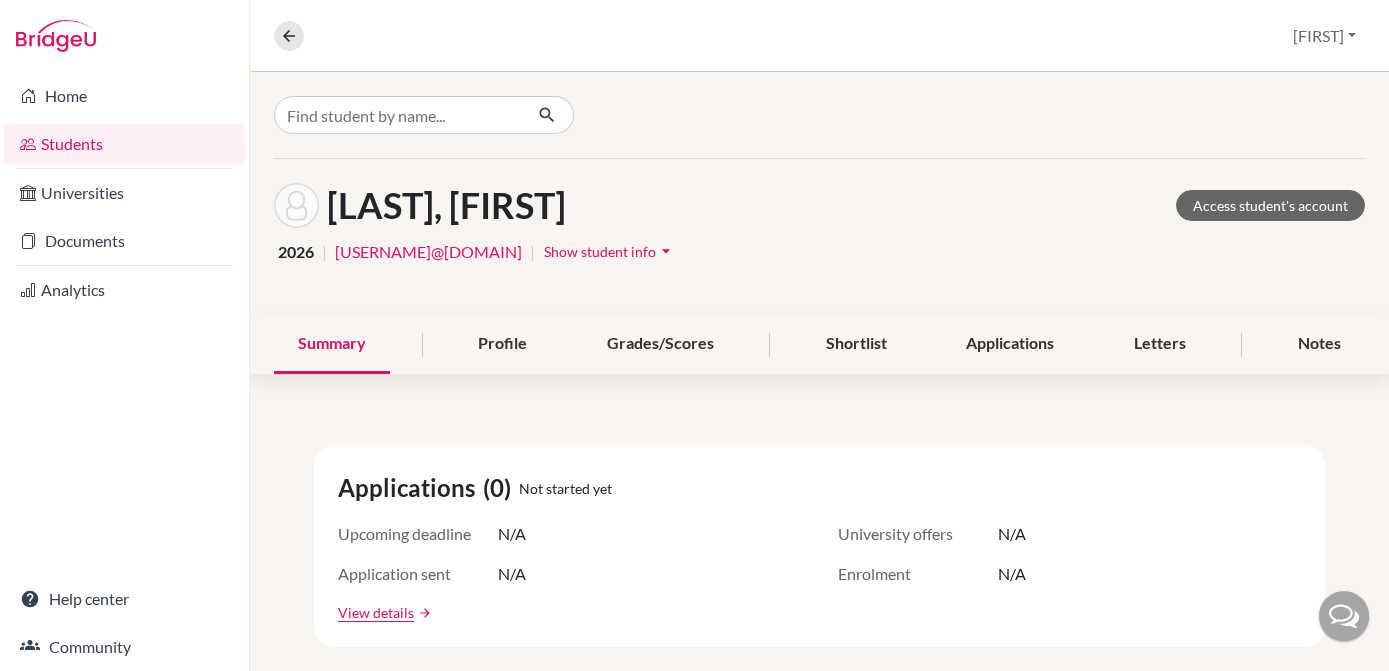 scroll, scrollTop: 0, scrollLeft: 0, axis: both 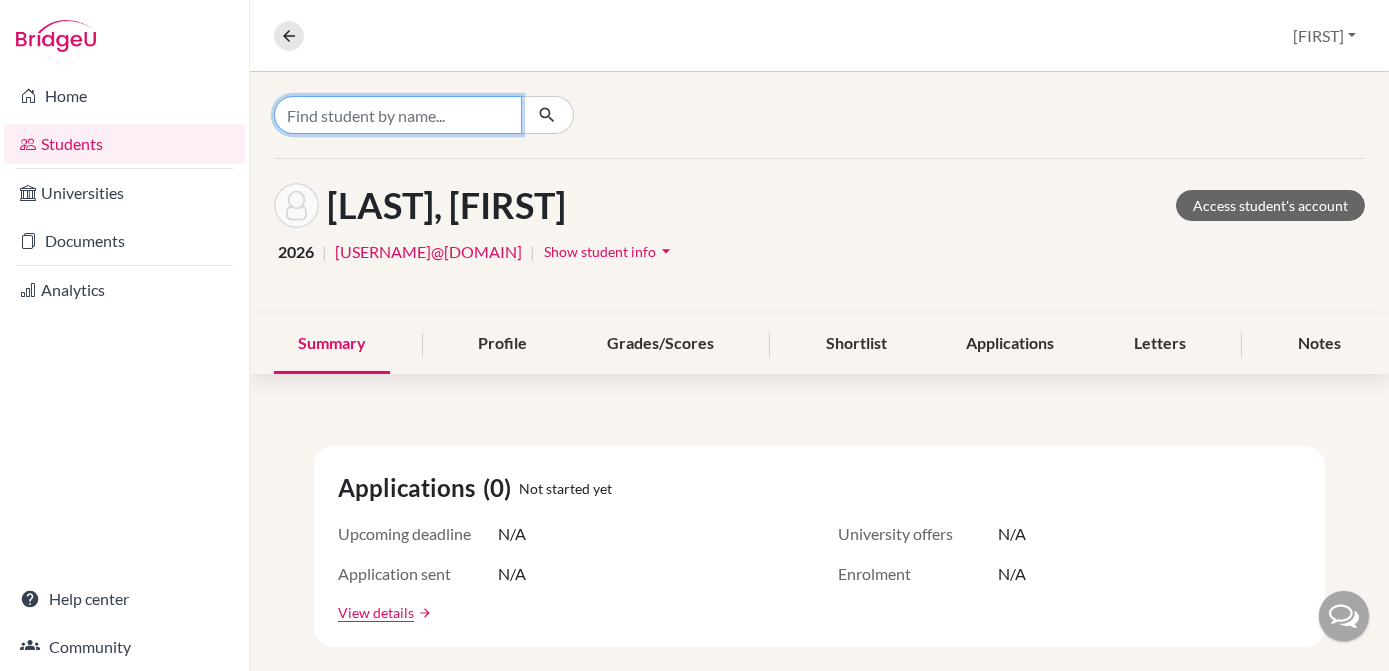 click at bounding box center [398, 115] 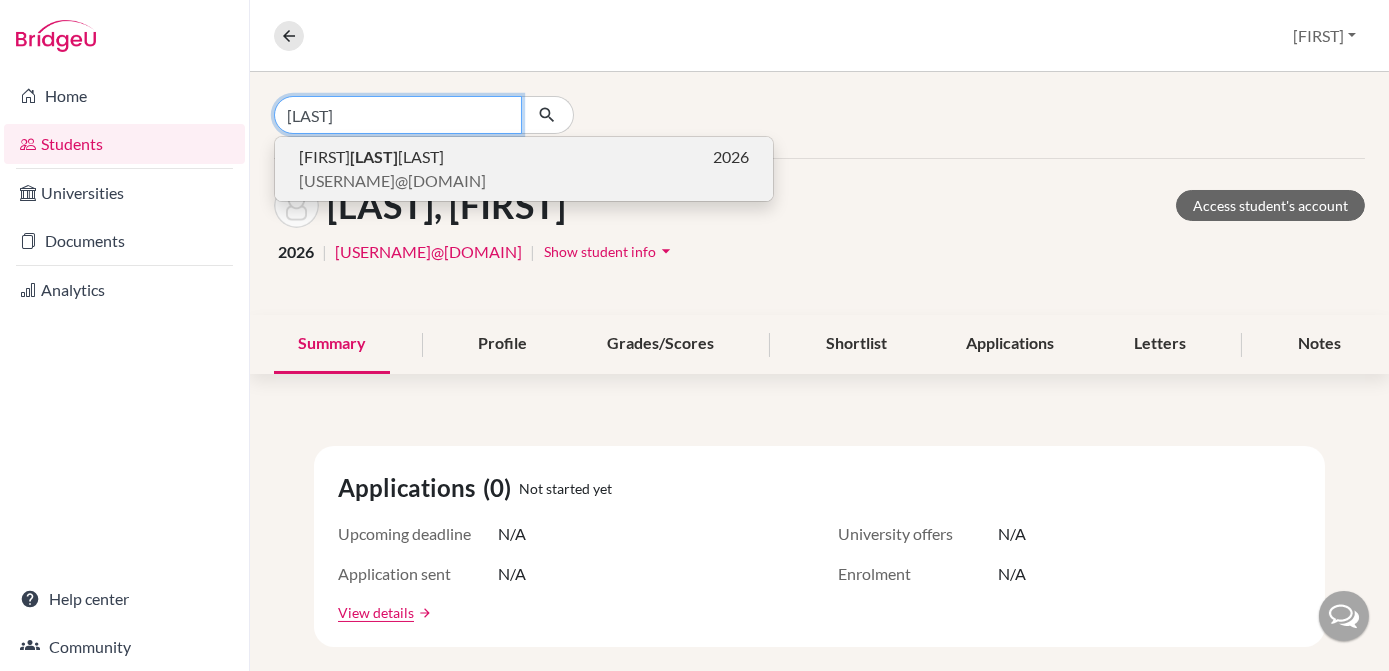 type on "[LAST]" 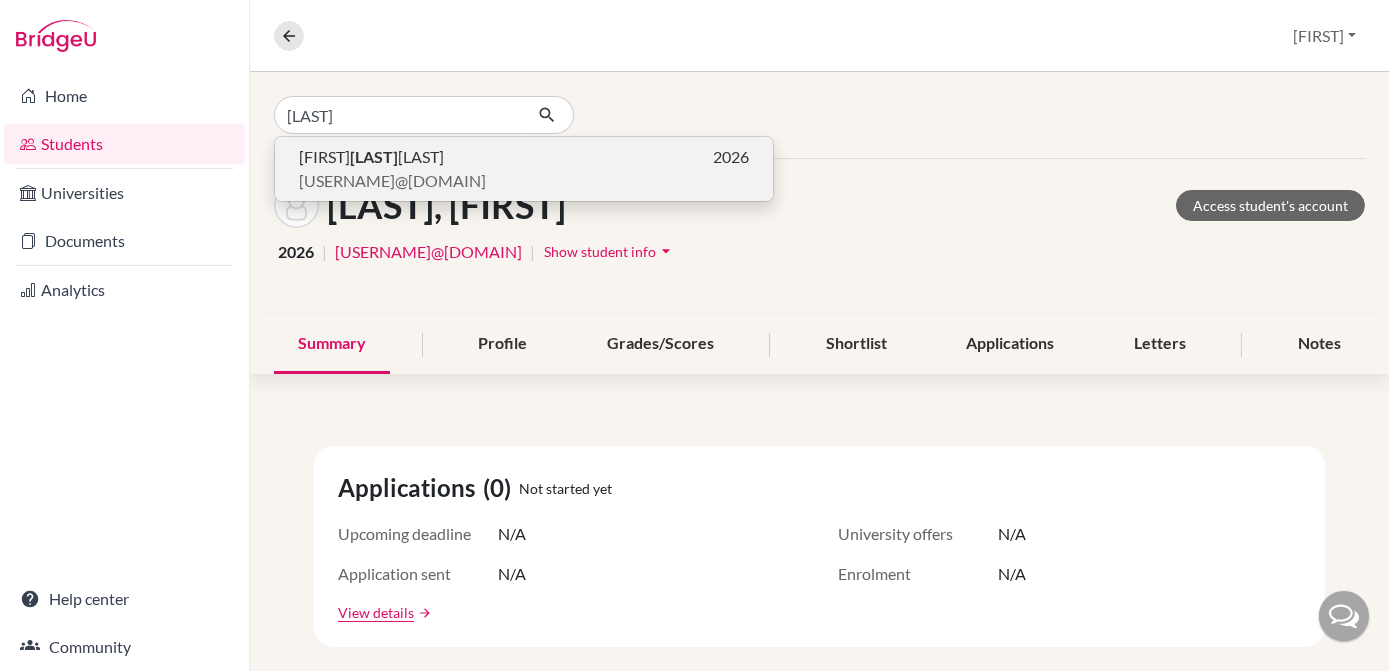 click on "[LAST]" at bounding box center [374, 156] 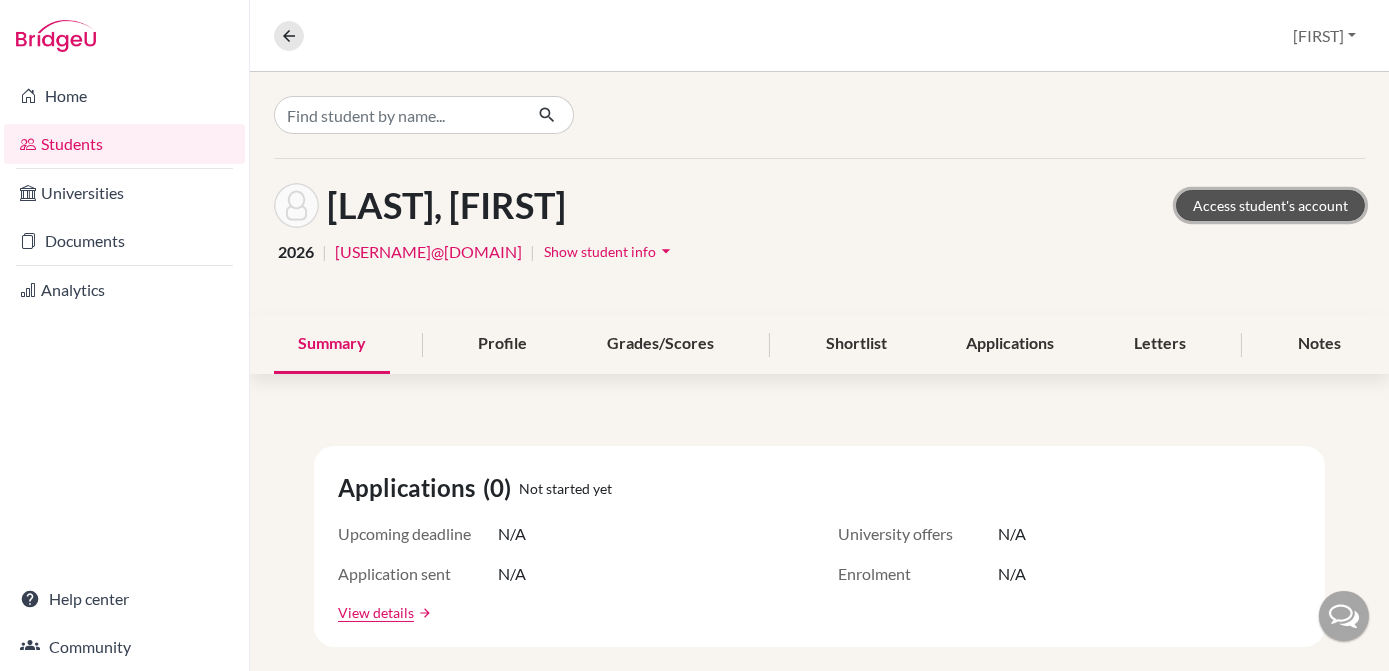 click on "Access student's account" at bounding box center (1270, 205) 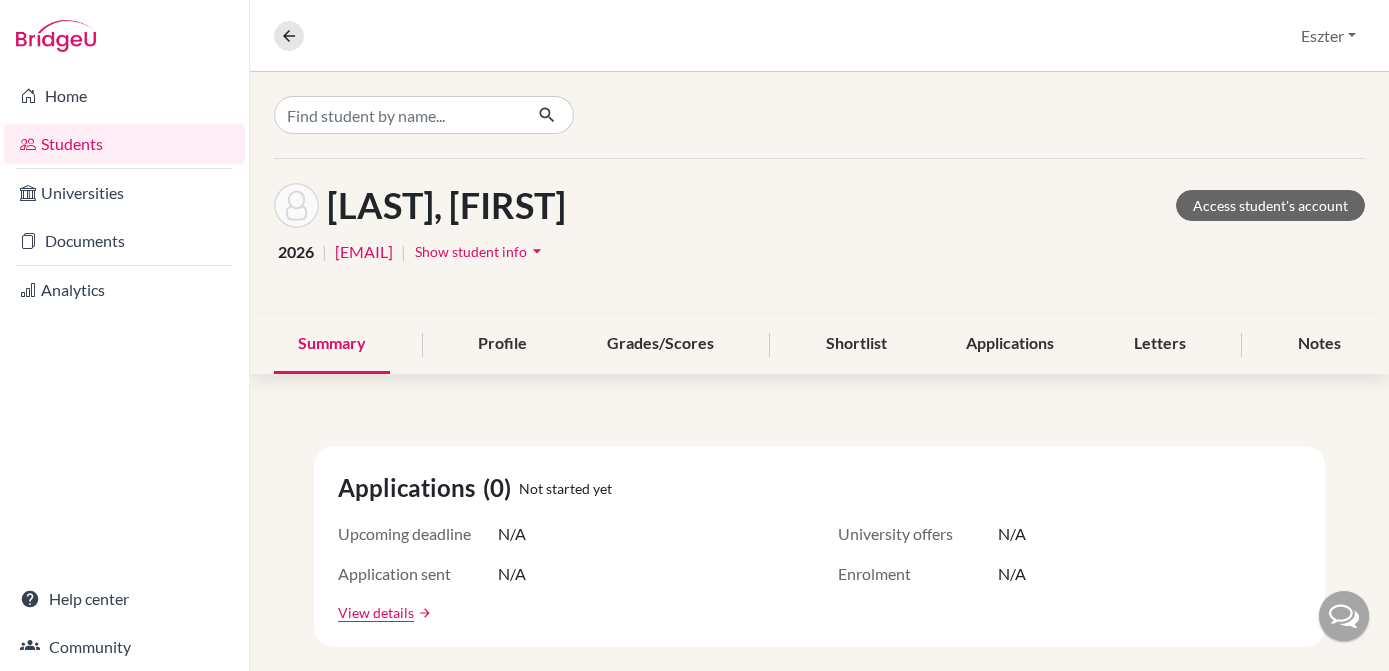 scroll, scrollTop: 0, scrollLeft: 0, axis: both 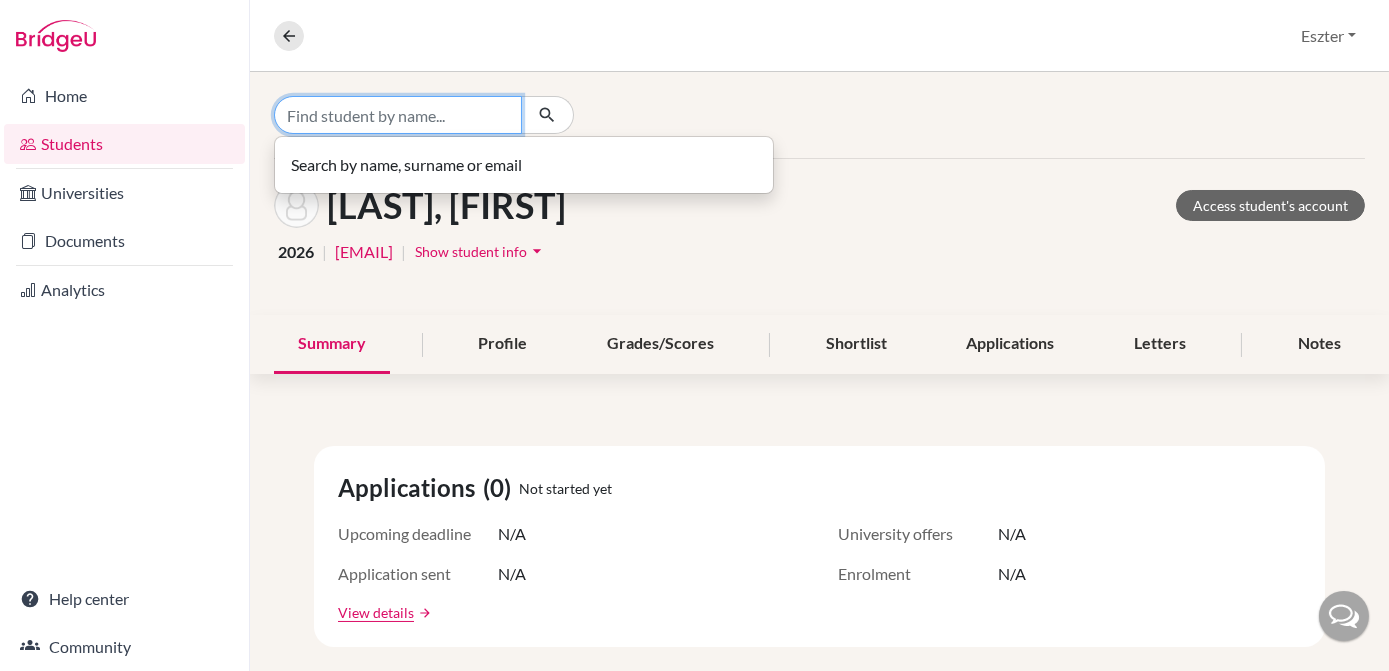 click at bounding box center (398, 115) 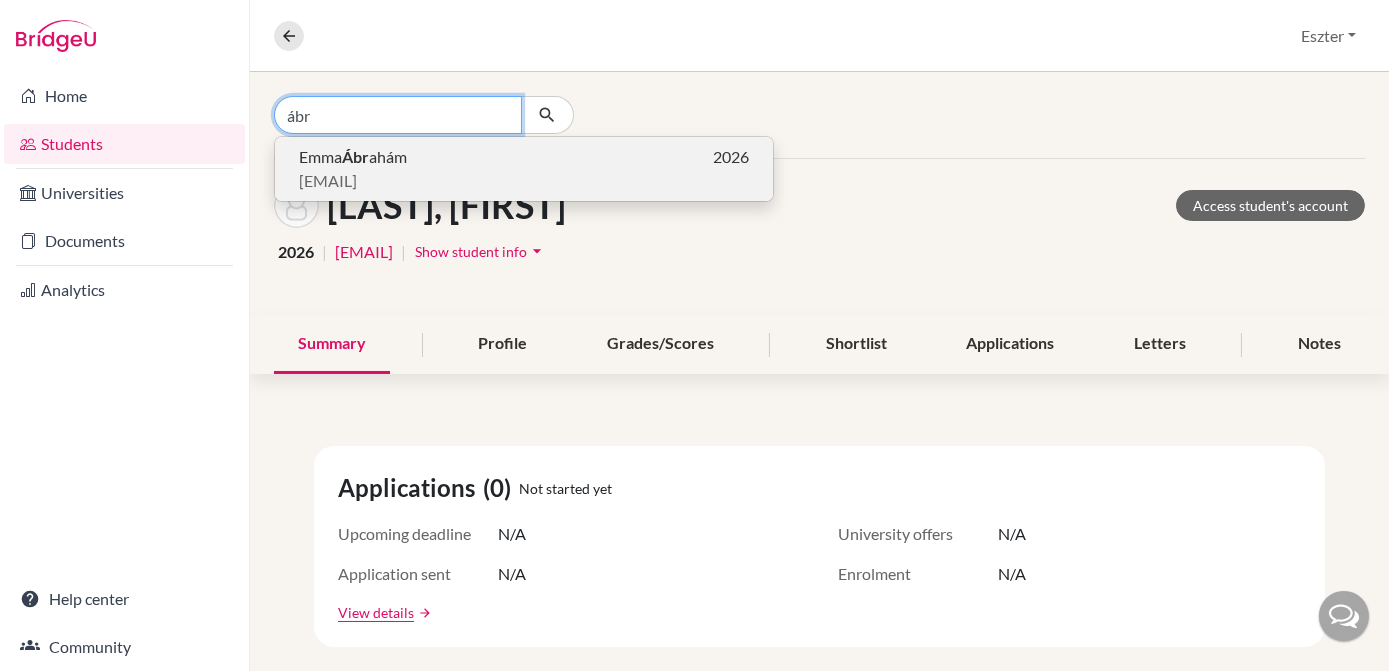 type on "ábr" 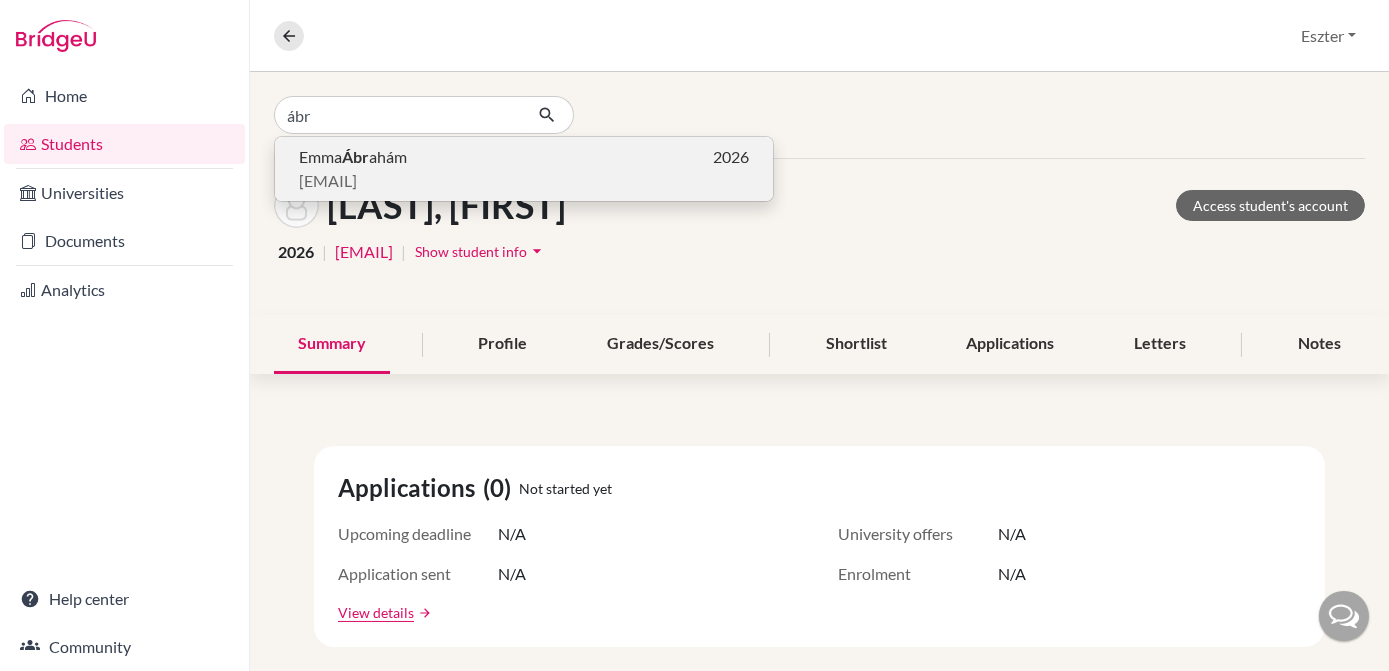 click on "[EMAIL]" at bounding box center (328, 181) 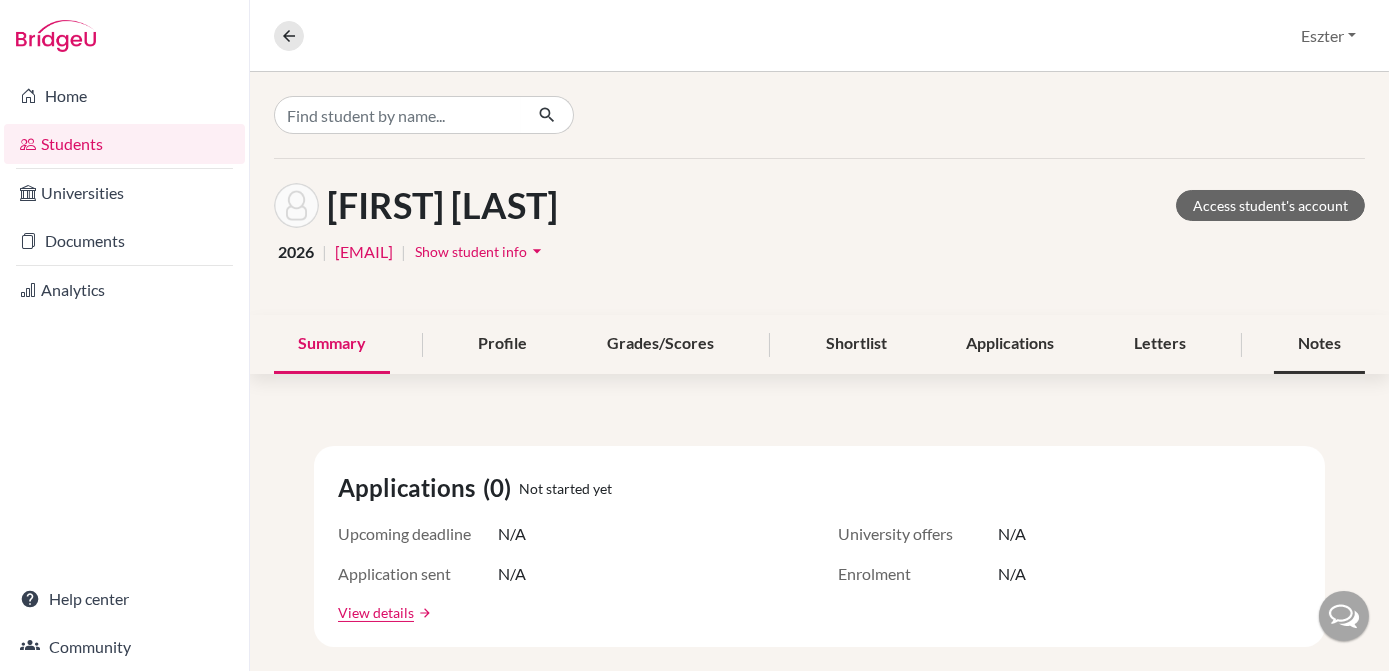 click on "Notes" at bounding box center [1319, 344] 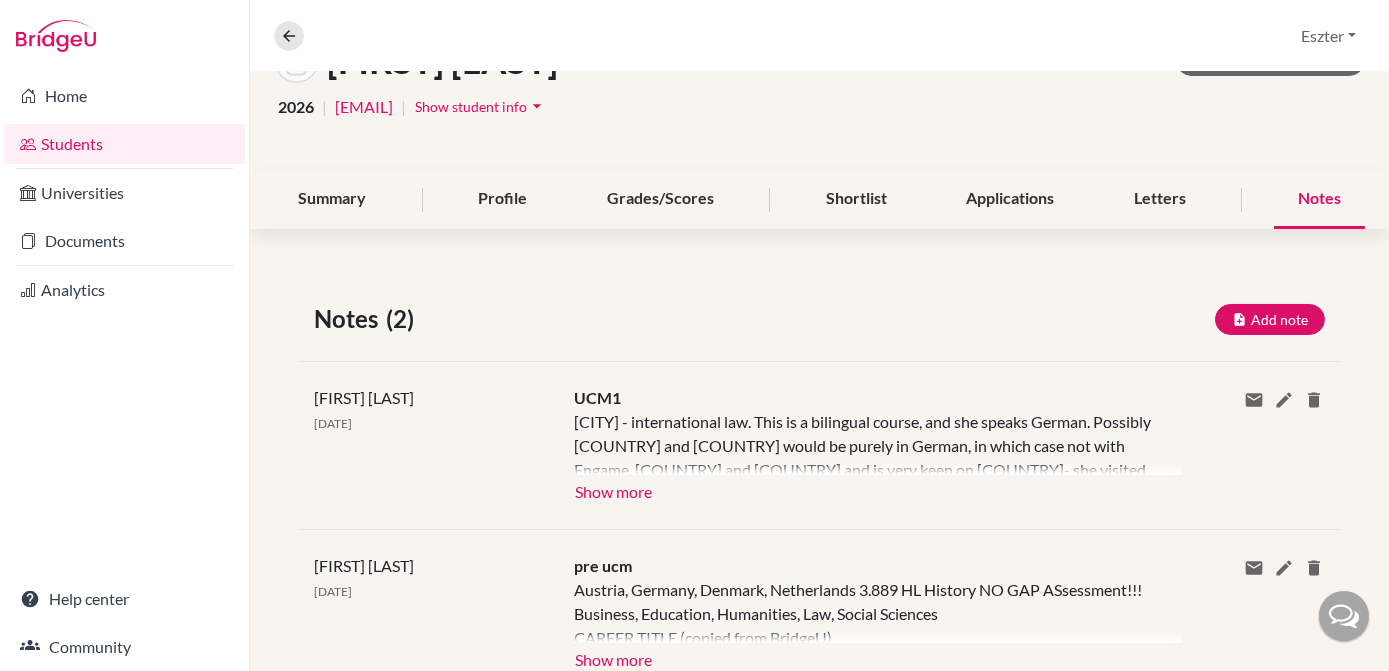scroll, scrollTop: 151, scrollLeft: 0, axis: vertical 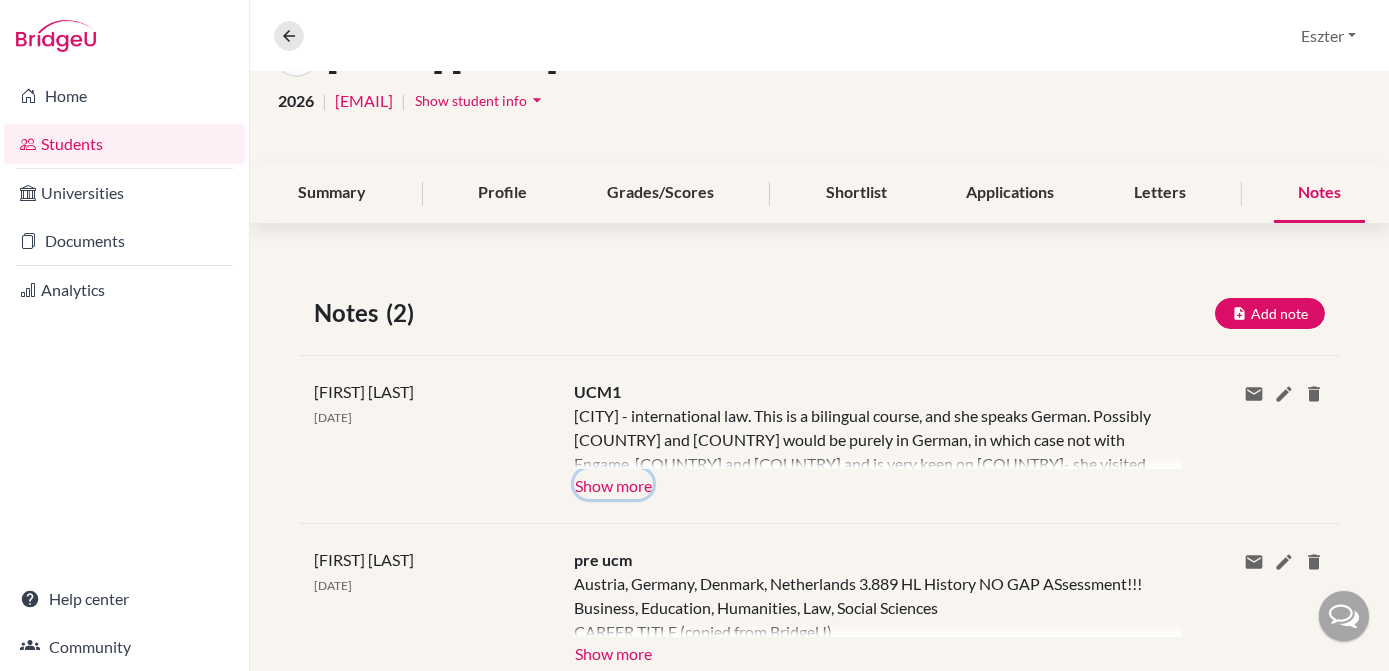 click on "Show more" 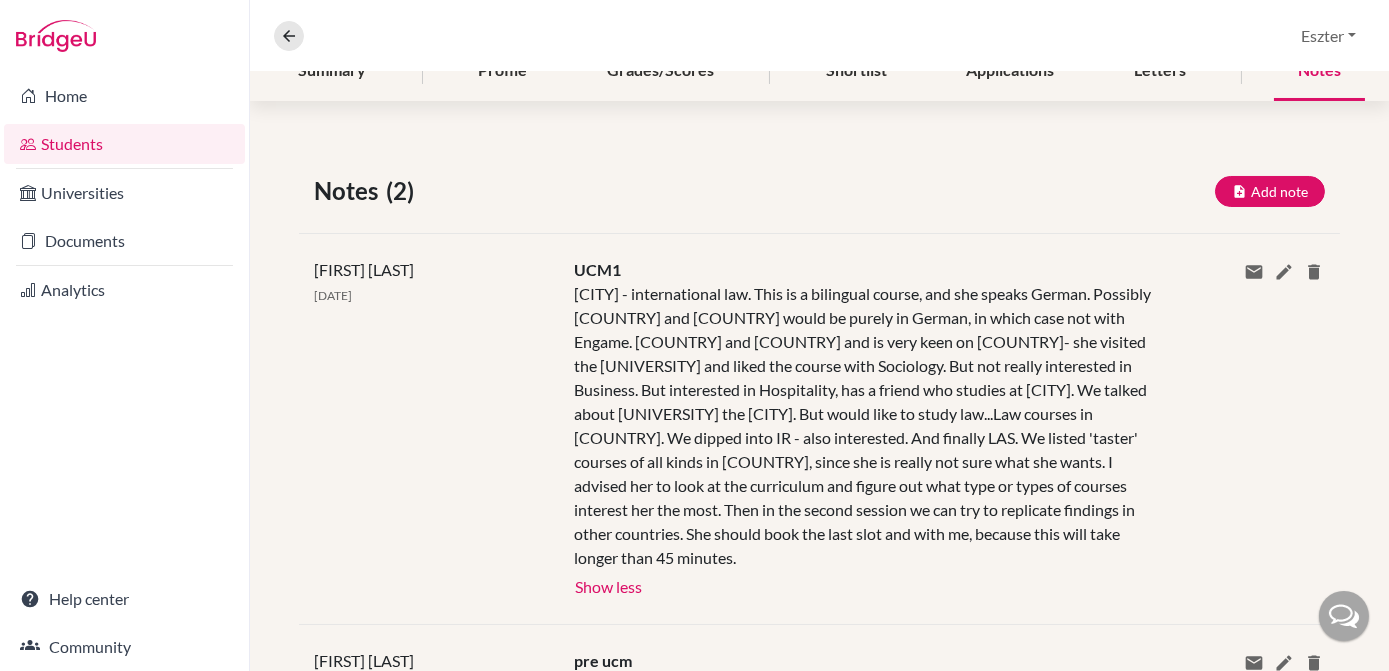 scroll, scrollTop: 0, scrollLeft: 0, axis: both 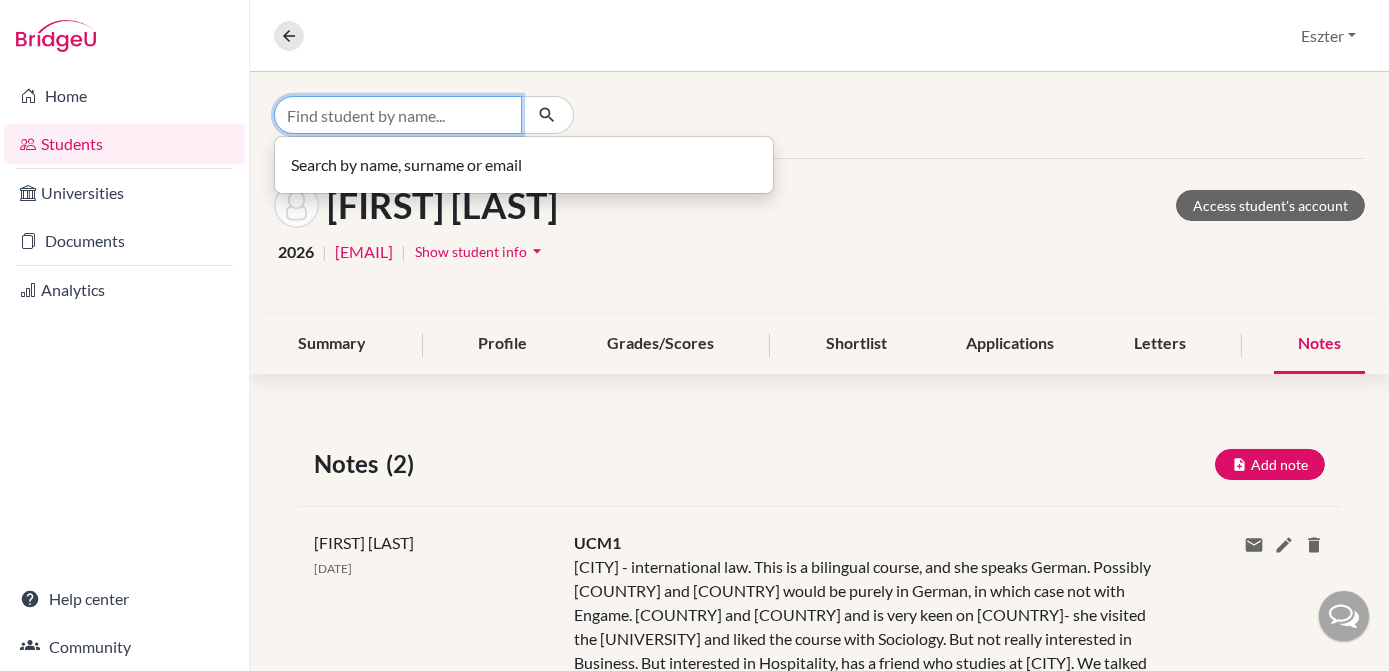 click at bounding box center (398, 115) 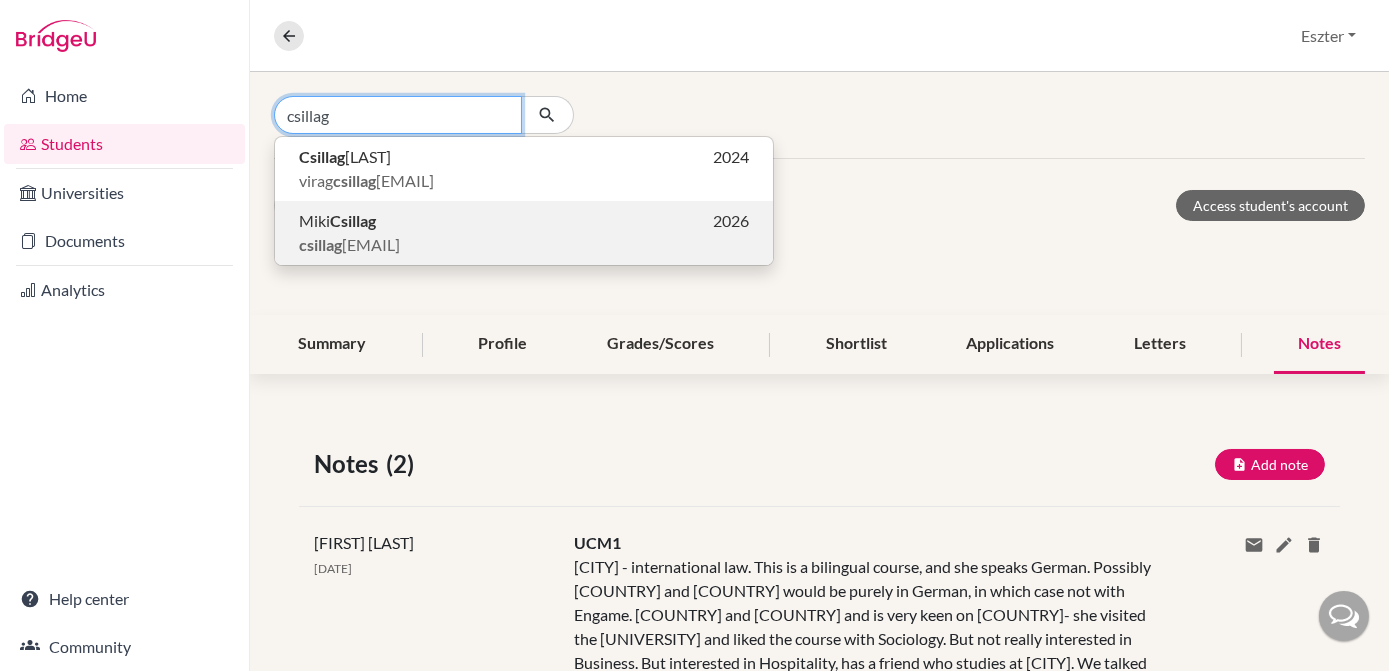 type on "csillag" 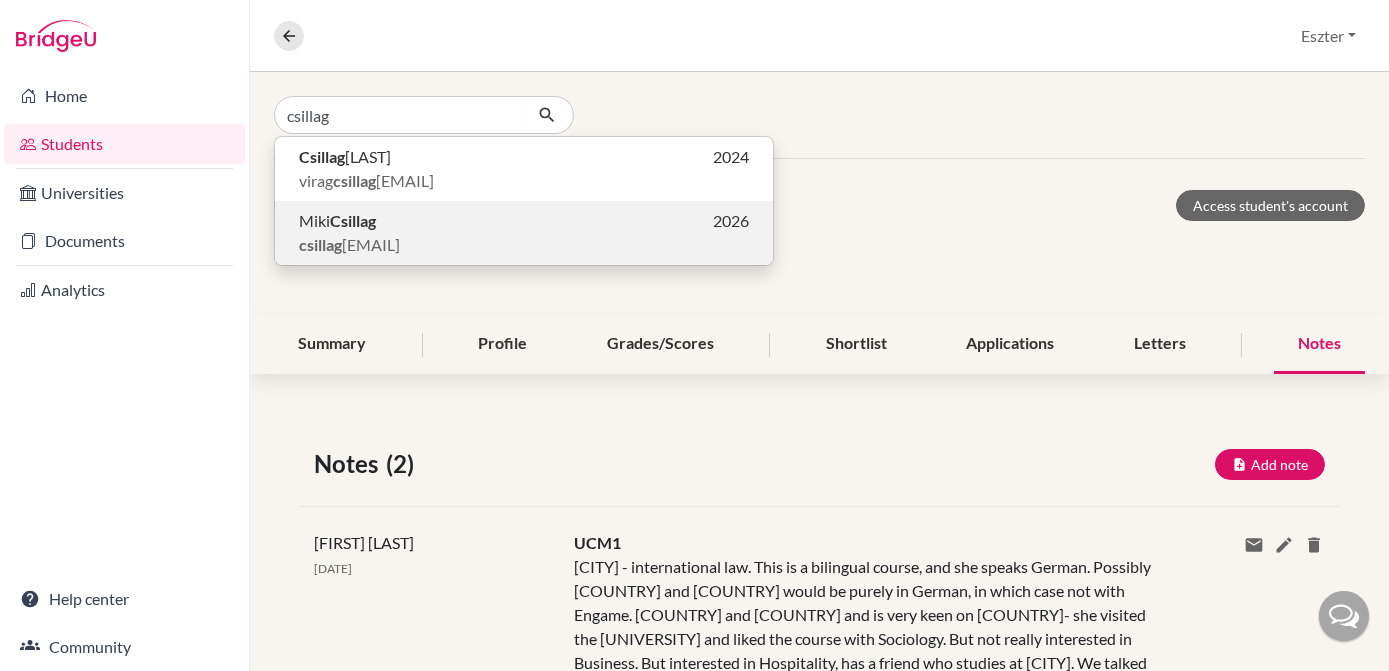 click on "Miki  Csillag 2026" at bounding box center [524, 221] 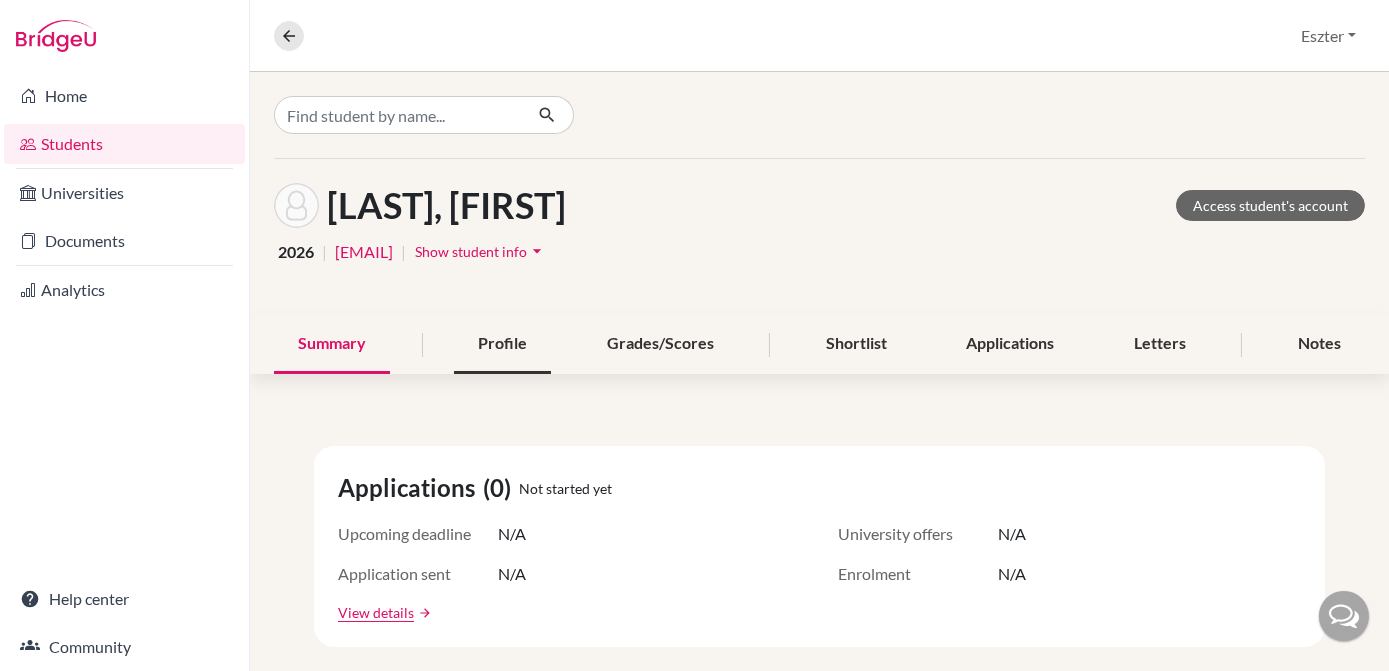 click on "Profile" at bounding box center [502, 344] 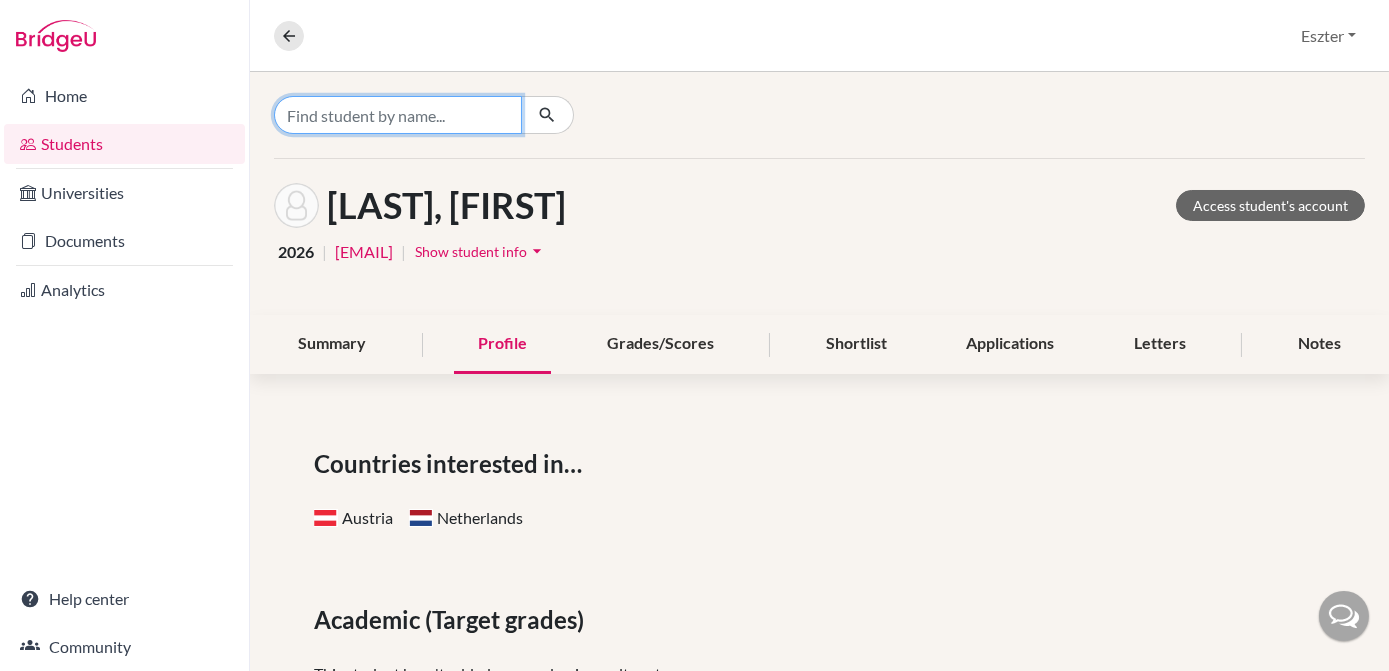 click at bounding box center [398, 115] 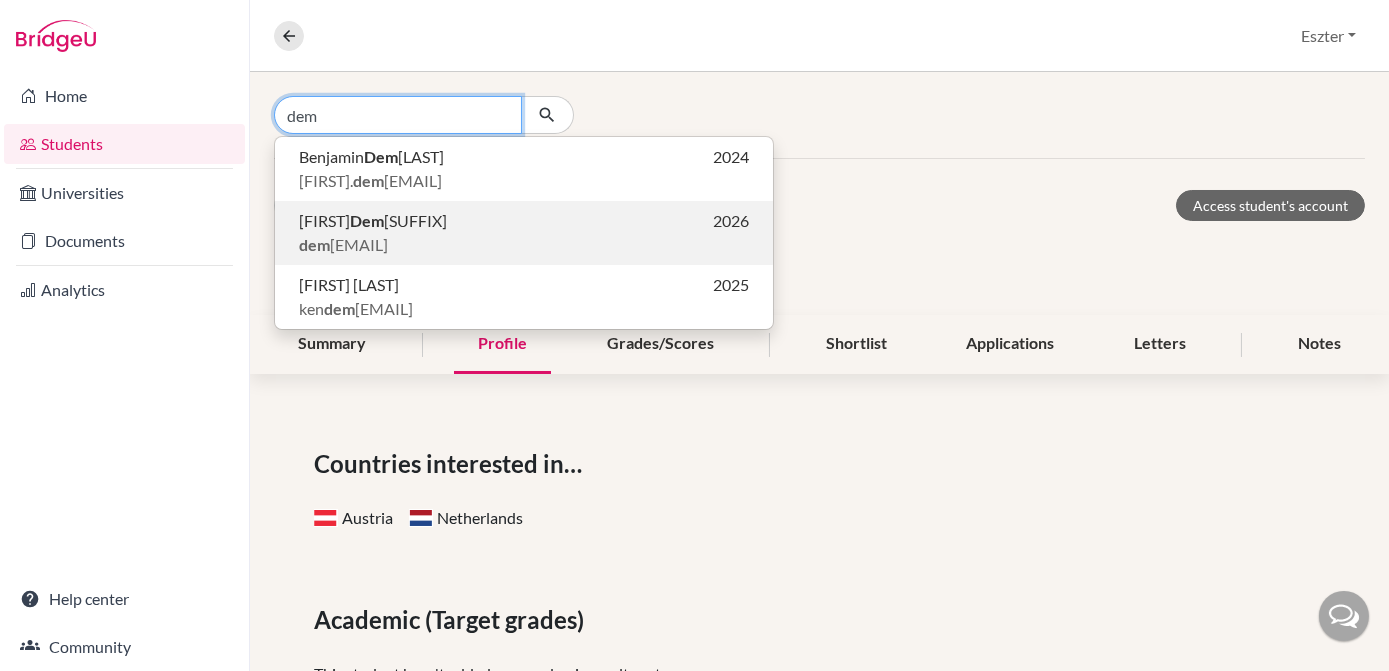 type on "dem" 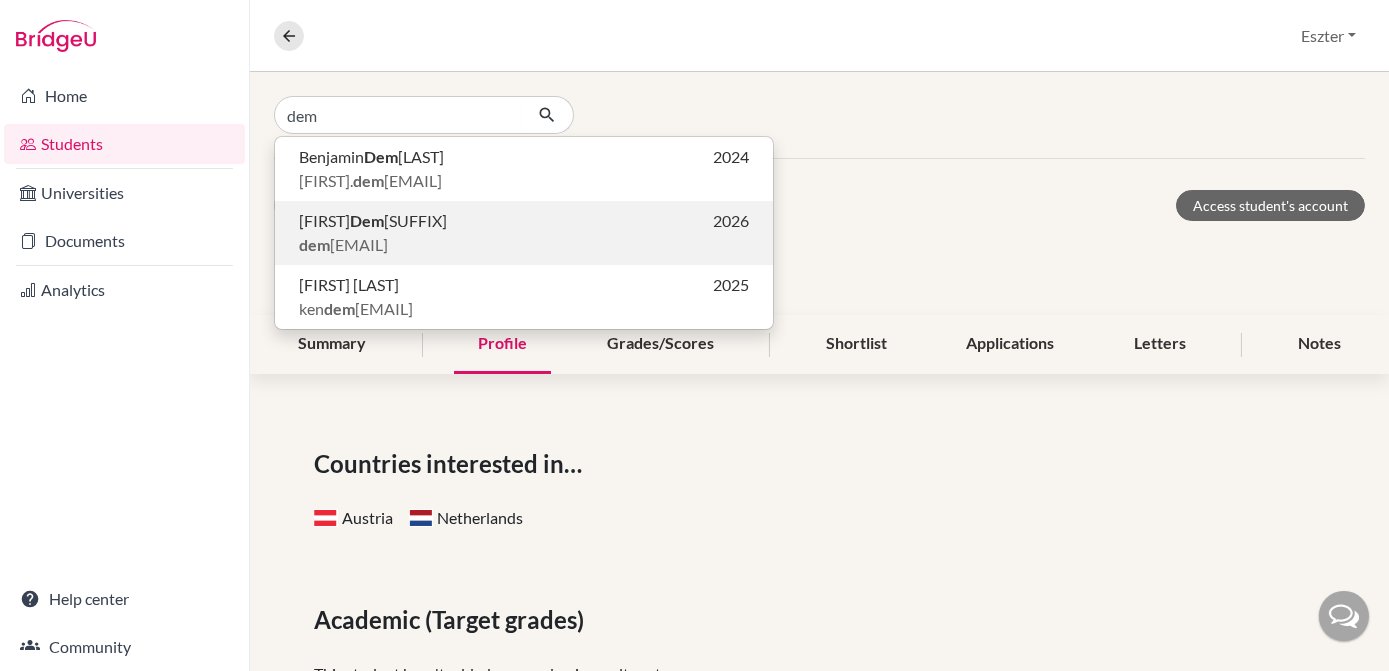 click on "Dávid  Dem ény 2026" at bounding box center (524, 221) 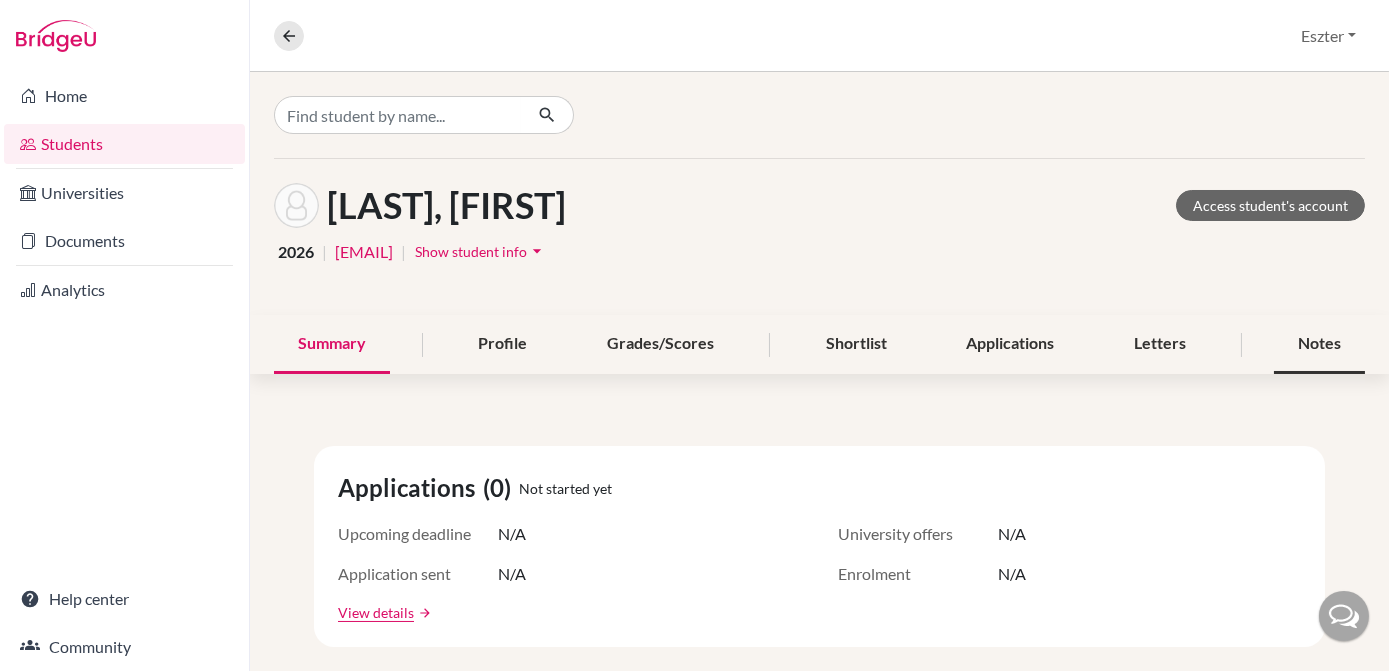 click on "Notes" at bounding box center [1319, 344] 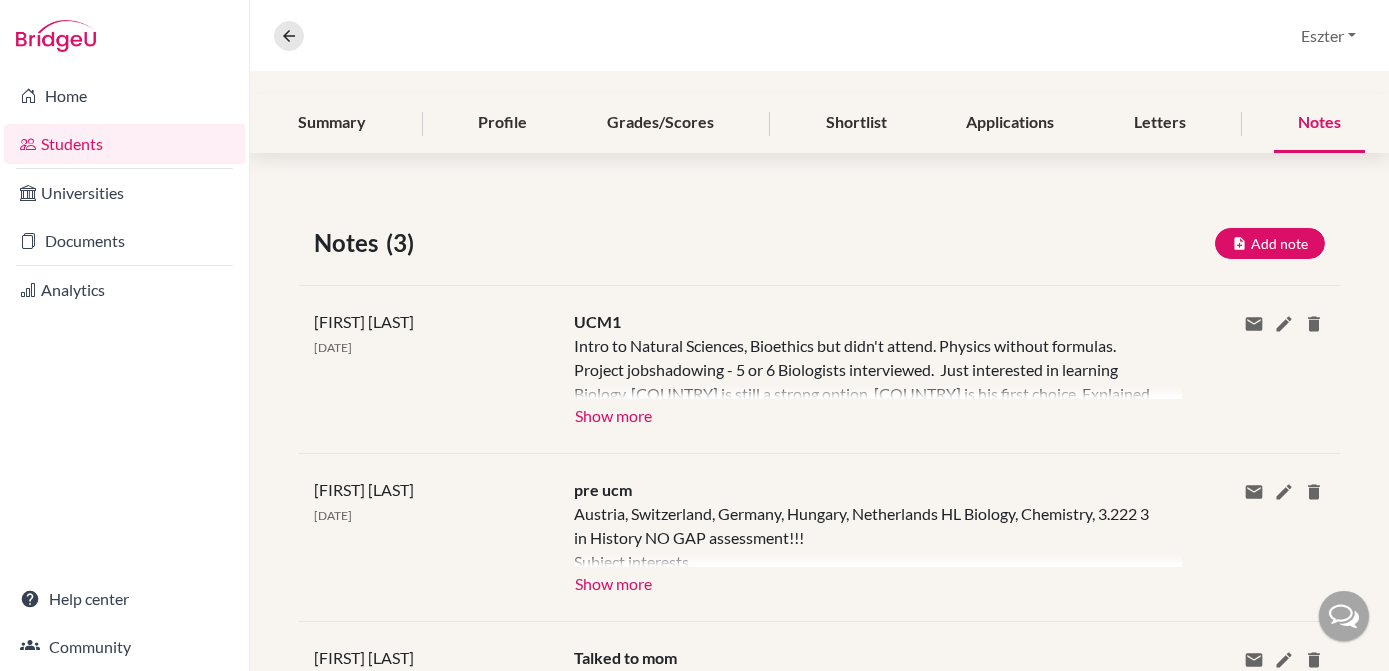 scroll, scrollTop: 227, scrollLeft: 0, axis: vertical 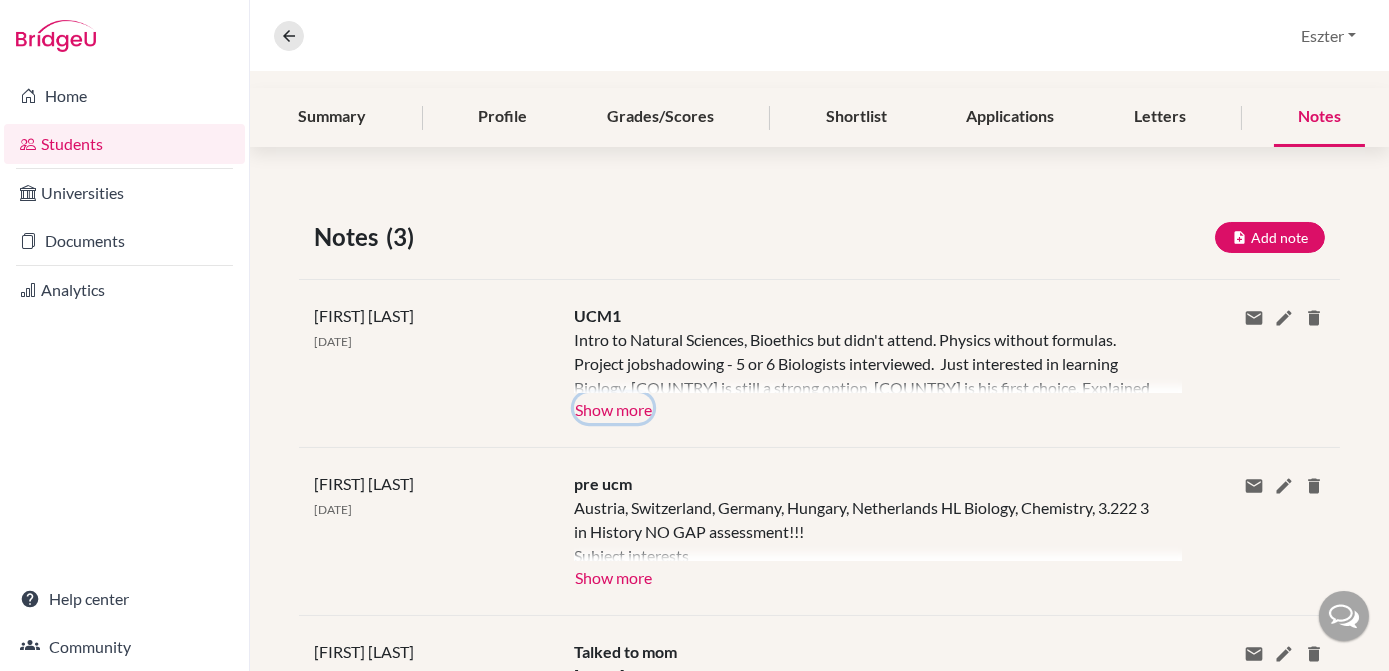 click on "Show more" 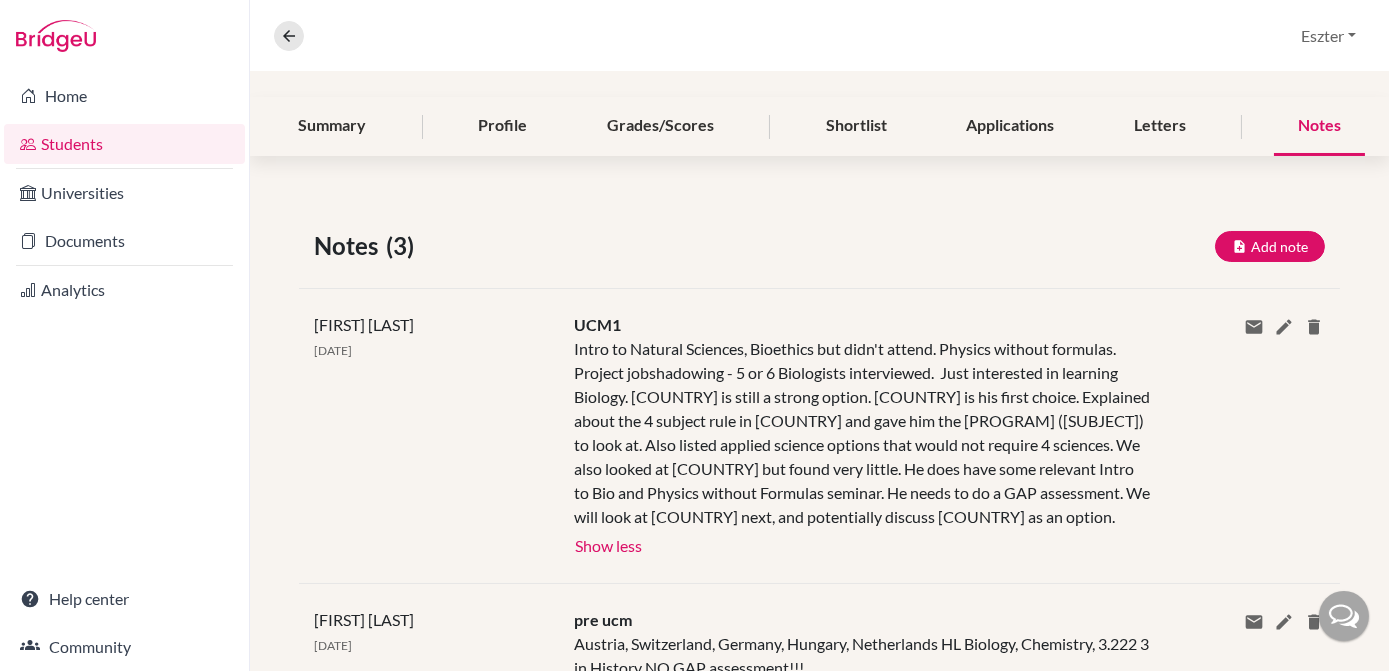 scroll, scrollTop: 0, scrollLeft: 0, axis: both 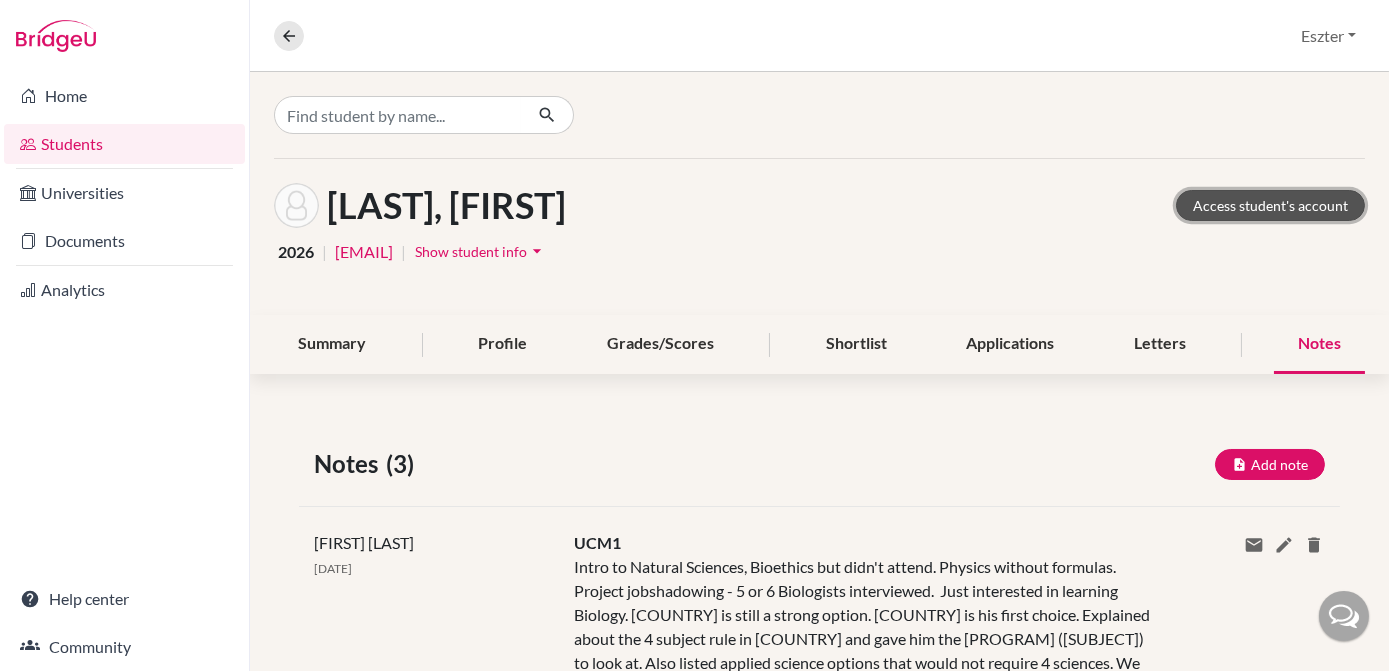 click on "Access student's account" at bounding box center [1270, 205] 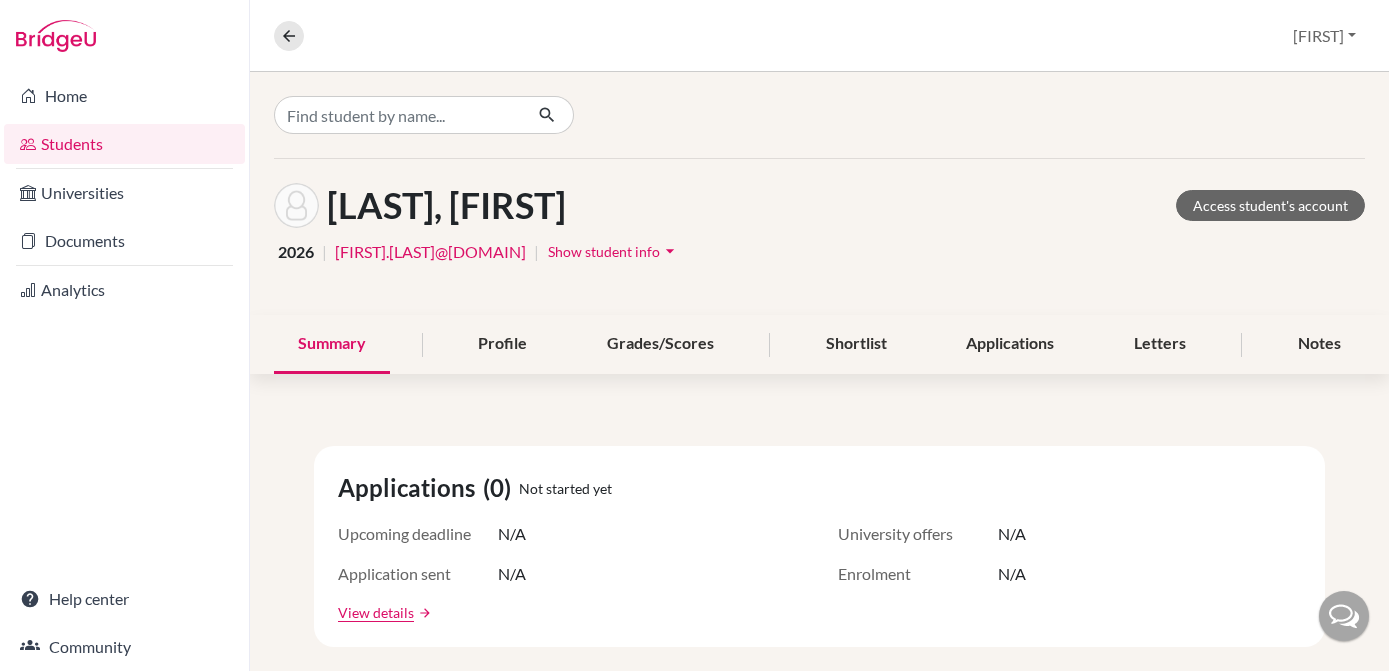 scroll, scrollTop: 0, scrollLeft: 0, axis: both 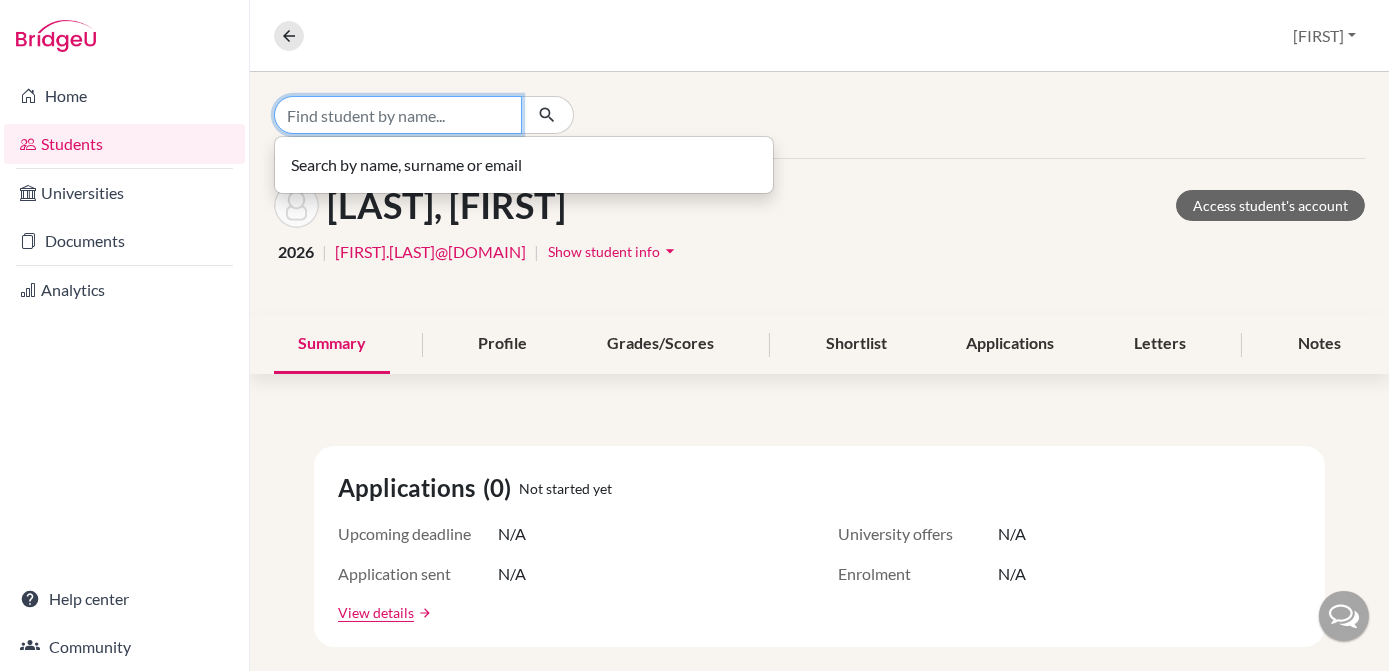 click at bounding box center (398, 115) 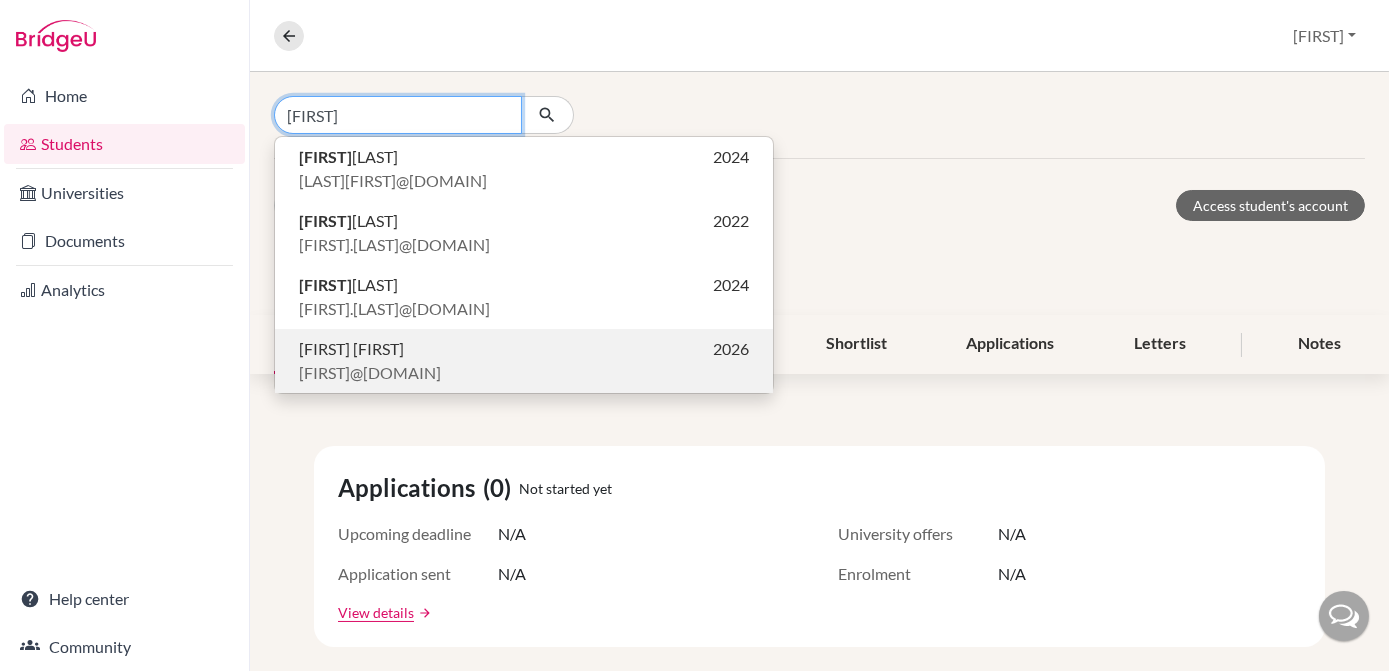 type on "domonkos" 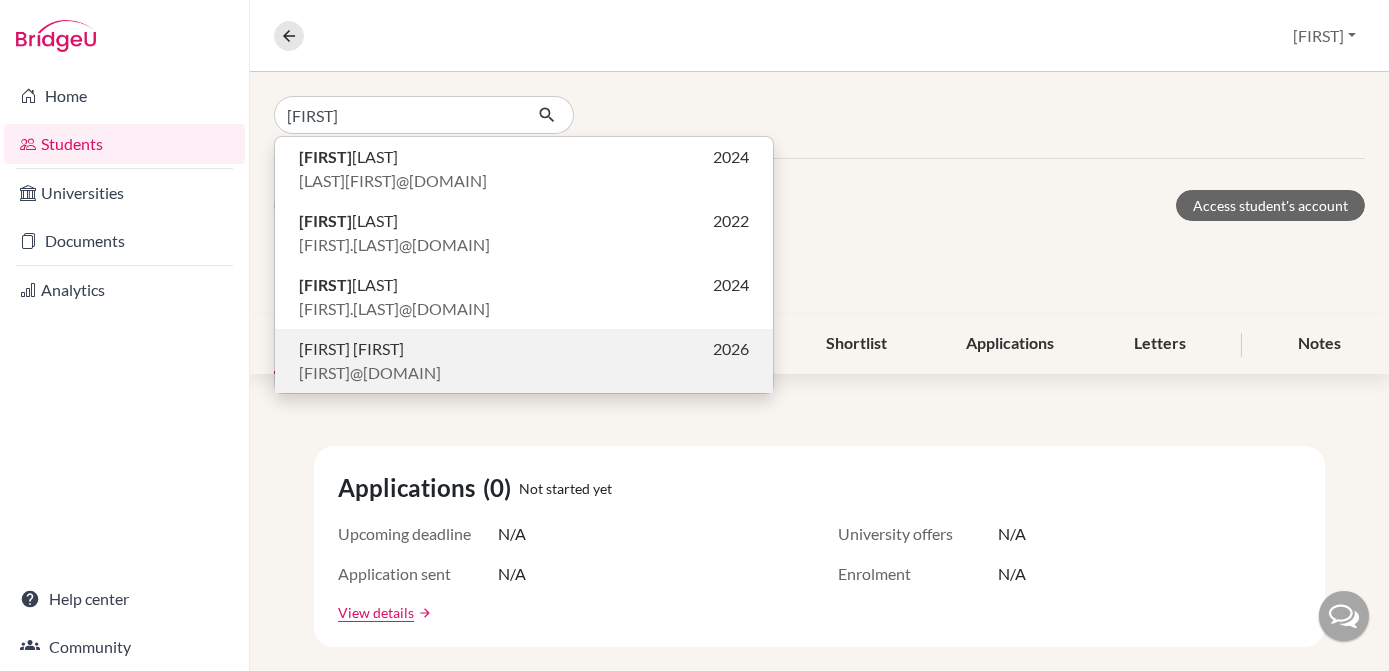 click on "Luca Domonkos" at bounding box center [351, 349] 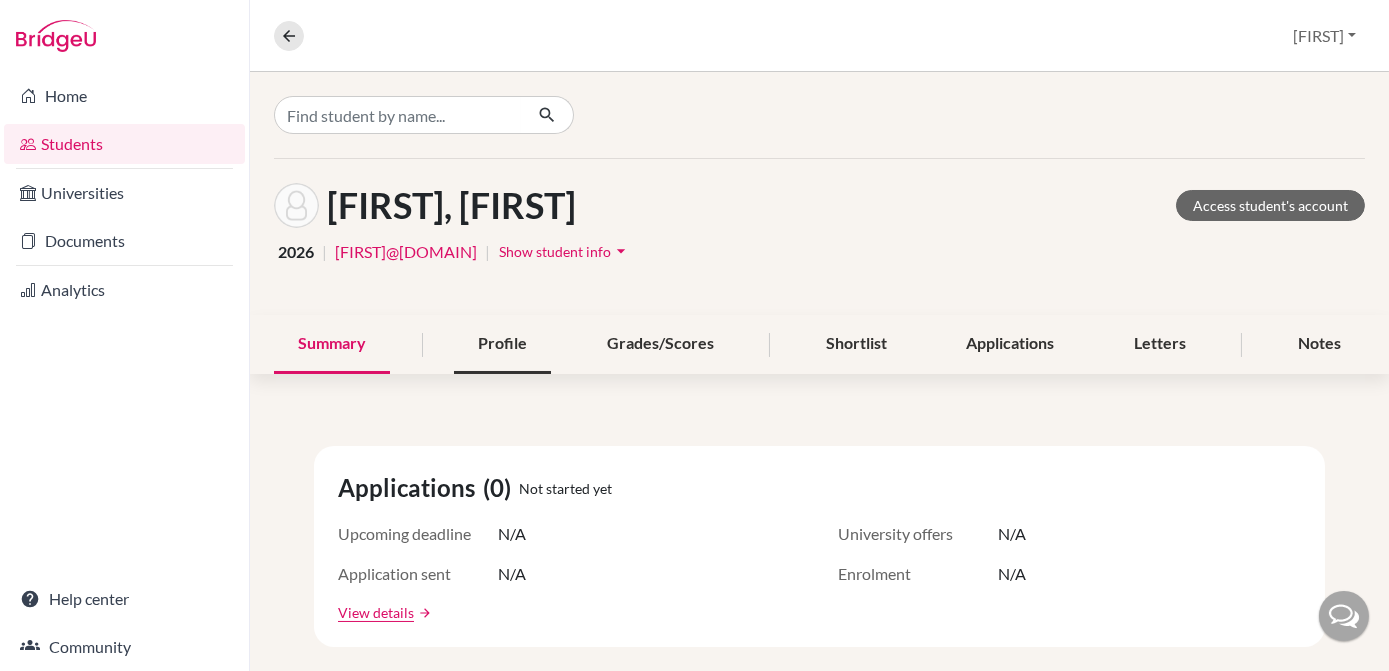 click on "Profile" at bounding box center (502, 344) 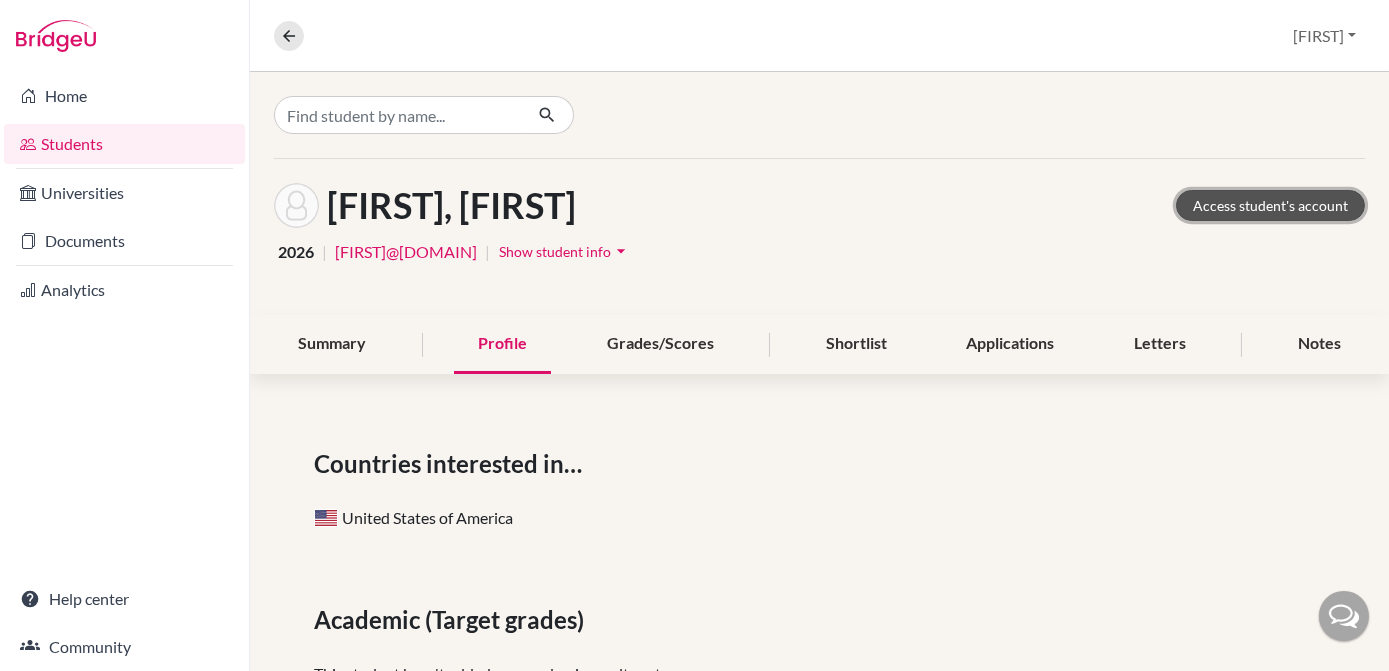 click on "Access student's account" at bounding box center (1270, 205) 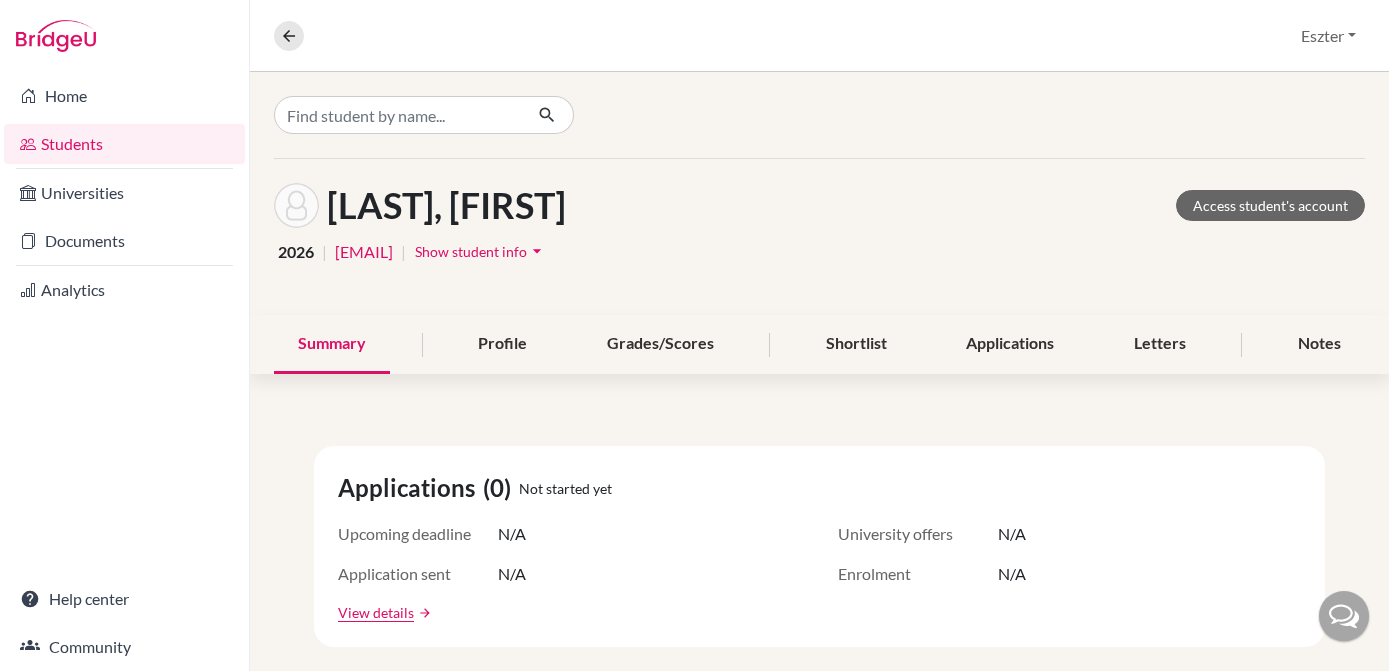 scroll, scrollTop: 0, scrollLeft: 0, axis: both 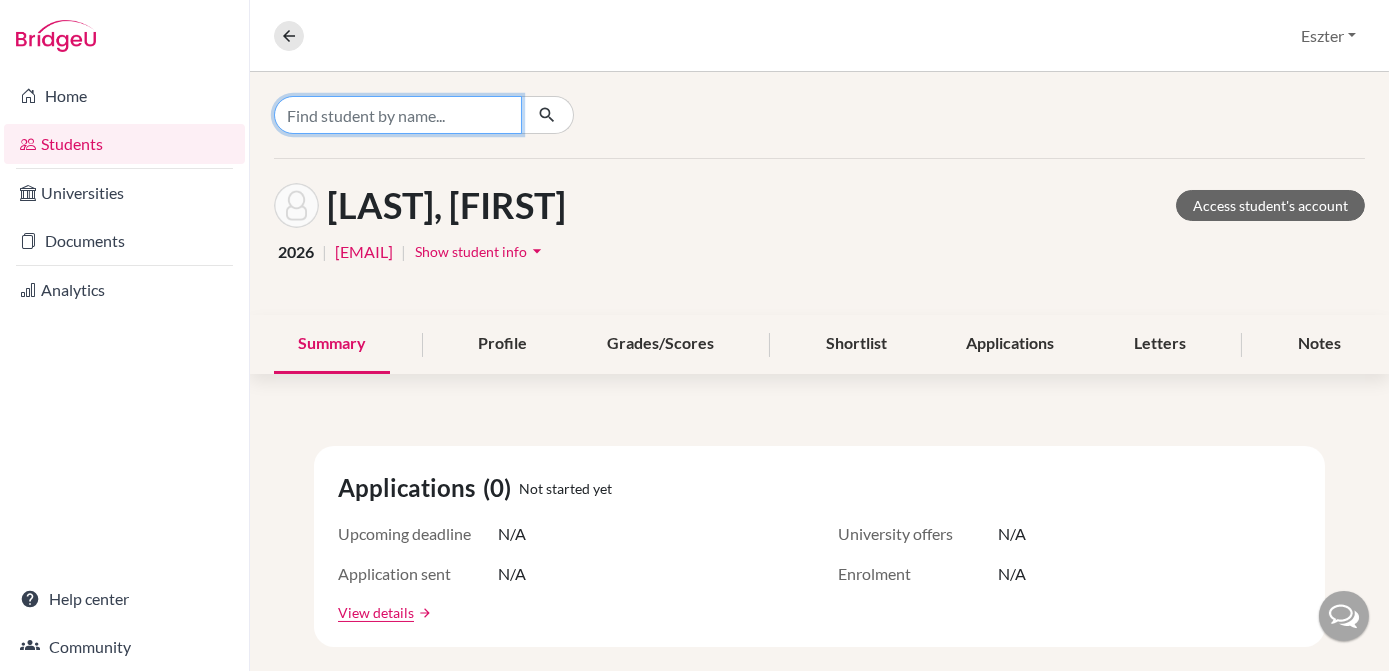 click at bounding box center (398, 115) 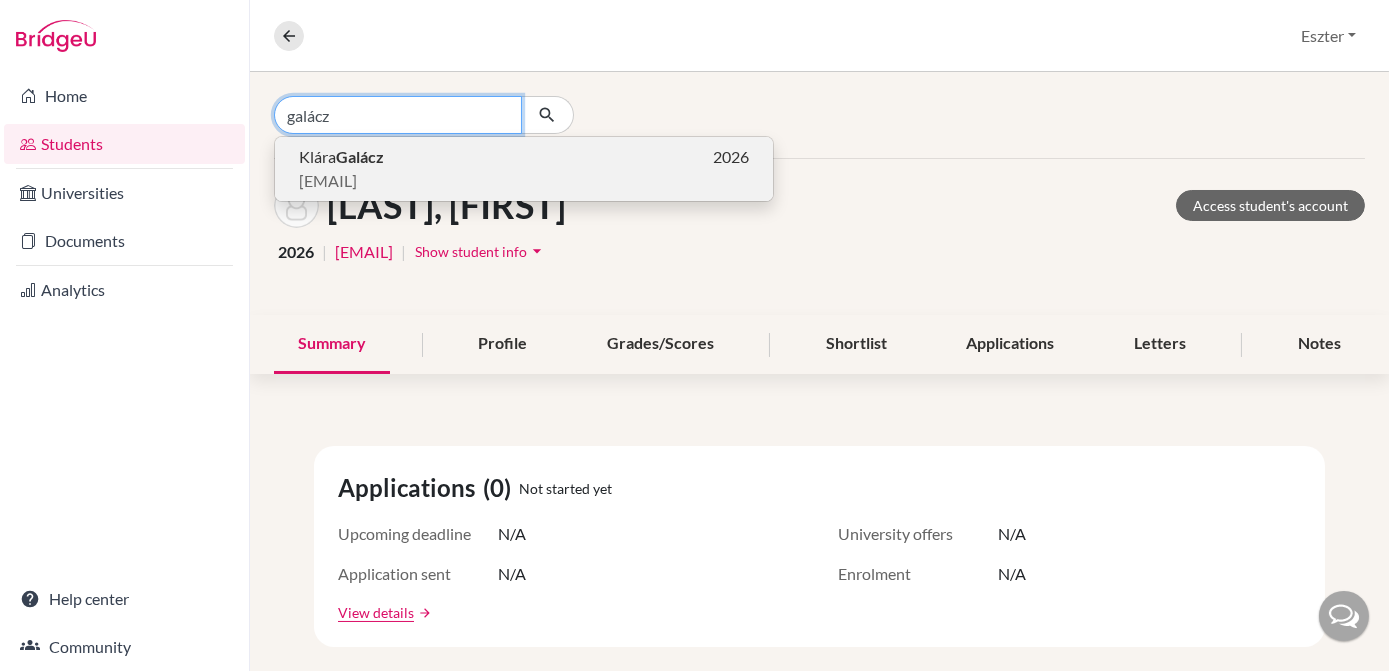 type on "galácz" 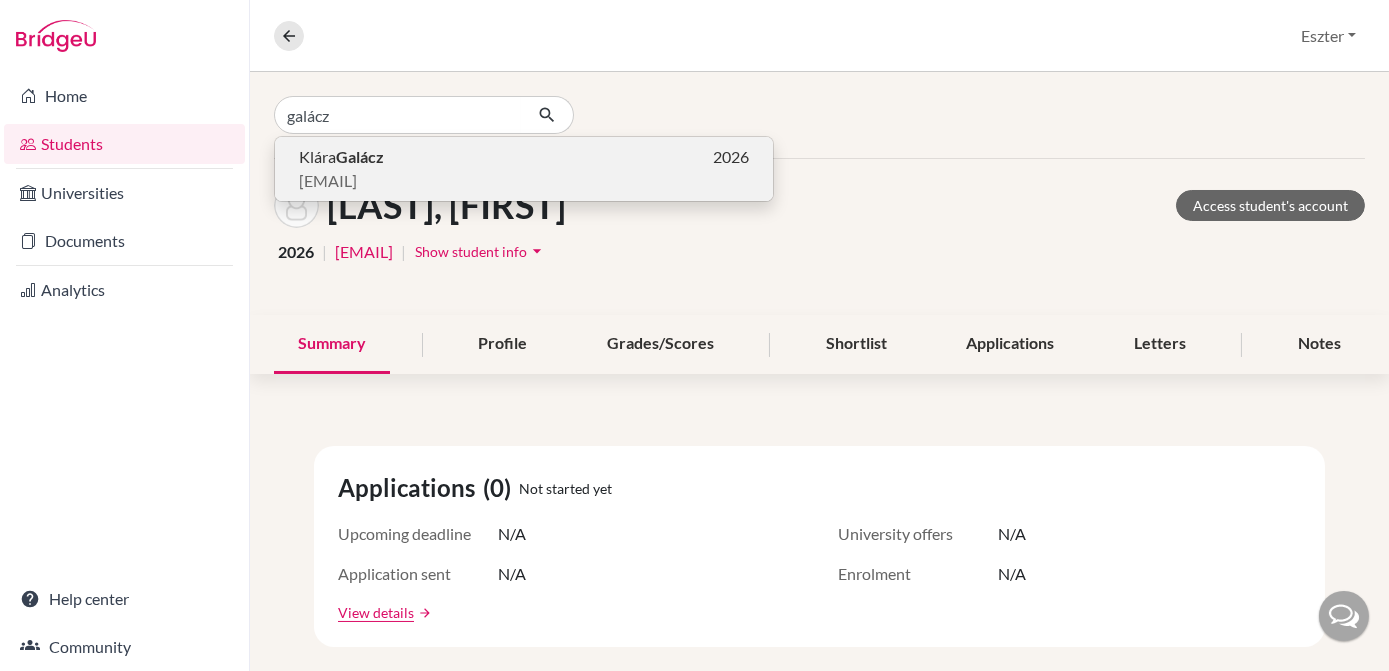 click on "[FIRST] [LAST] 2026" at bounding box center (524, 157) 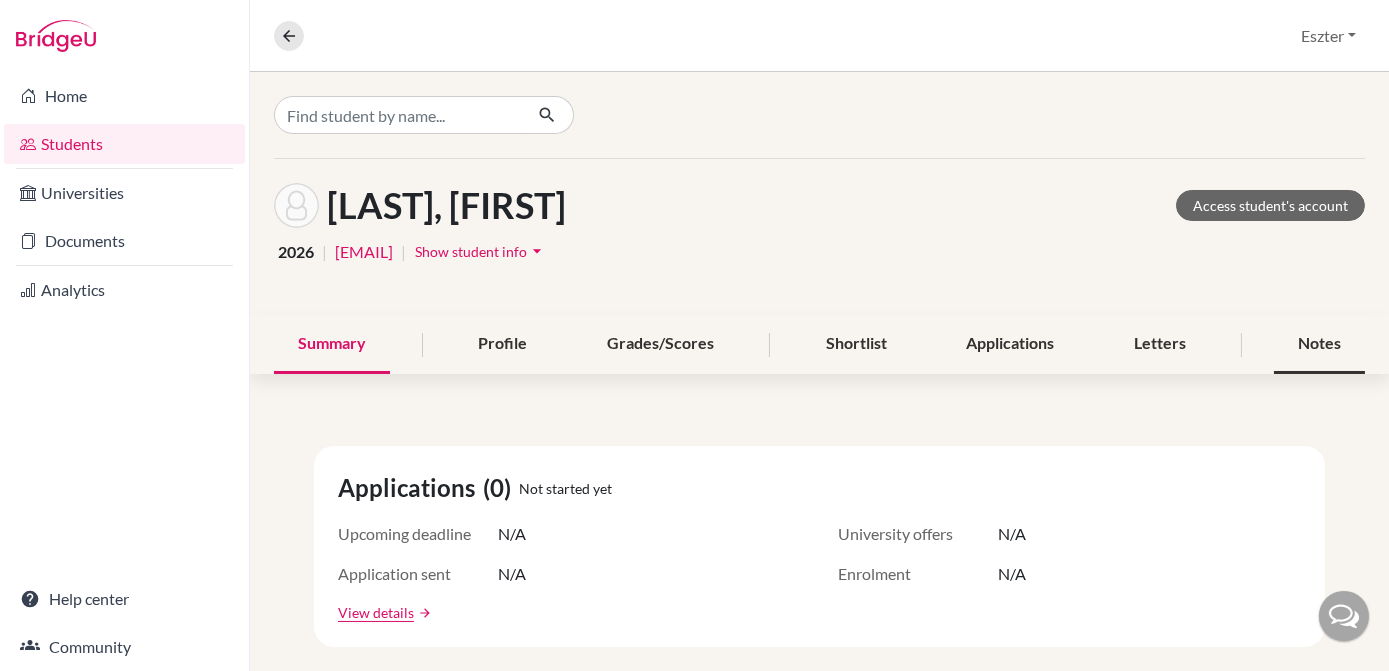click on "Notes" at bounding box center [1319, 344] 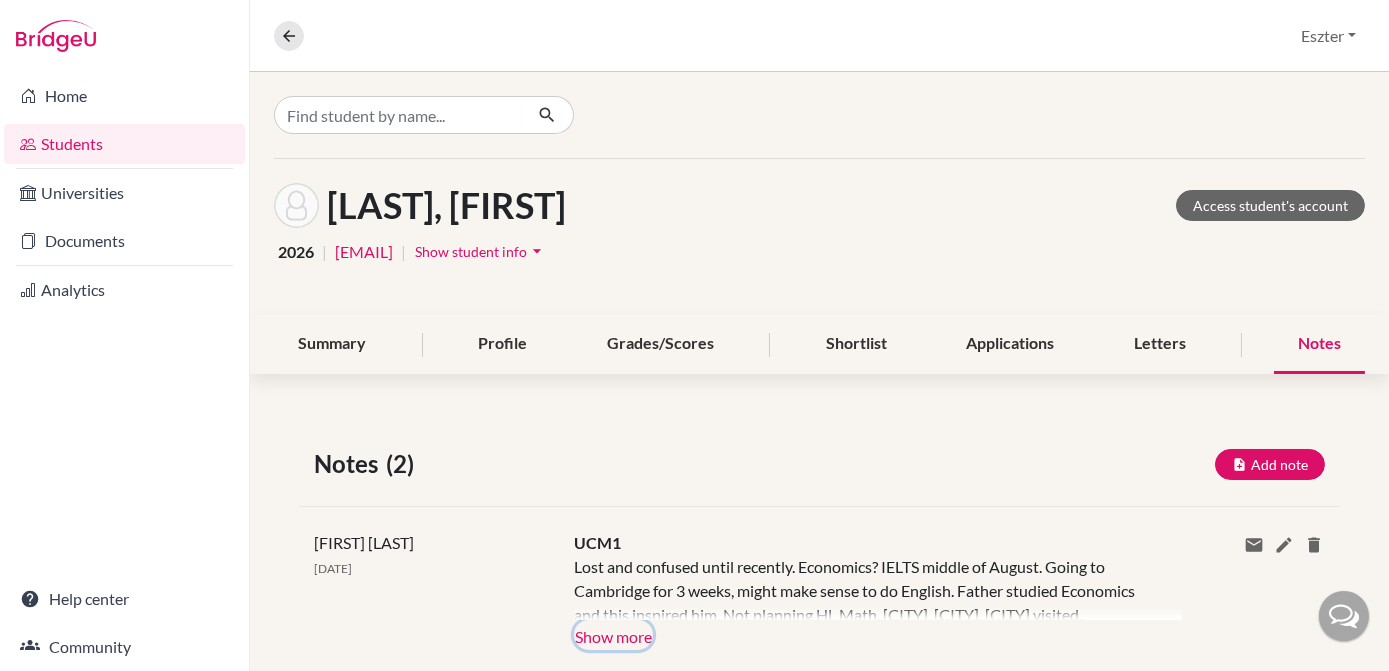 click on "Show more" 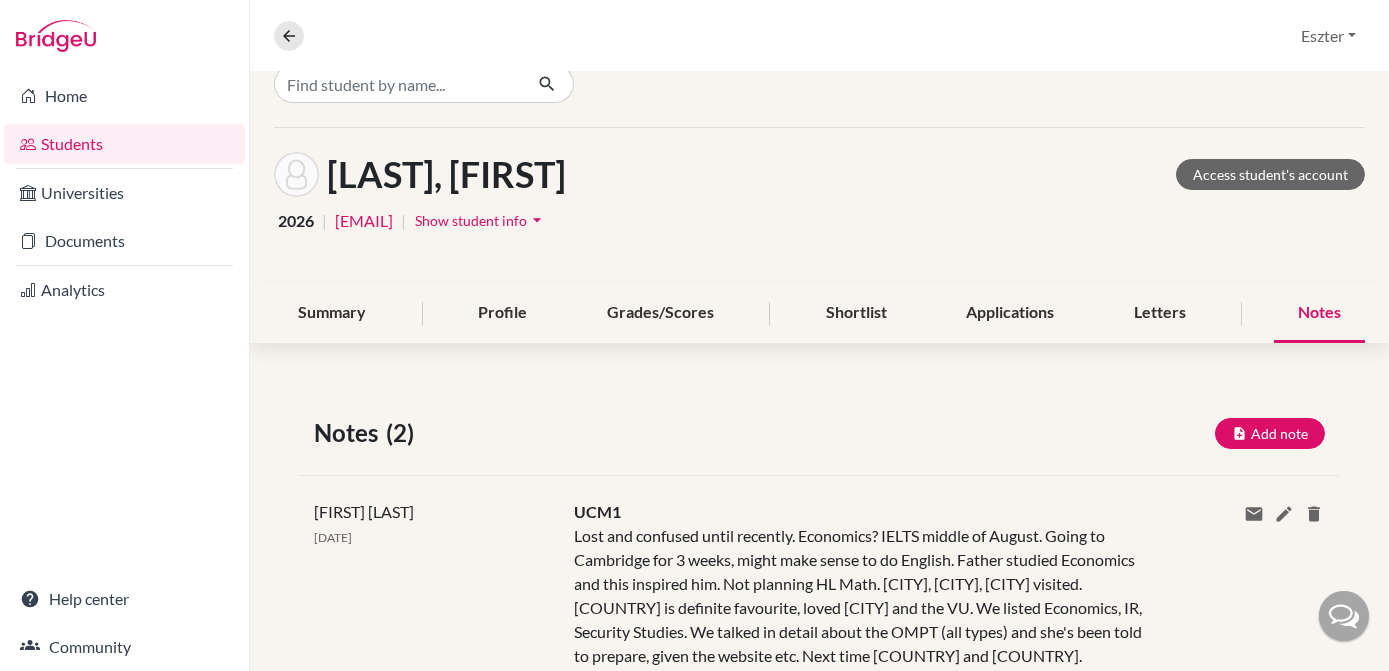 scroll, scrollTop: 0, scrollLeft: 0, axis: both 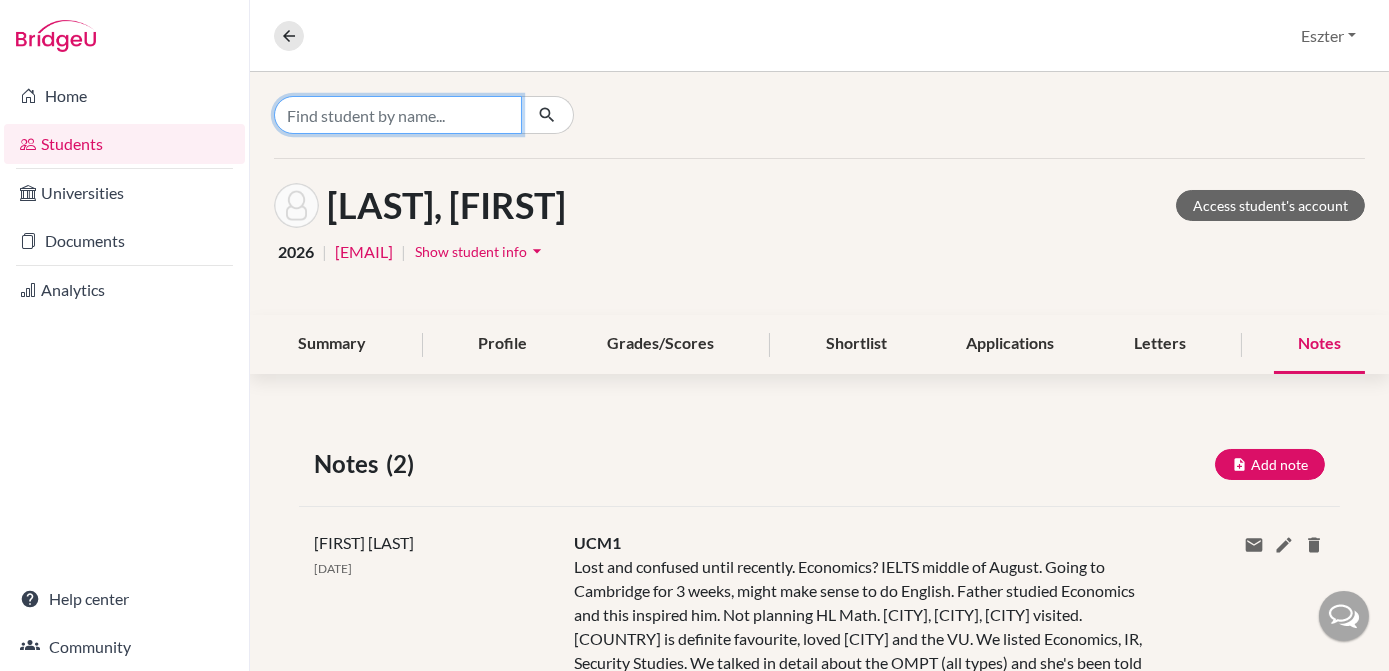 click at bounding box center (398, 115) 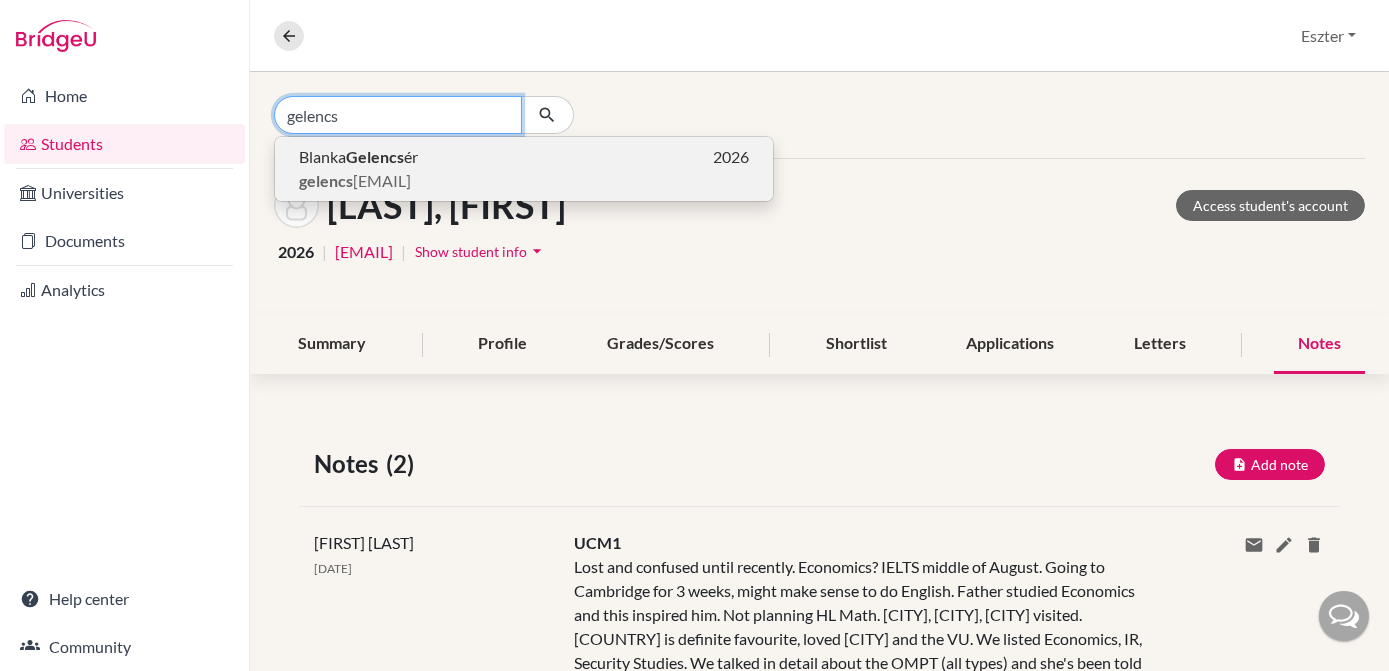 type on "gelencs" 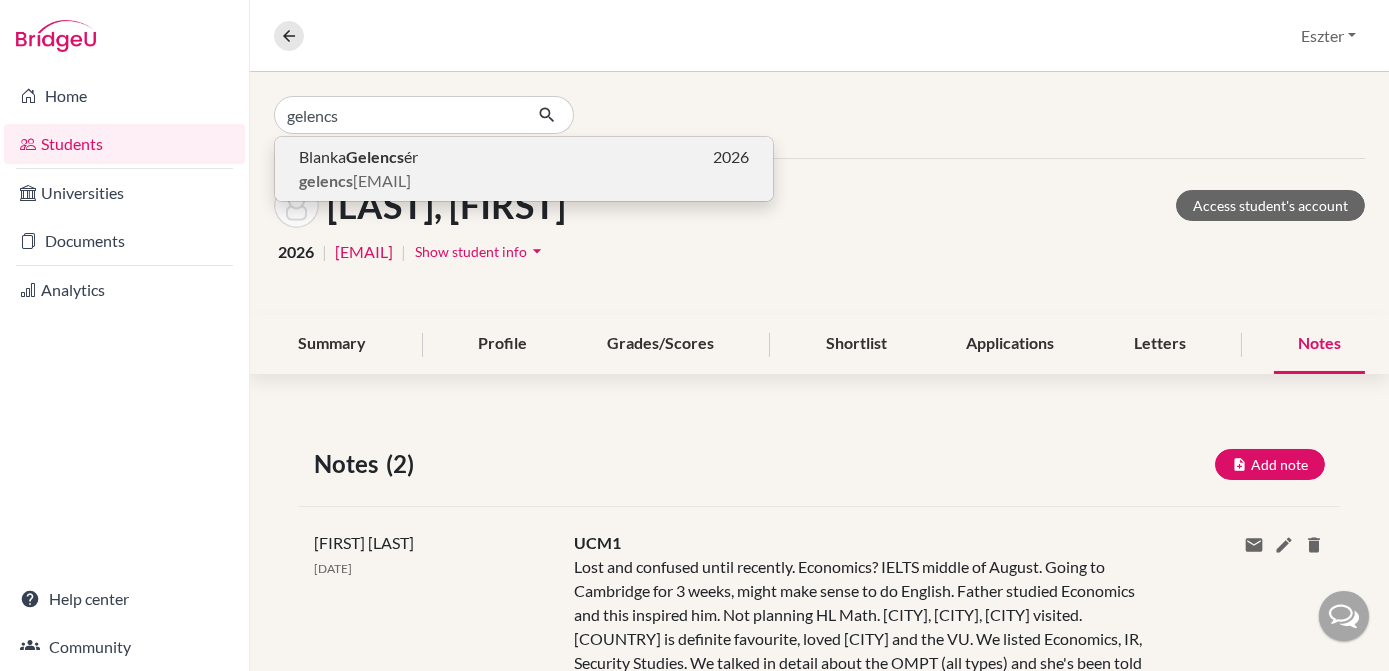 click on "[FIRST] [LAST] 2026" at bounding box center [524, 157] 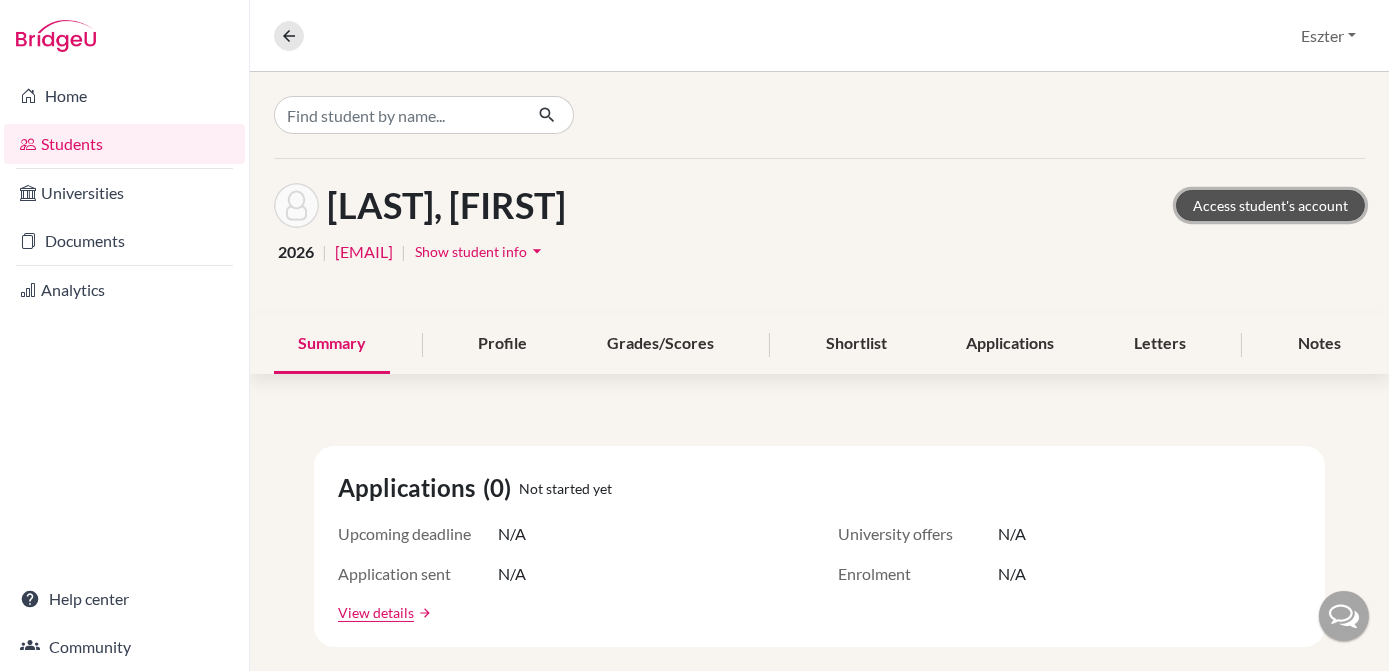 click on "Access student's account" at bounding box center [1270, 205] 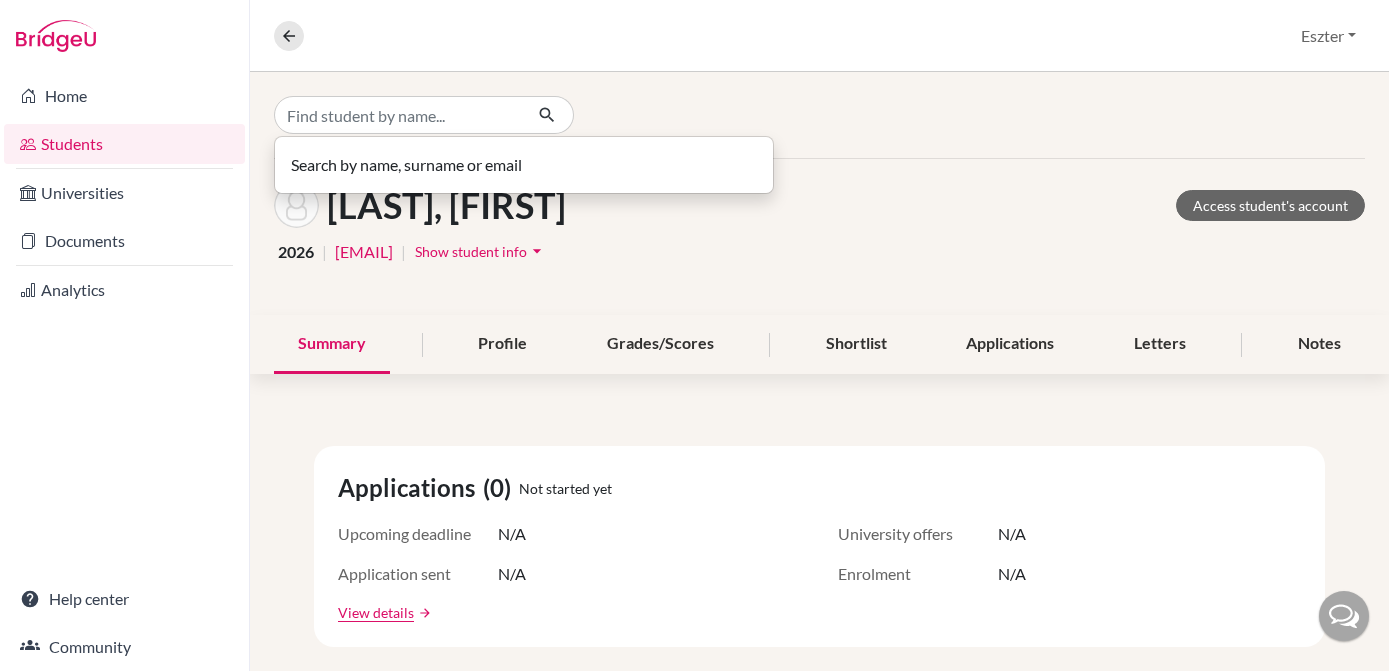 scroll, scrollTop: 0, scrollLeft: 0, axis: both 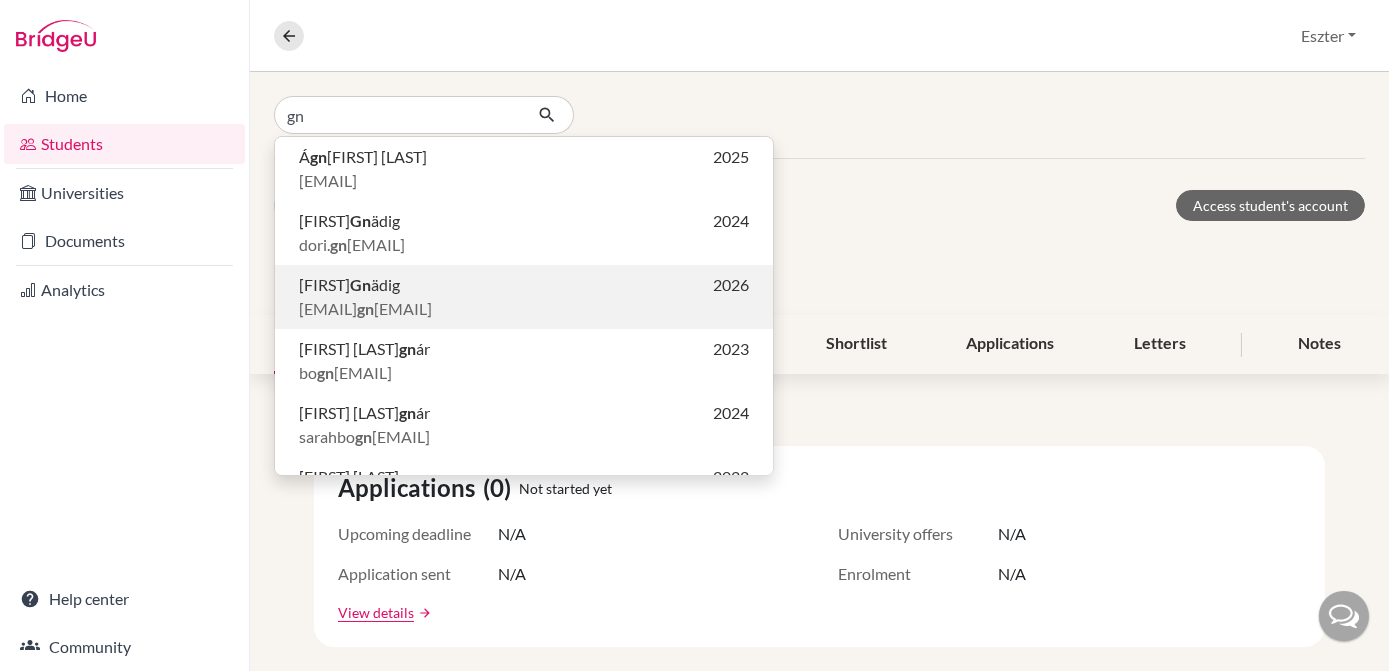 type on "gn" 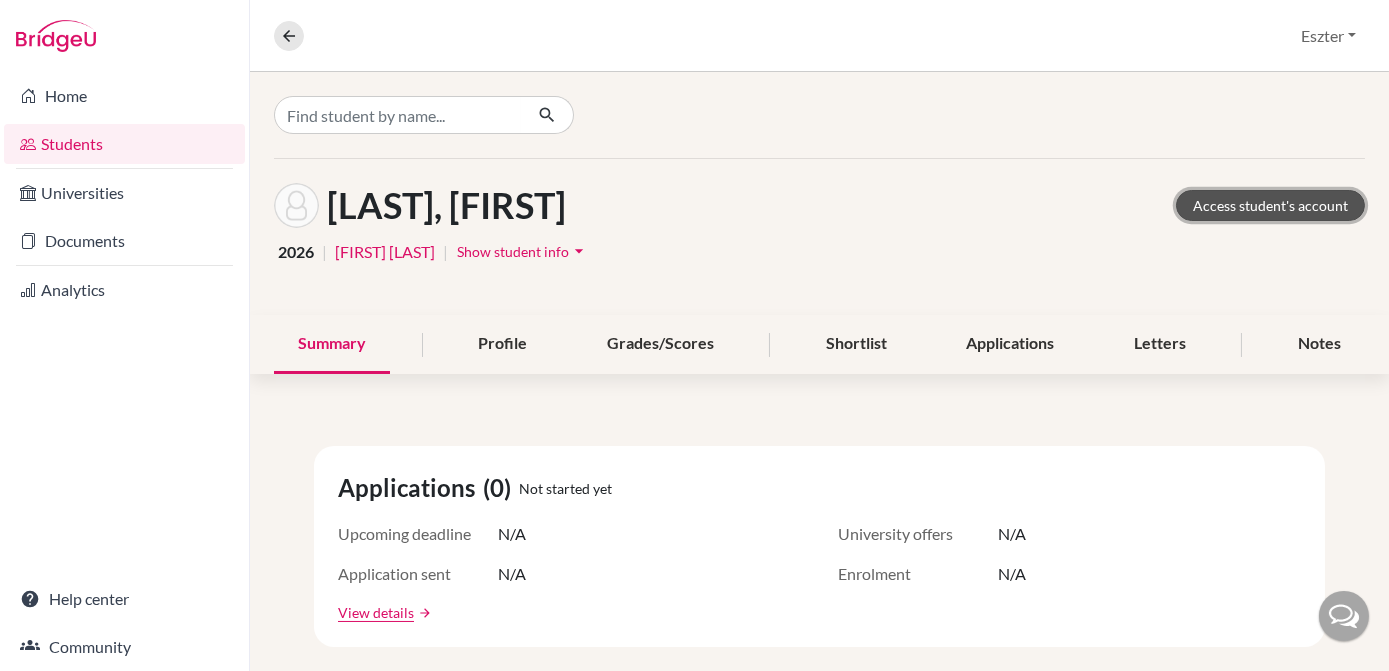 click on "Access student's account" at bounding box center [1270, 205] 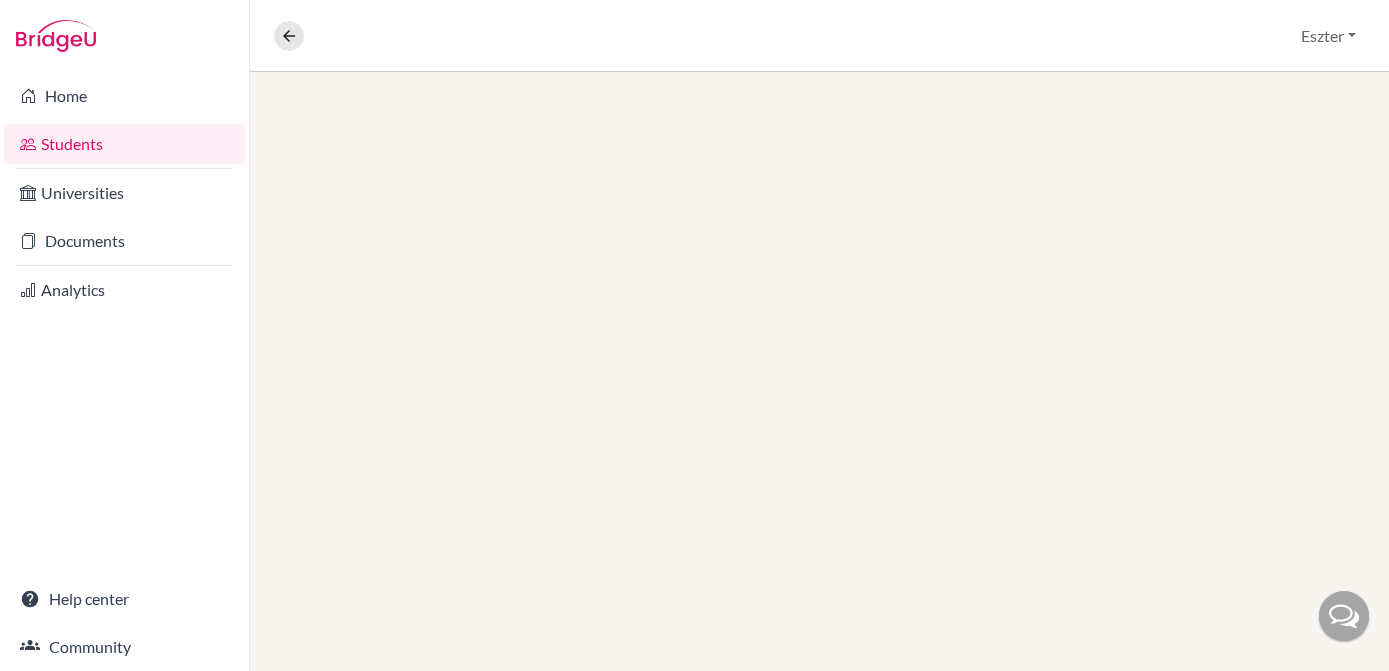scroll, scrollTop: 0, scrollLeft: 0, axis: both 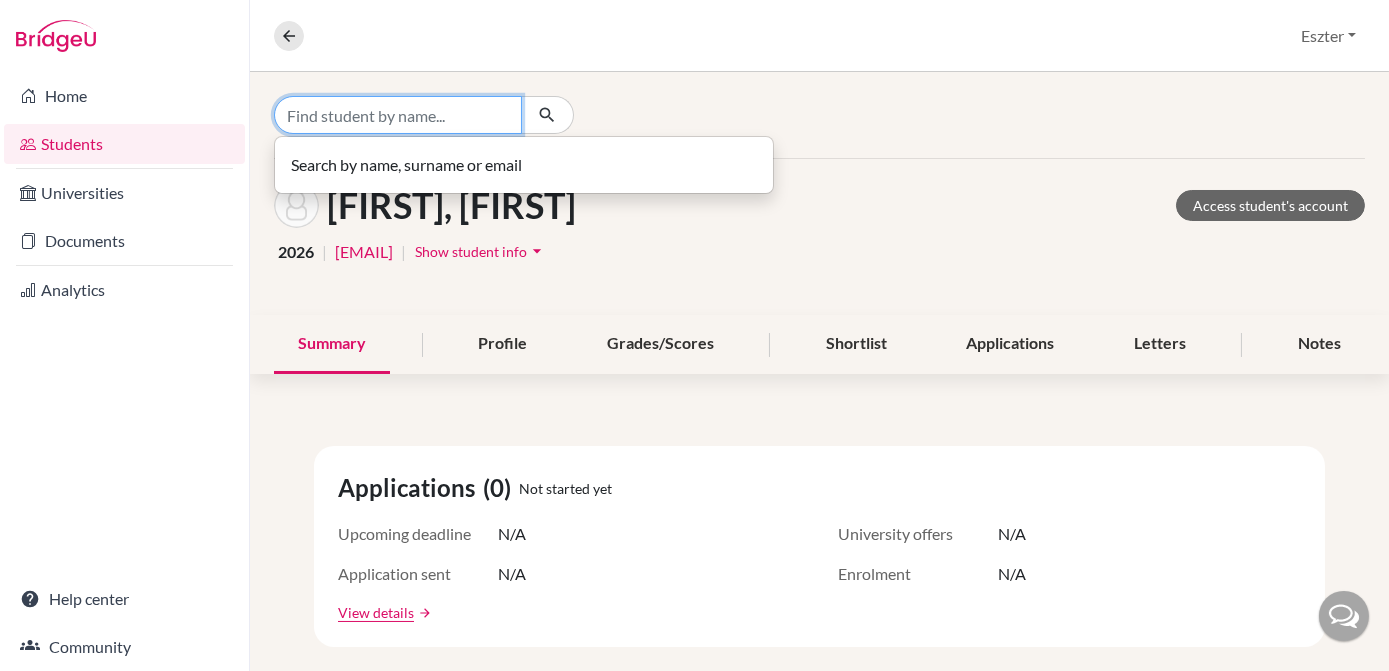 click at bounding box center (398, 115) 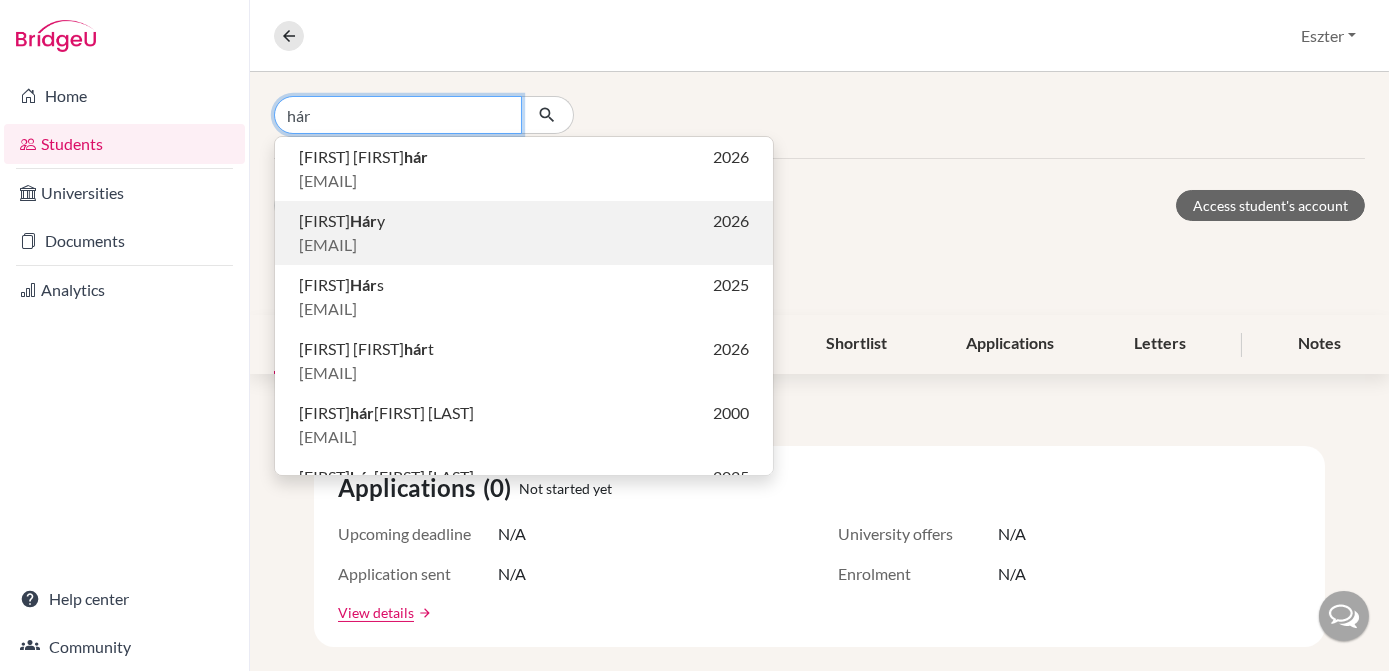 type on "hár" 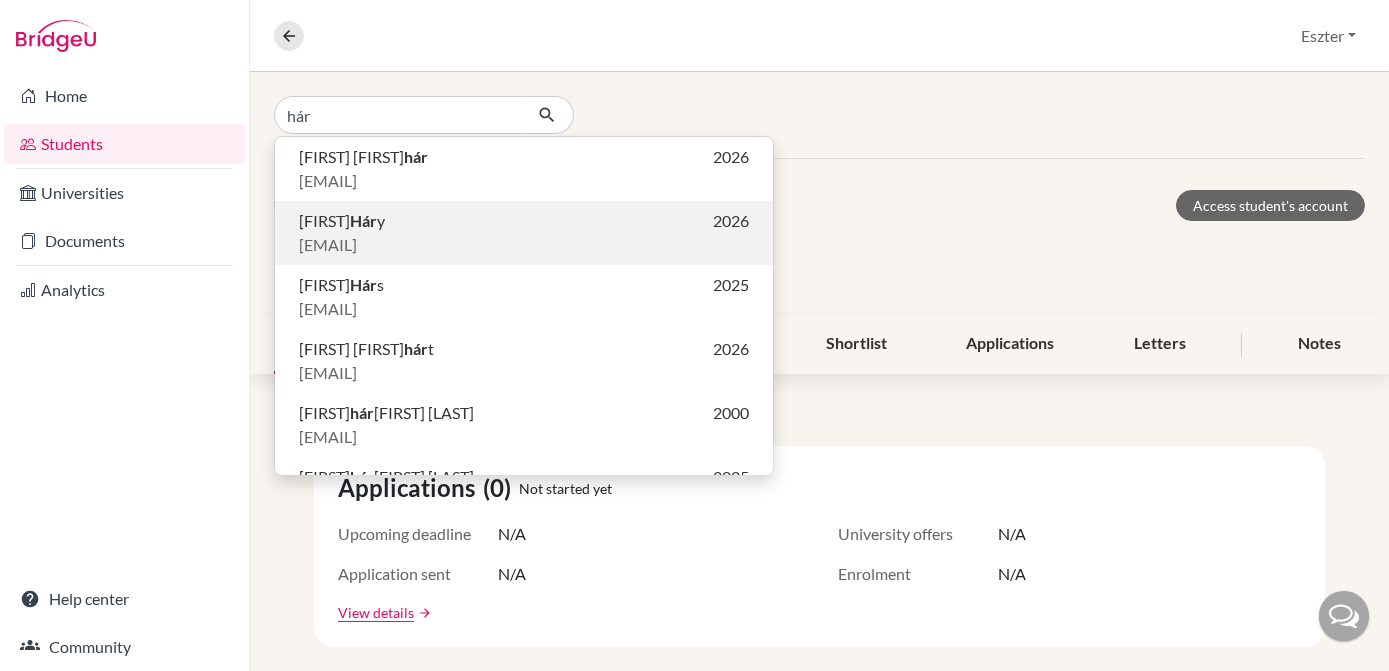 click on "Laura  Hár y 2026" at bounding box center (524, 221) 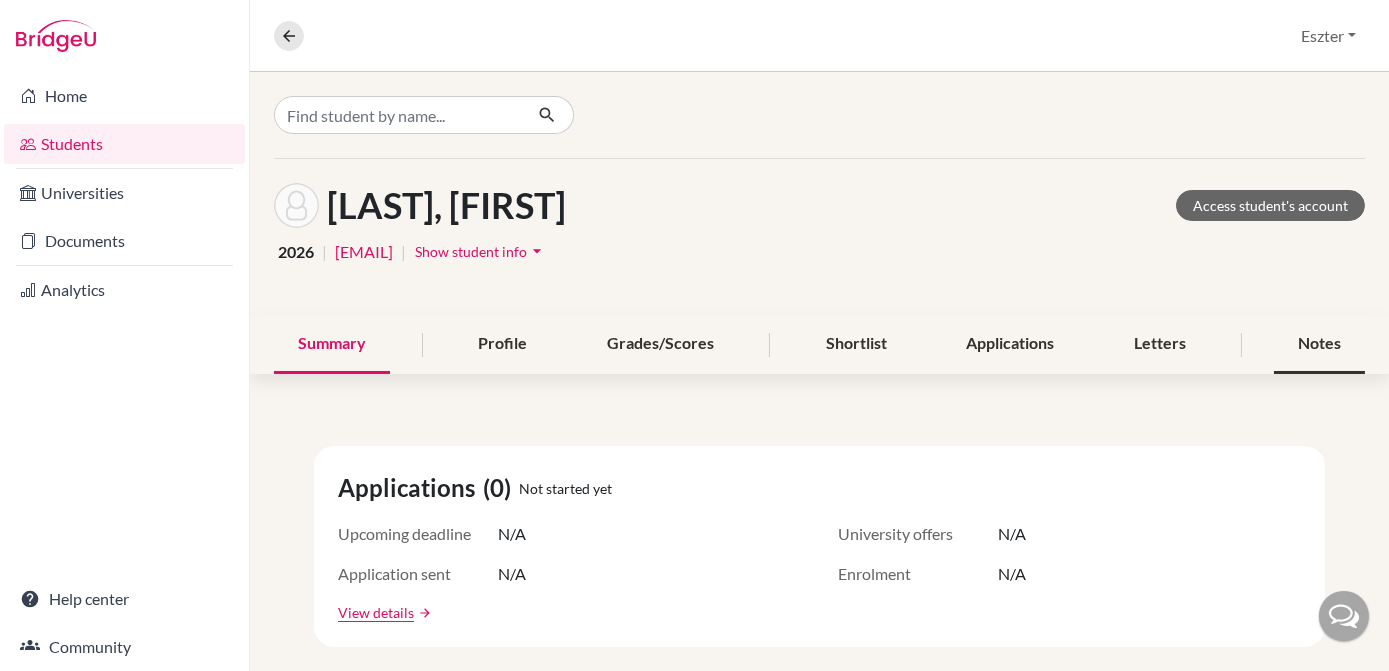 click on "Notes" at bounding box center (1319, 344) 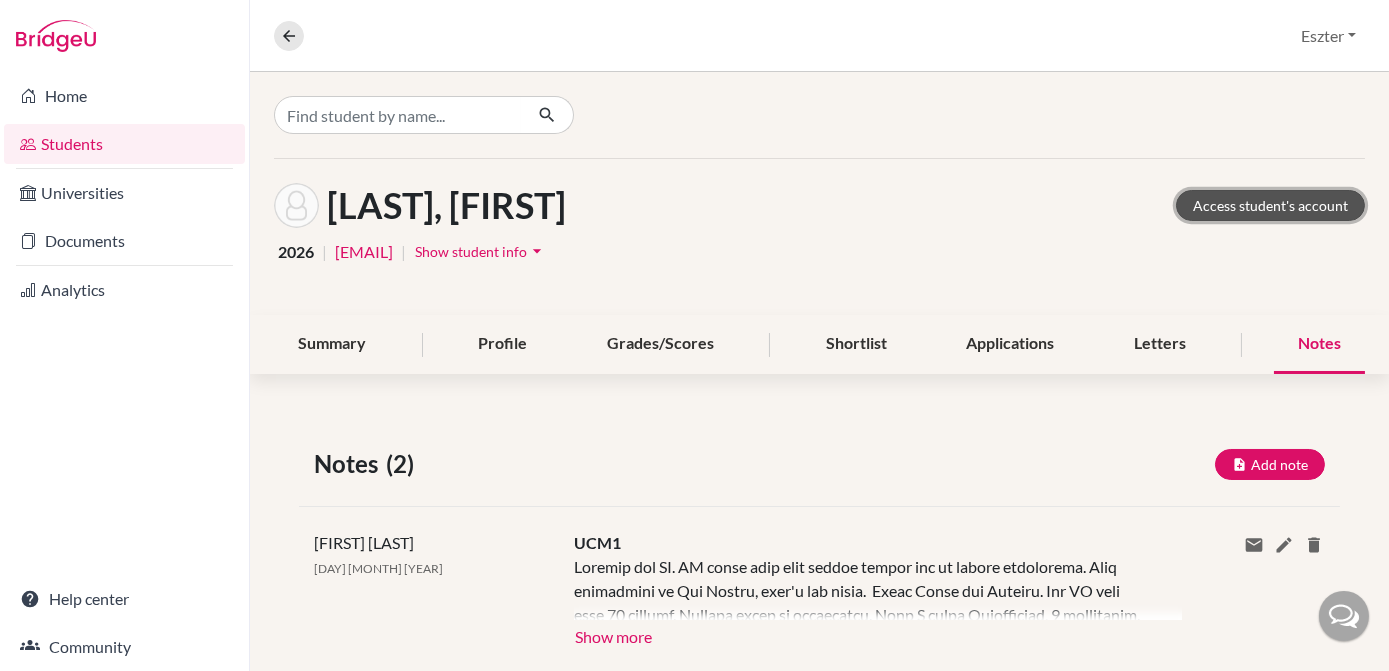 click on "Access student's account" at bounding box center [1270, 205] 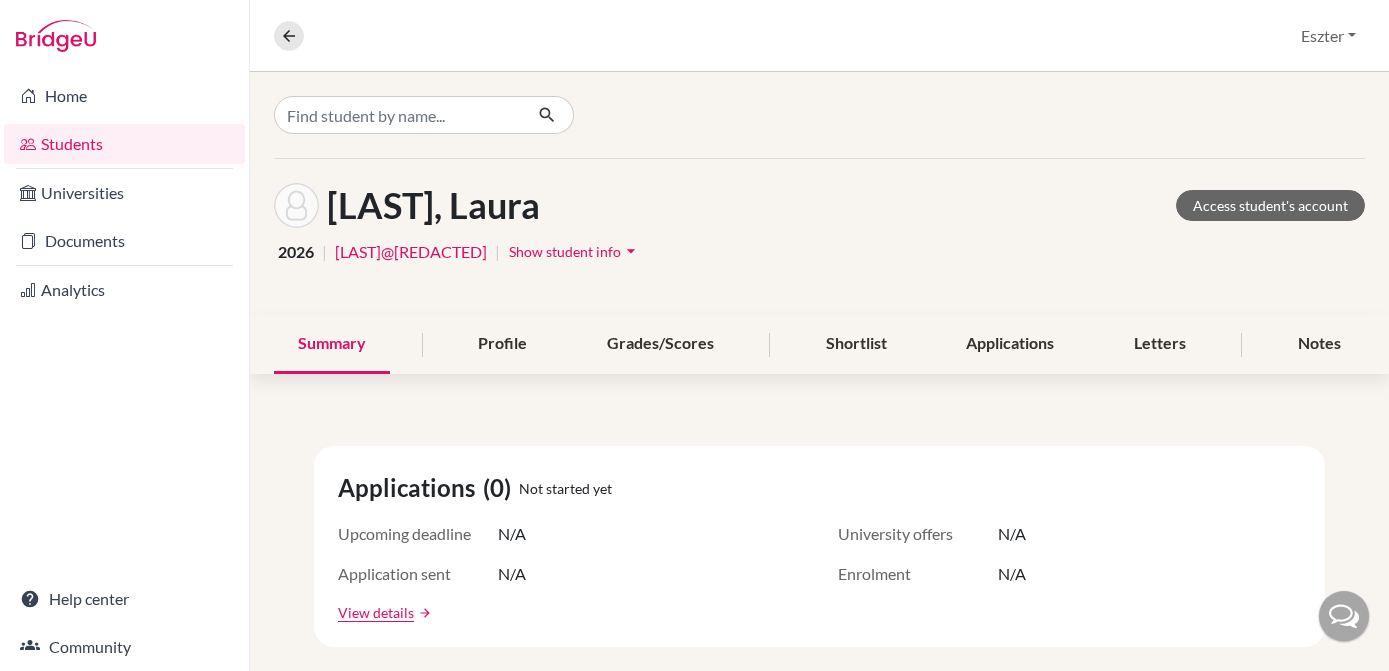 scroll, scrollTop: 0, scrollLeft: 0, axis: both 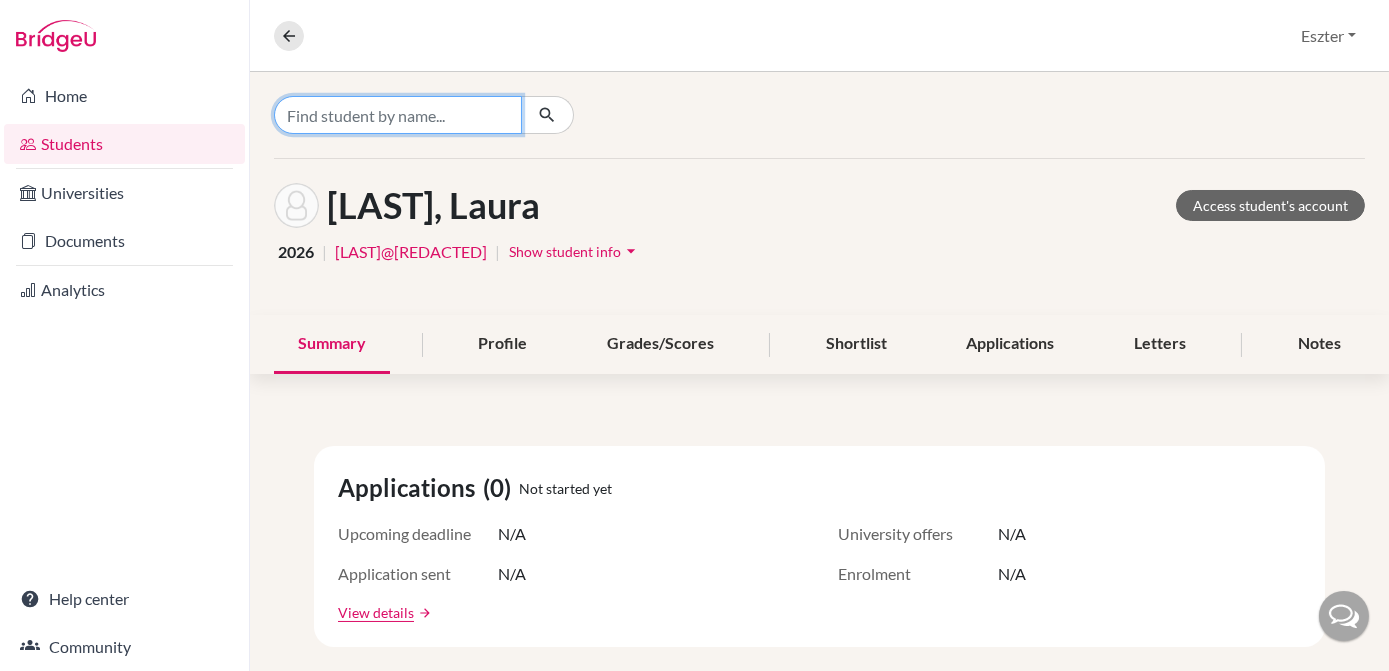 click at bounding box center (398, 115) 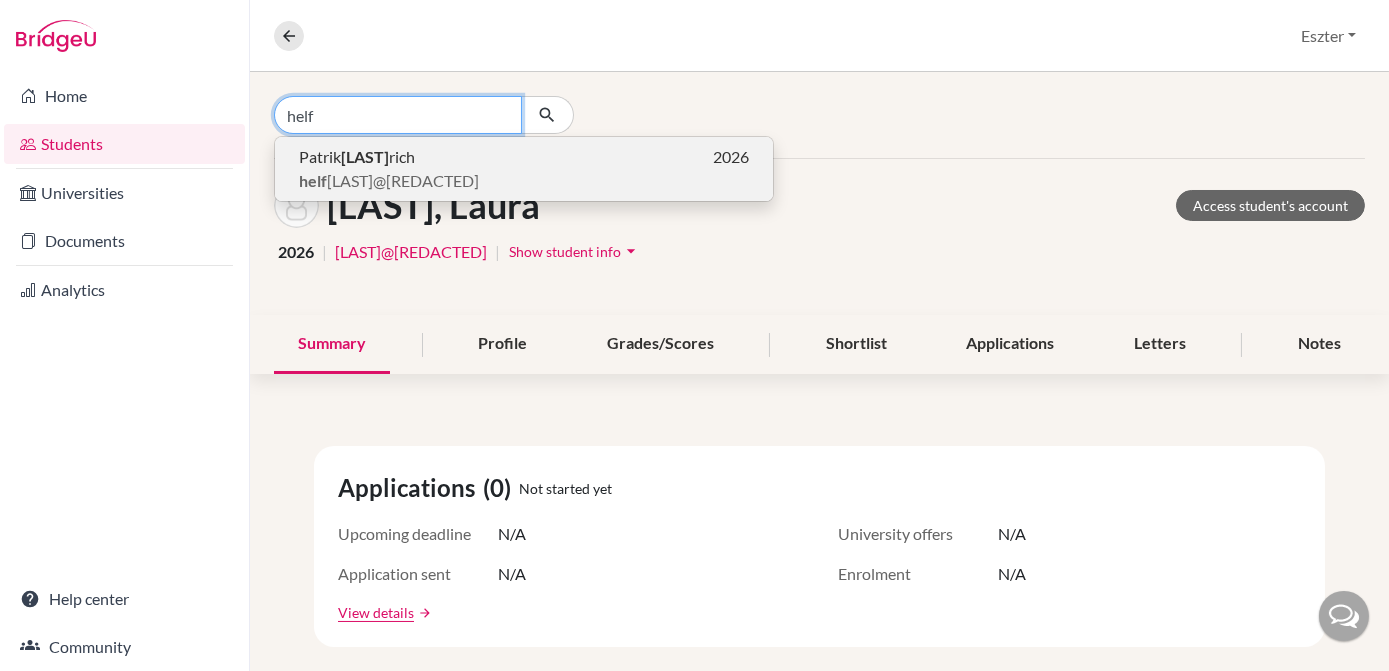 type on "helf" 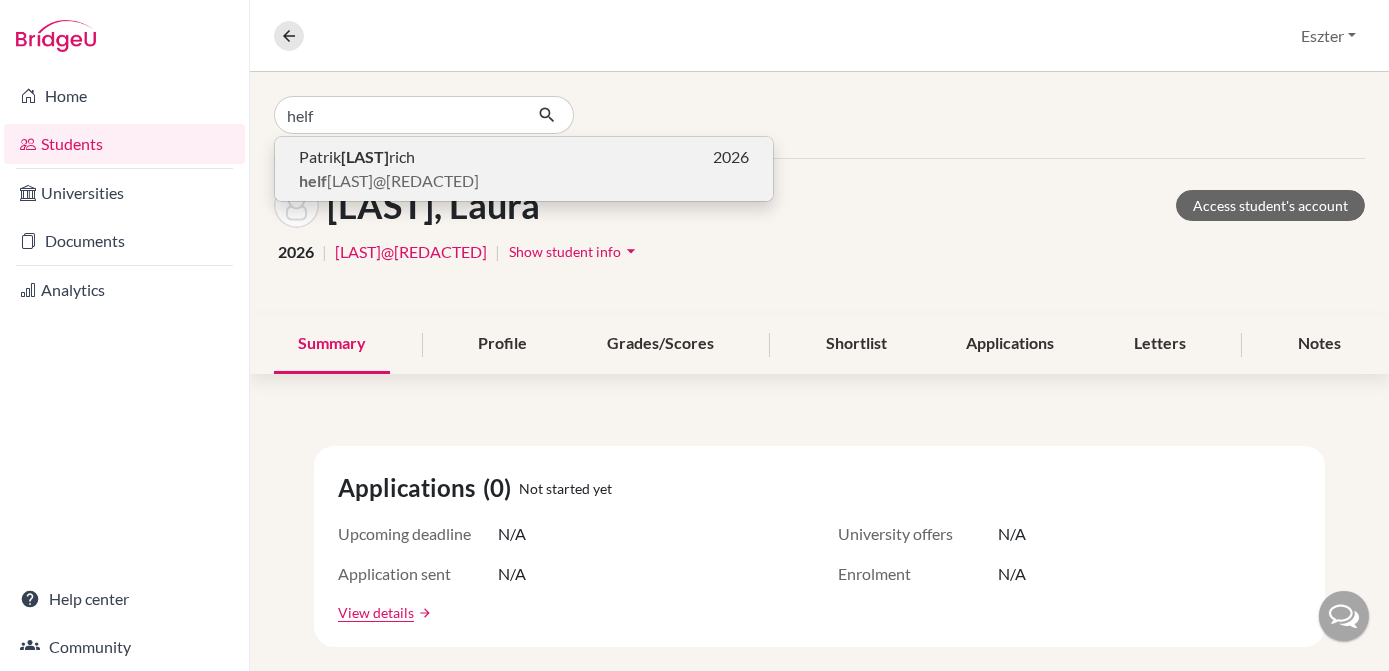 click on "Patrik  Helf rich" at bounding box center (357, 157) 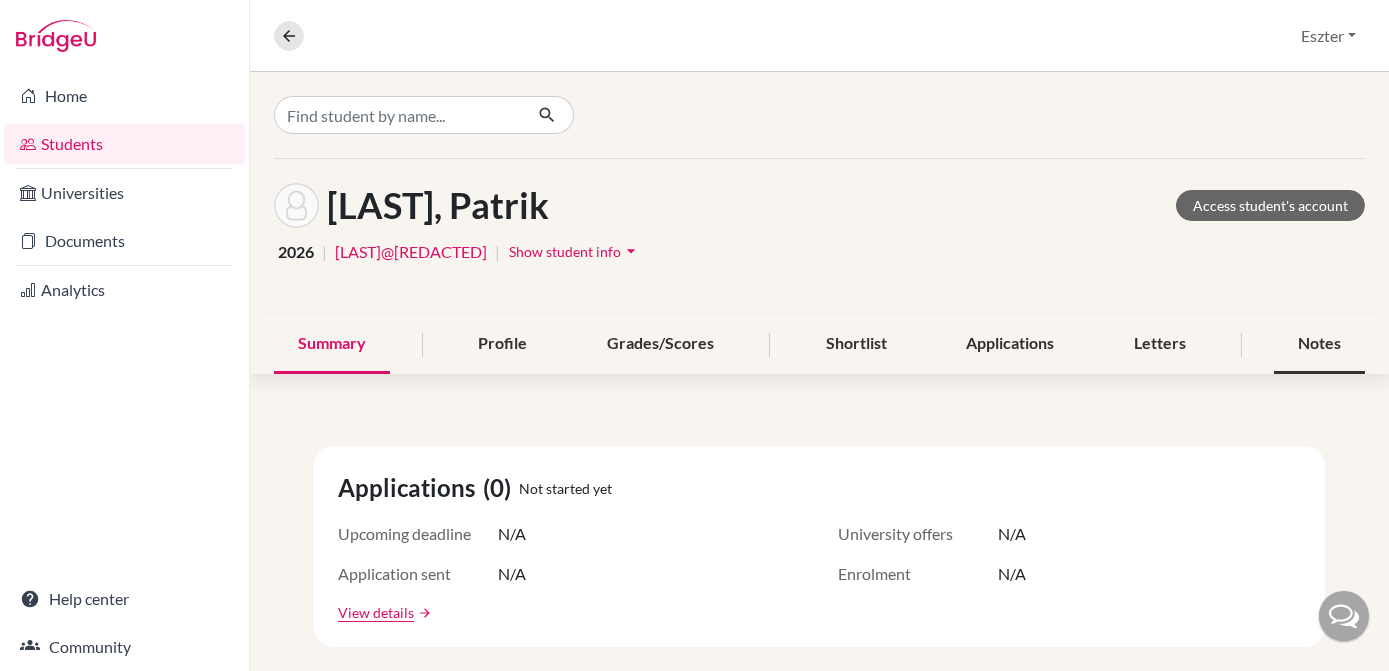 click on "Notes" at bounding box center (1319, 344) 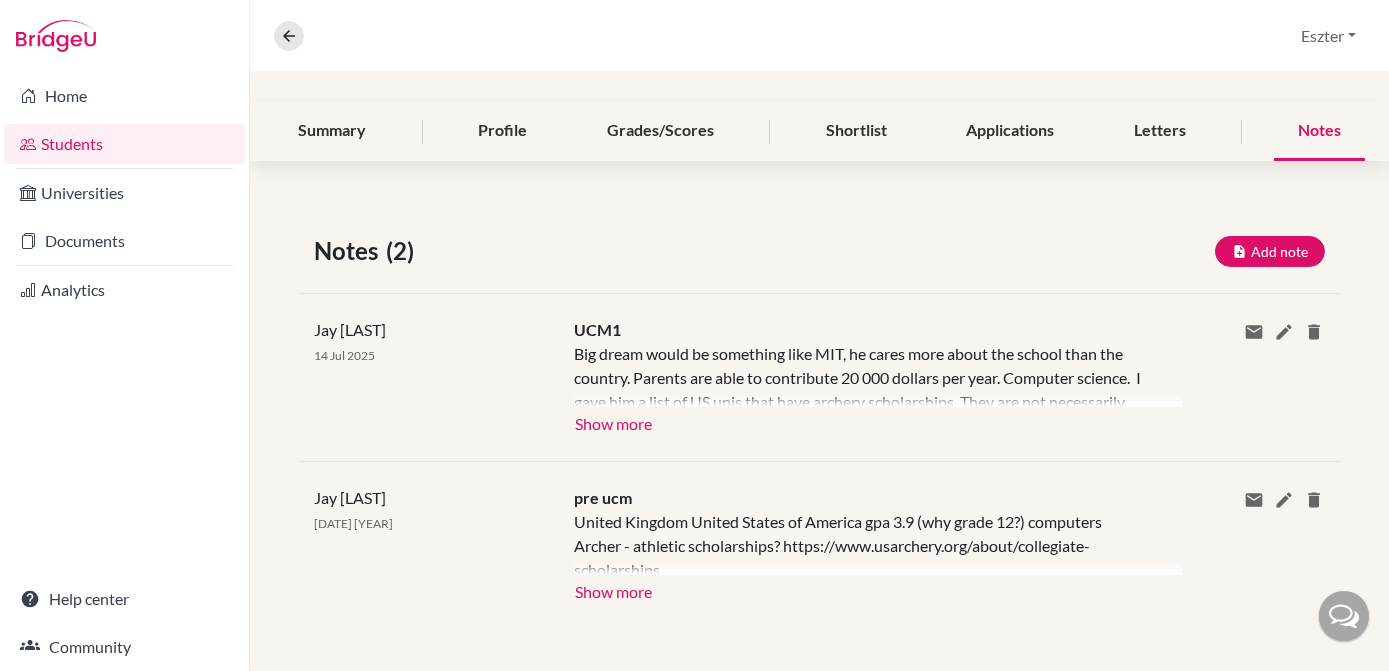 scroll, scrollTop: 214, scrollLeft: 0, axis: vertical 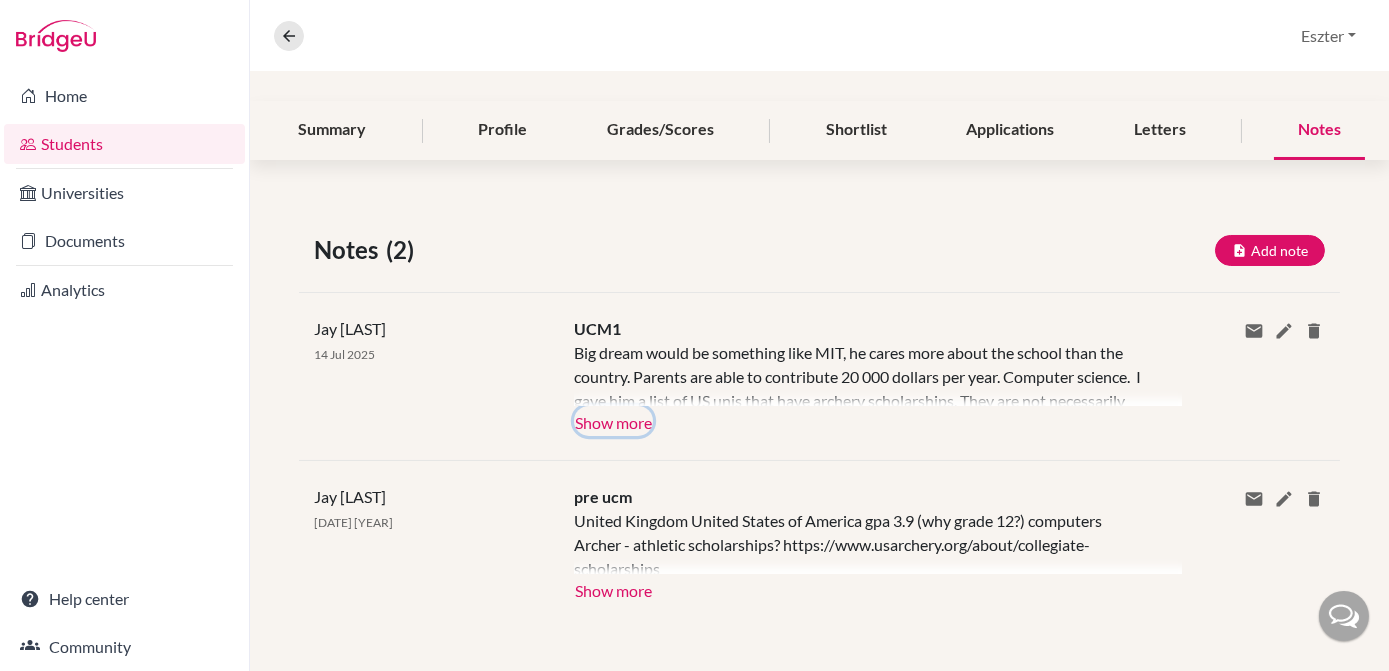 click on "Show more" 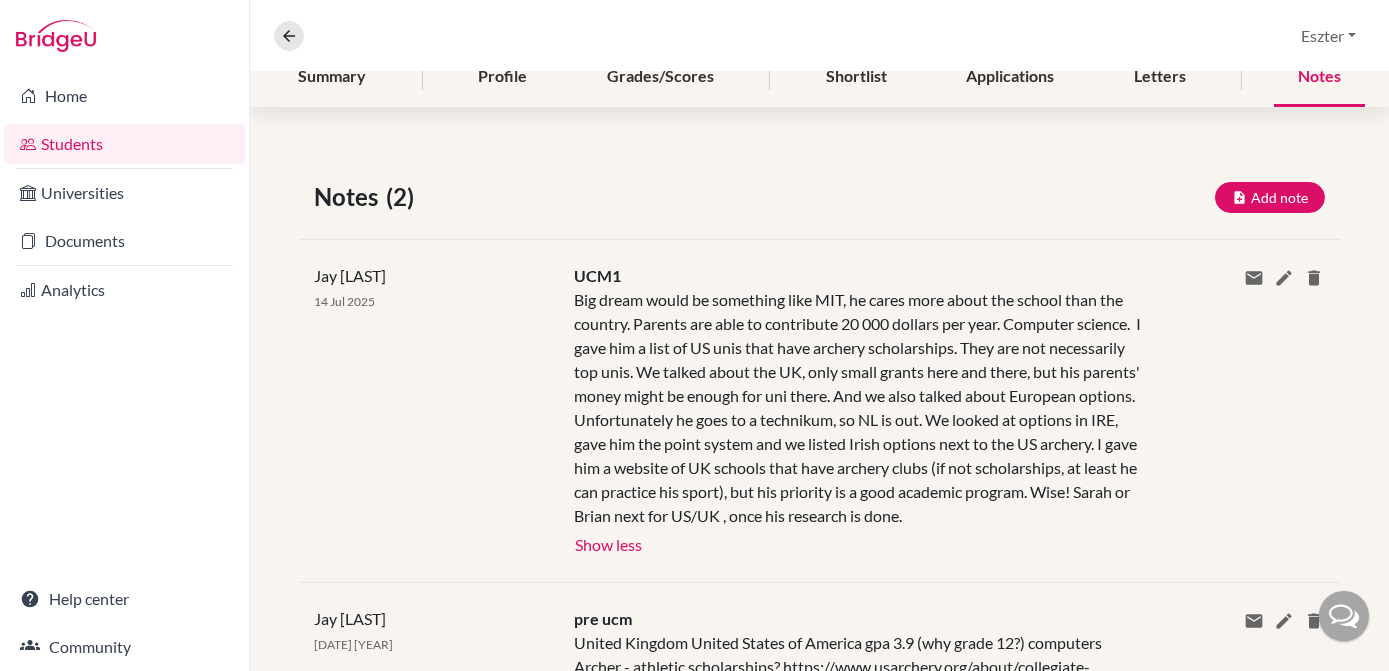 scroll, scrollTop: 0, scrollLeft: 0, axis: both 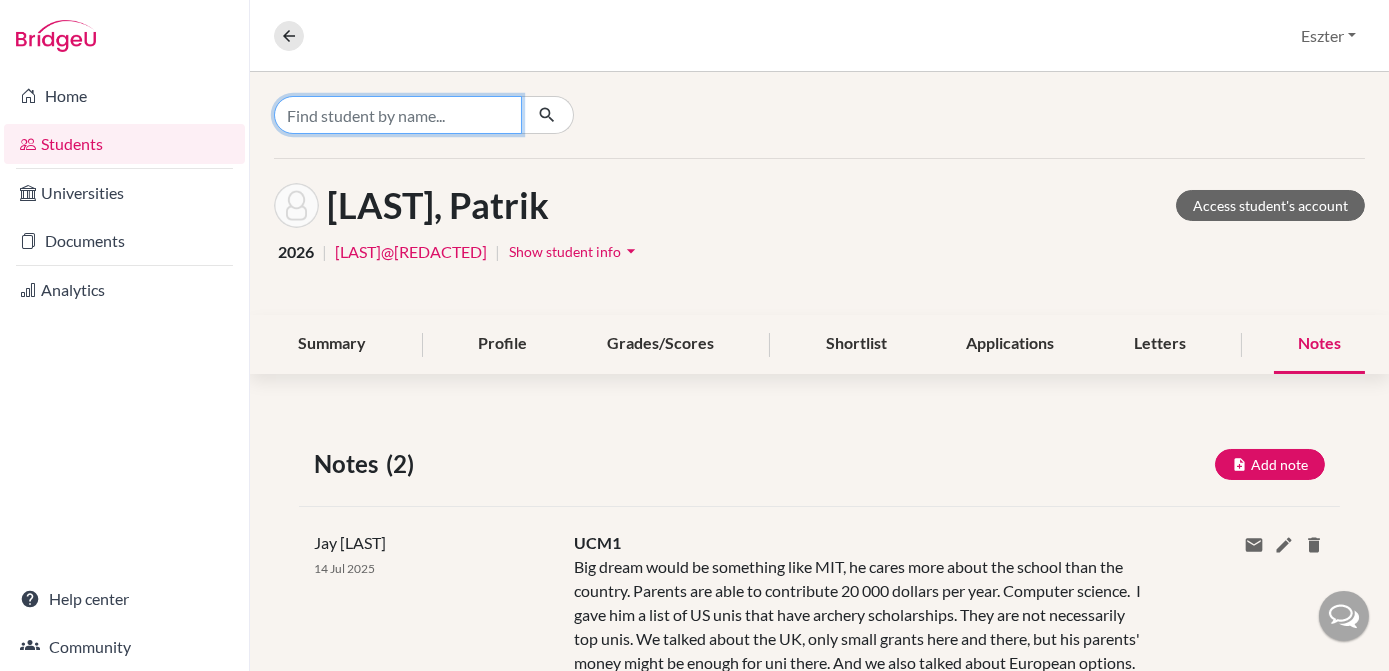 click at bounding box center [398, 115] 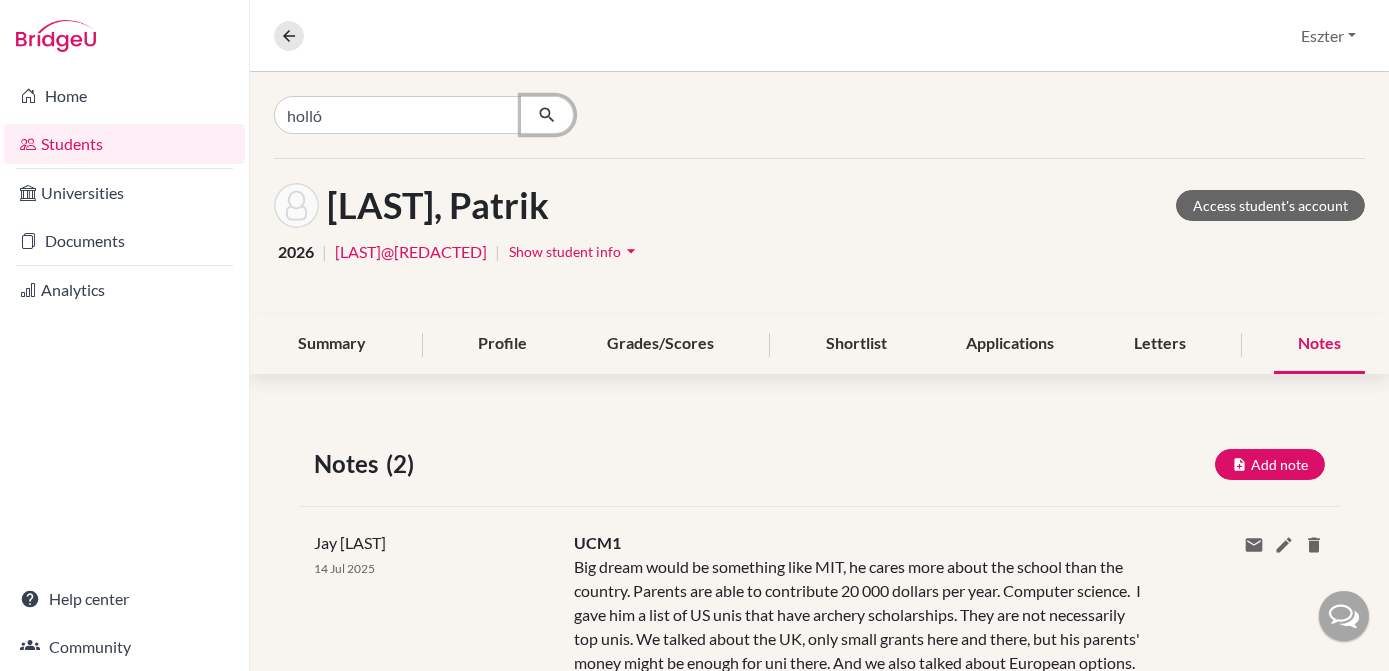 click at bounding box center [547, 115] 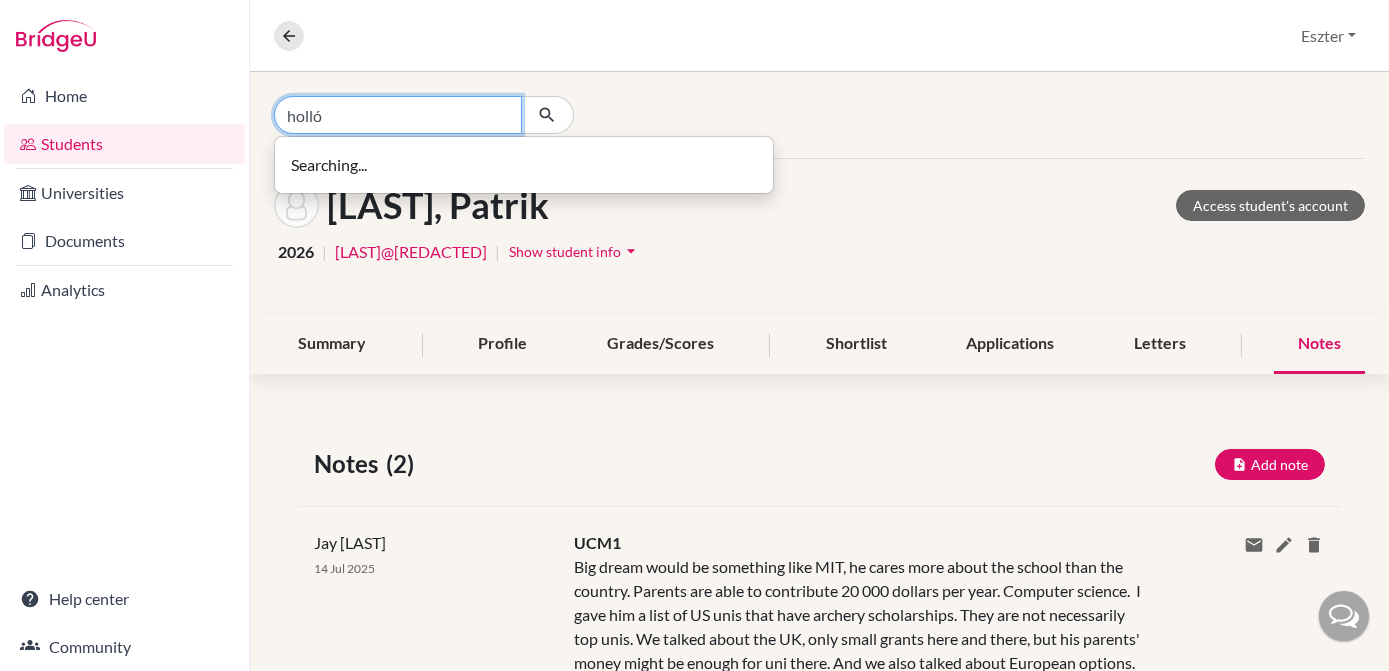 click on "holló" at bounding box center (398, 115) 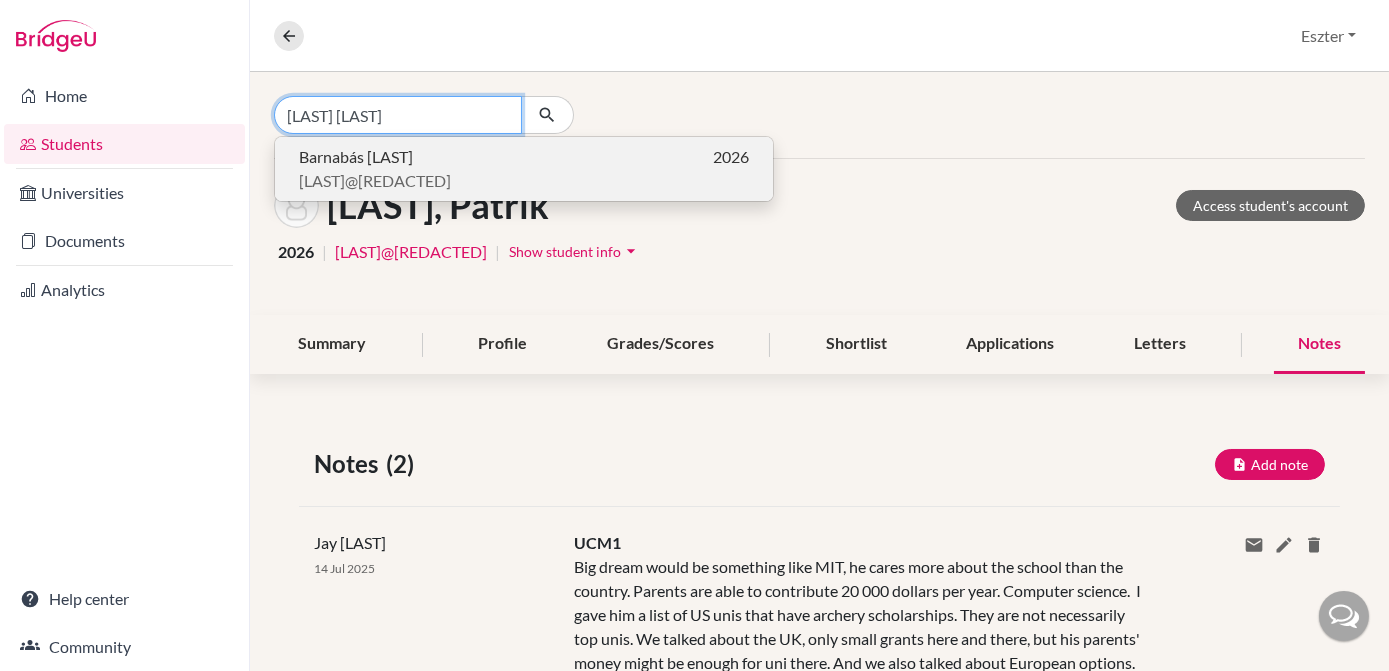 type on "holló ba" 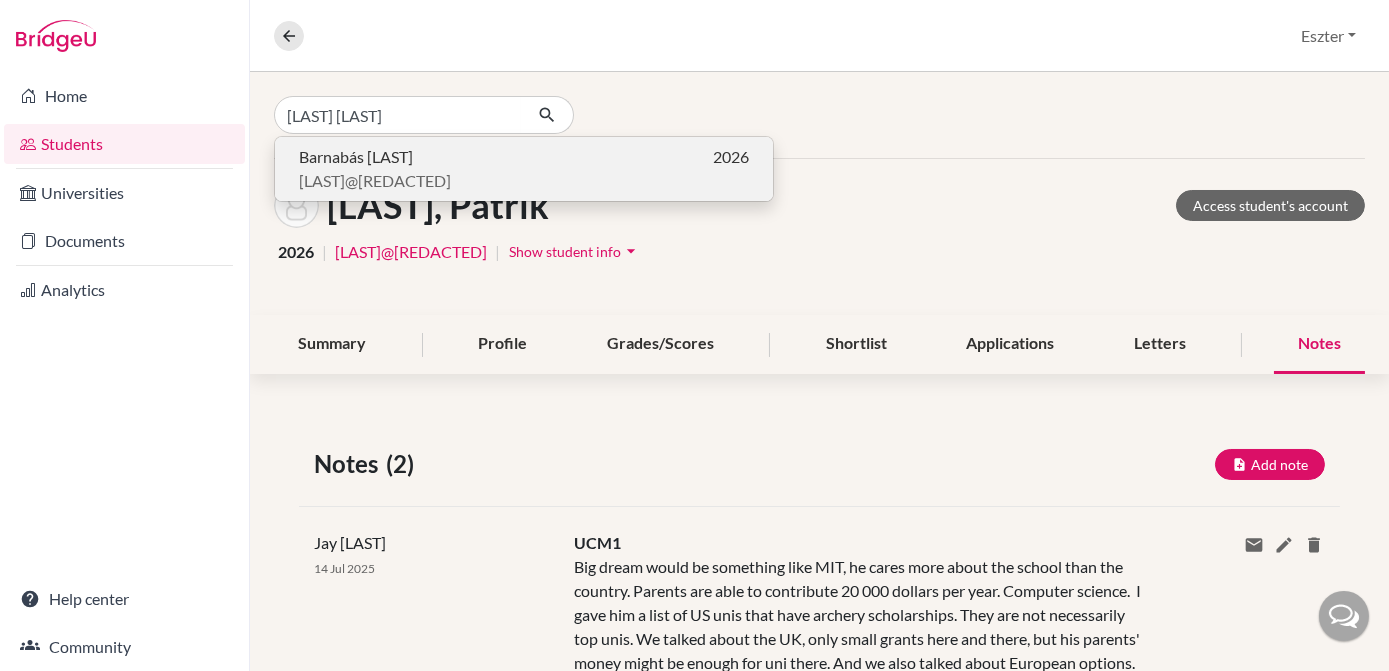 click on "hollobarnabas9@gmail.com" at bounding box center (375, 181) 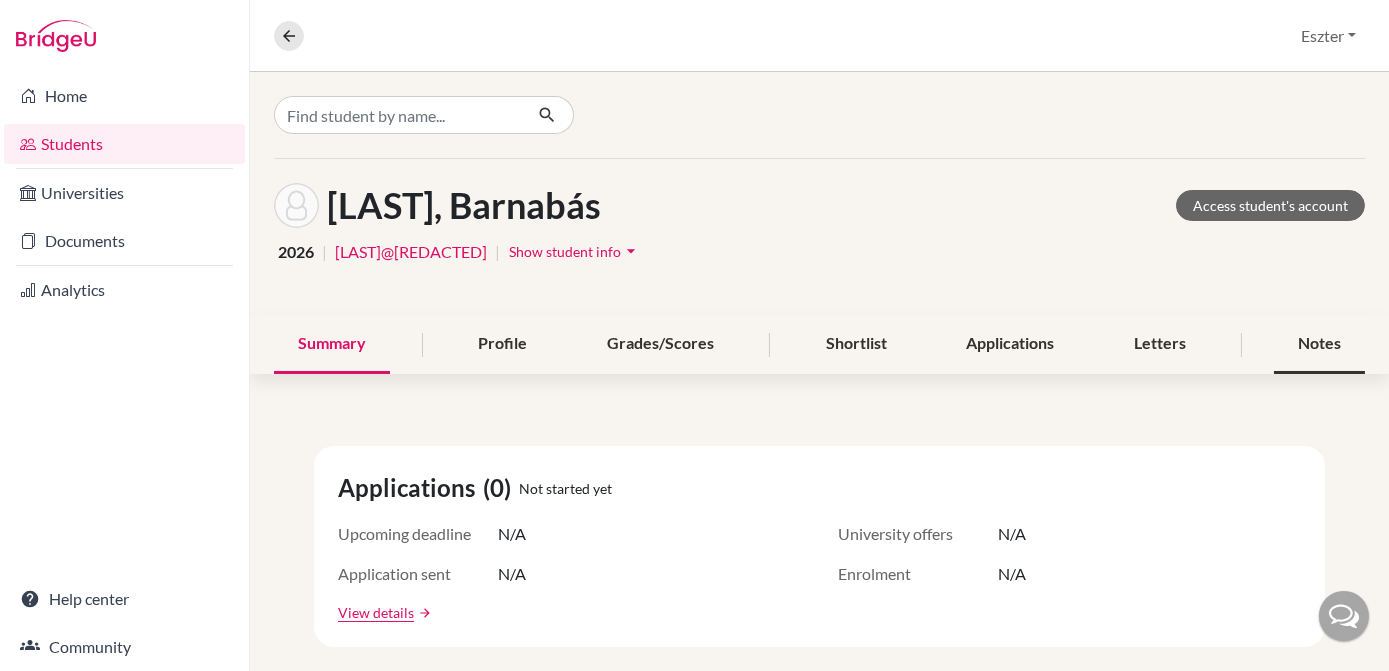 click on "Notes" at bounding box center [1319, 344] 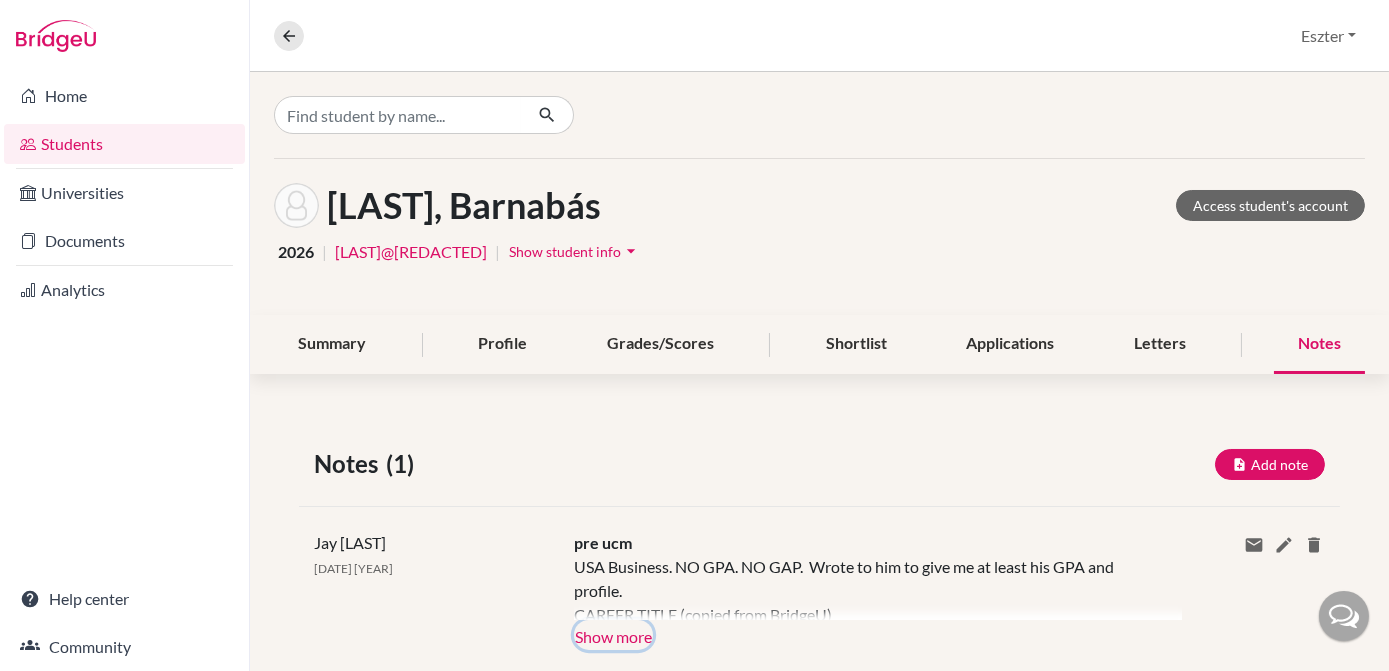 click on "Show more" 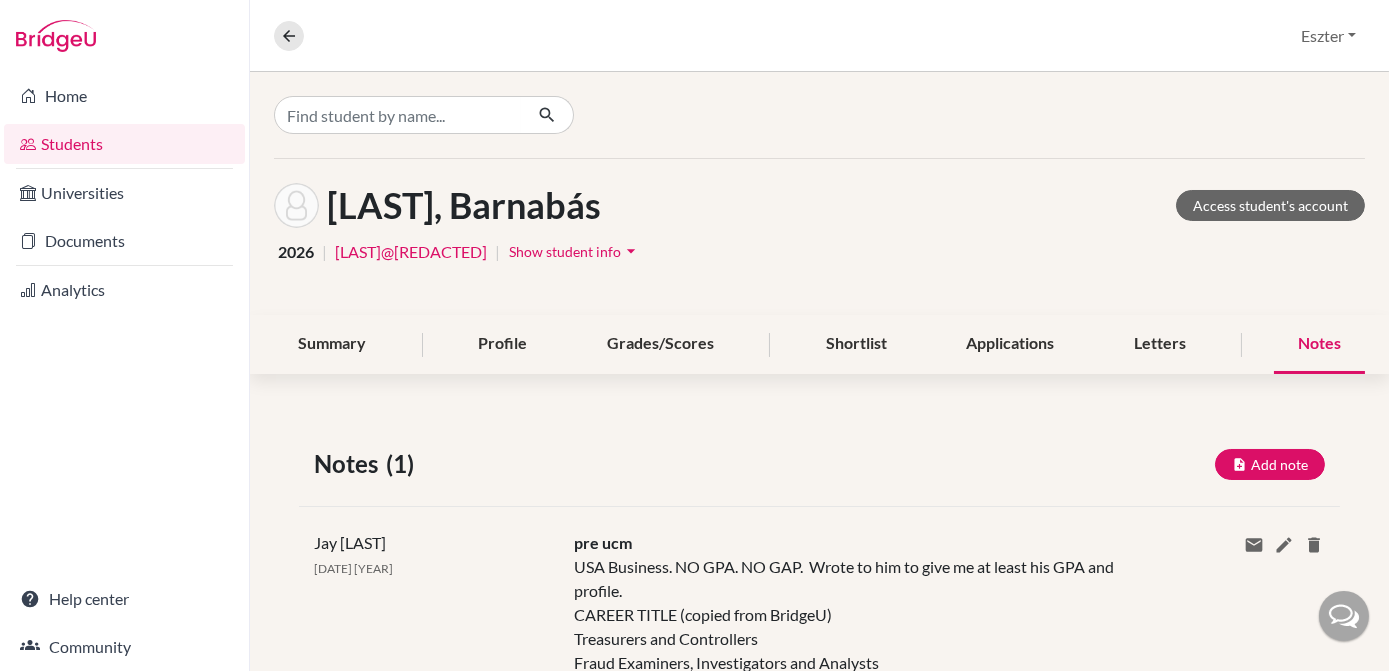 click on "USA Business. NO GPA. NO GAP.  Wrote to him to give me at least his GPA and profile.
CAREER TITLE (copied from BridgeU)
Treasurers and Controllers
Fraud Examiners, Investigators and Analysts
Geothermal Production Managers
Commercial Pilots
Loss Prevention Managers
Financial Managers
Real Estate Brokers
Fundraisers" 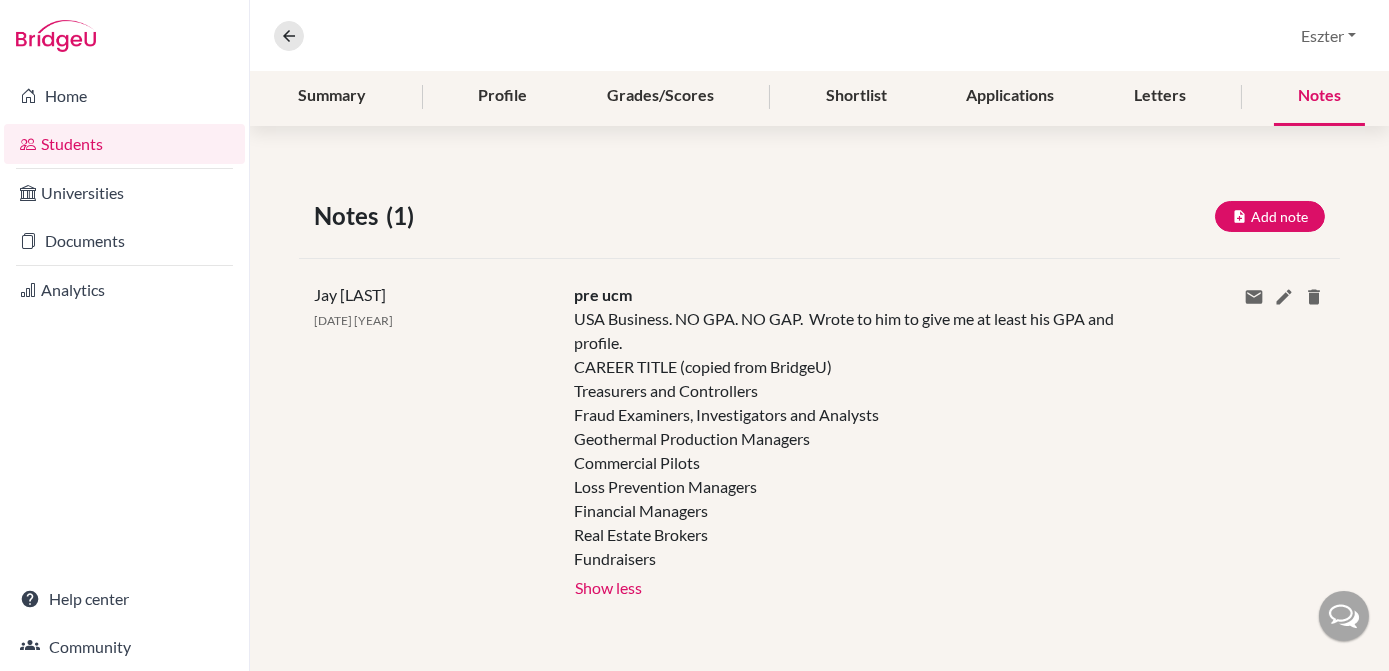scroll, scrollTop: 0, scrollLeft: 0, axis: both 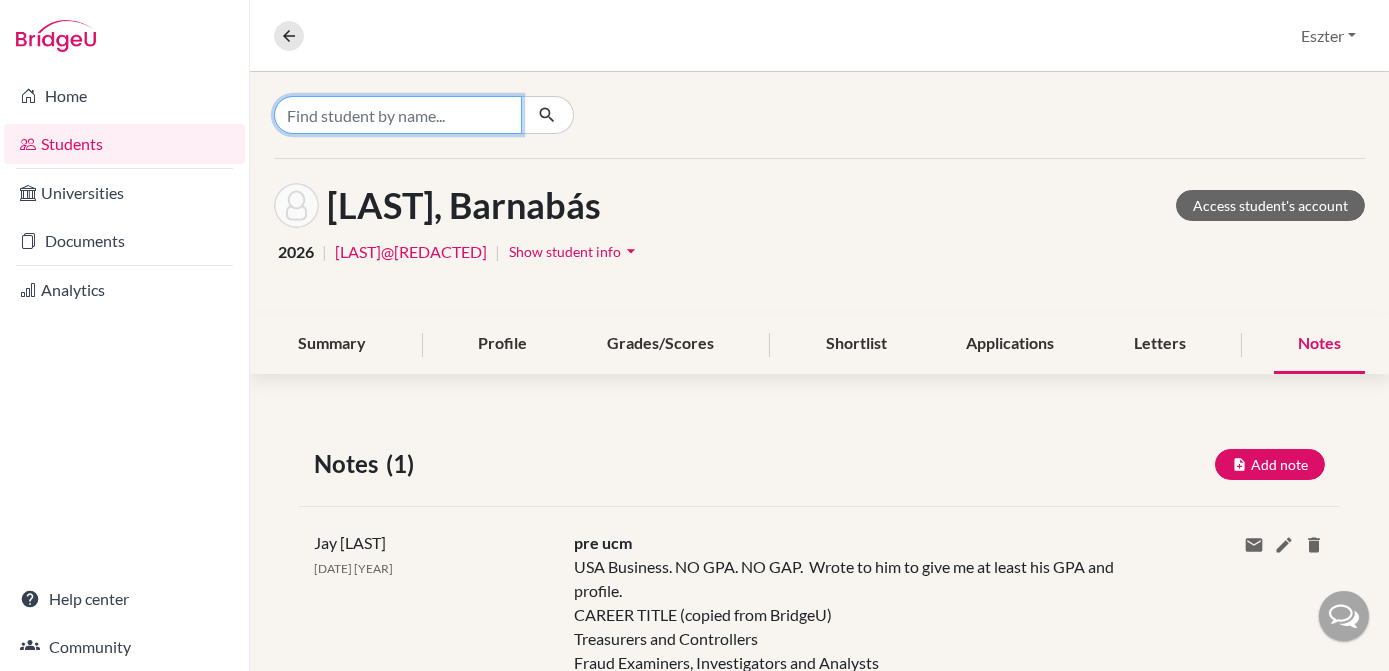 click at bounding box center [398, 115] 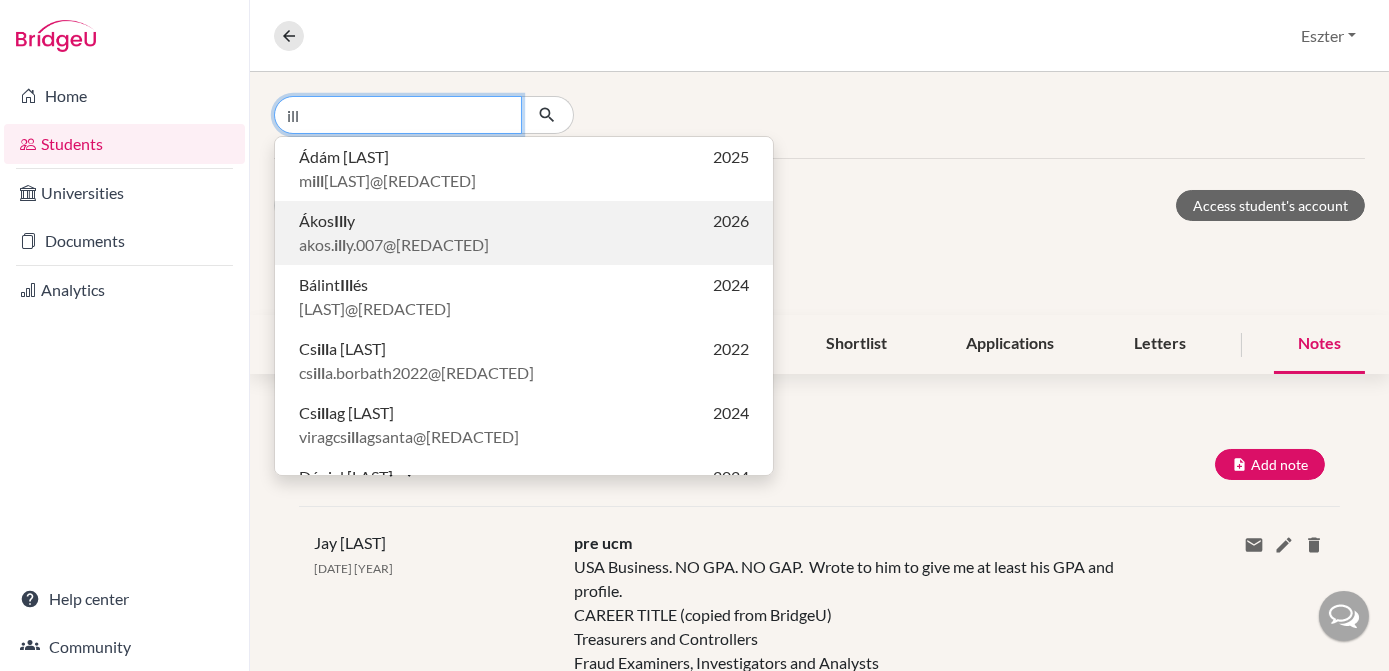 type on "ill" 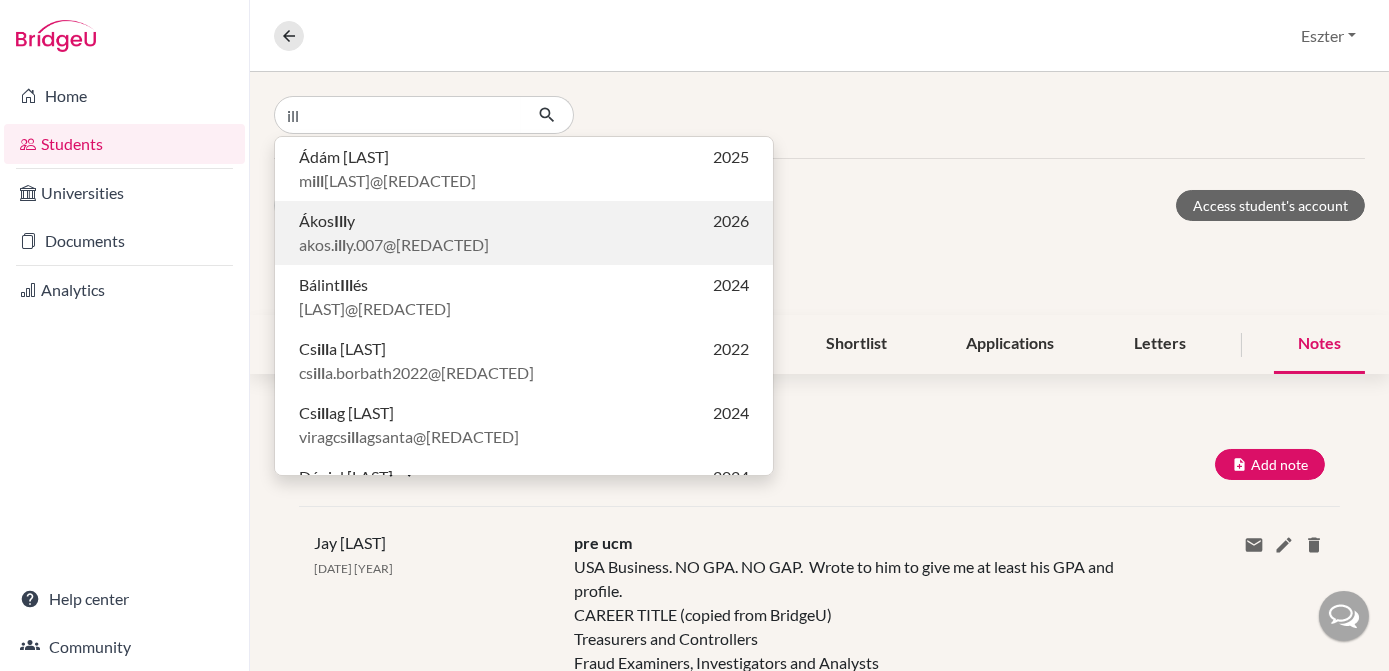 click on "akos. ill y.007@gmail.com" at bounding box center (394, 245) 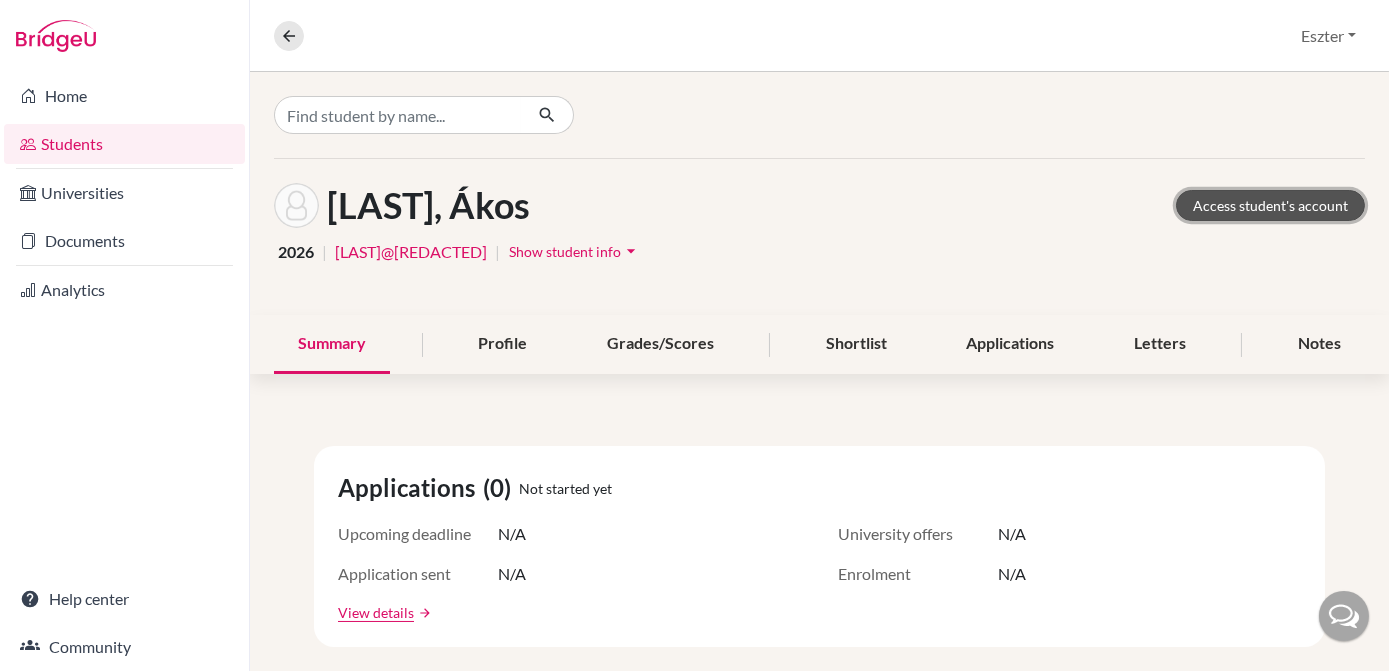 click on "Access student's account" at bounding box center (1270, 205) 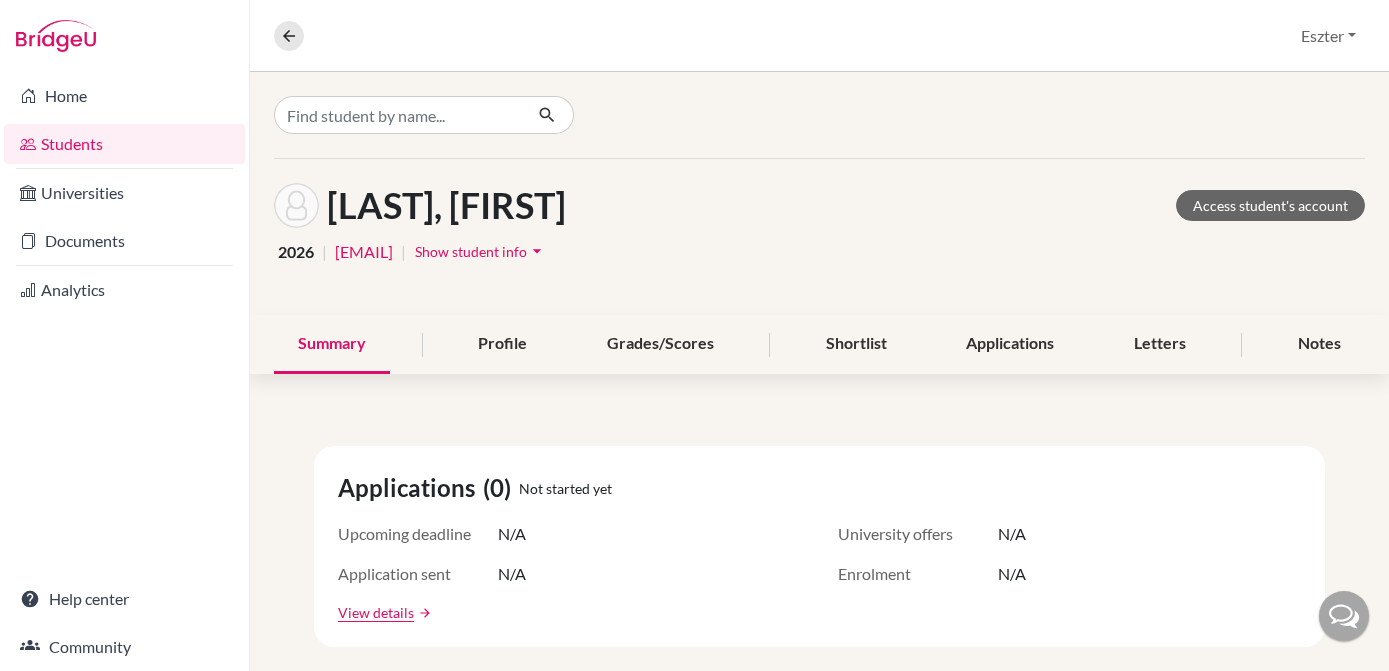 scroll, scrollTop: 0, scrollLeft: 0, axis: both 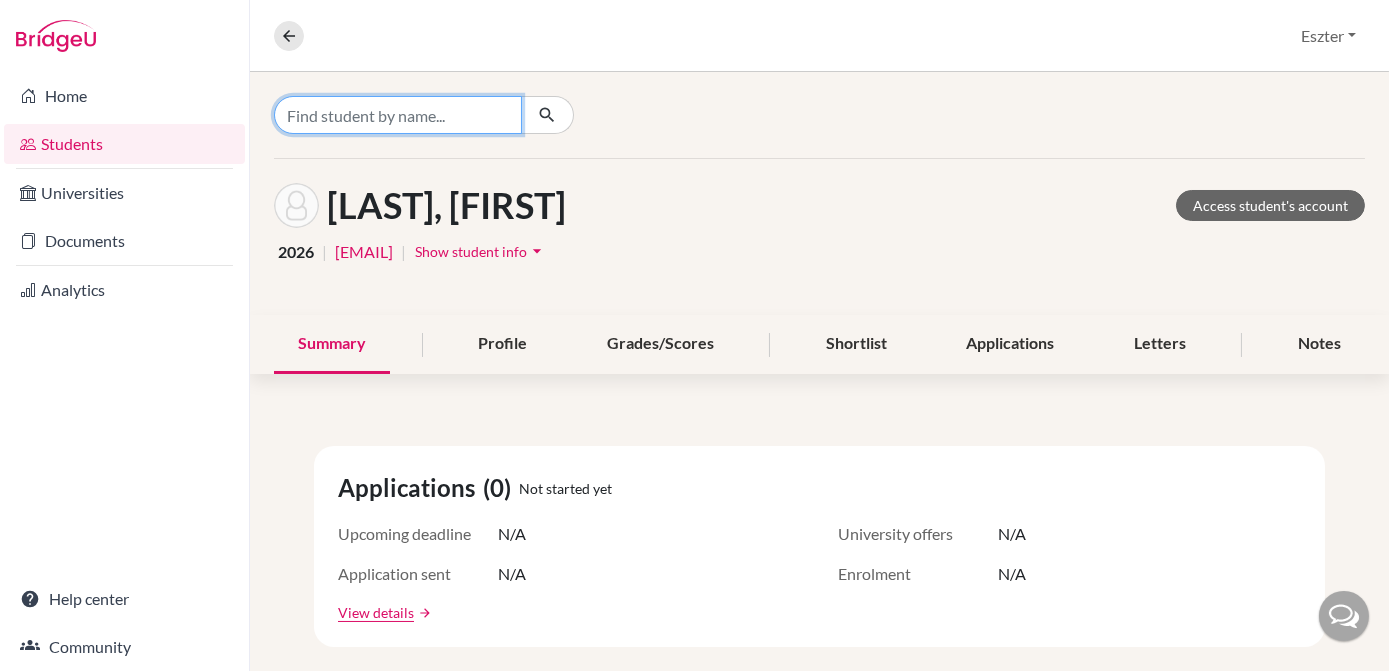 click at bounding box center (398, 115) 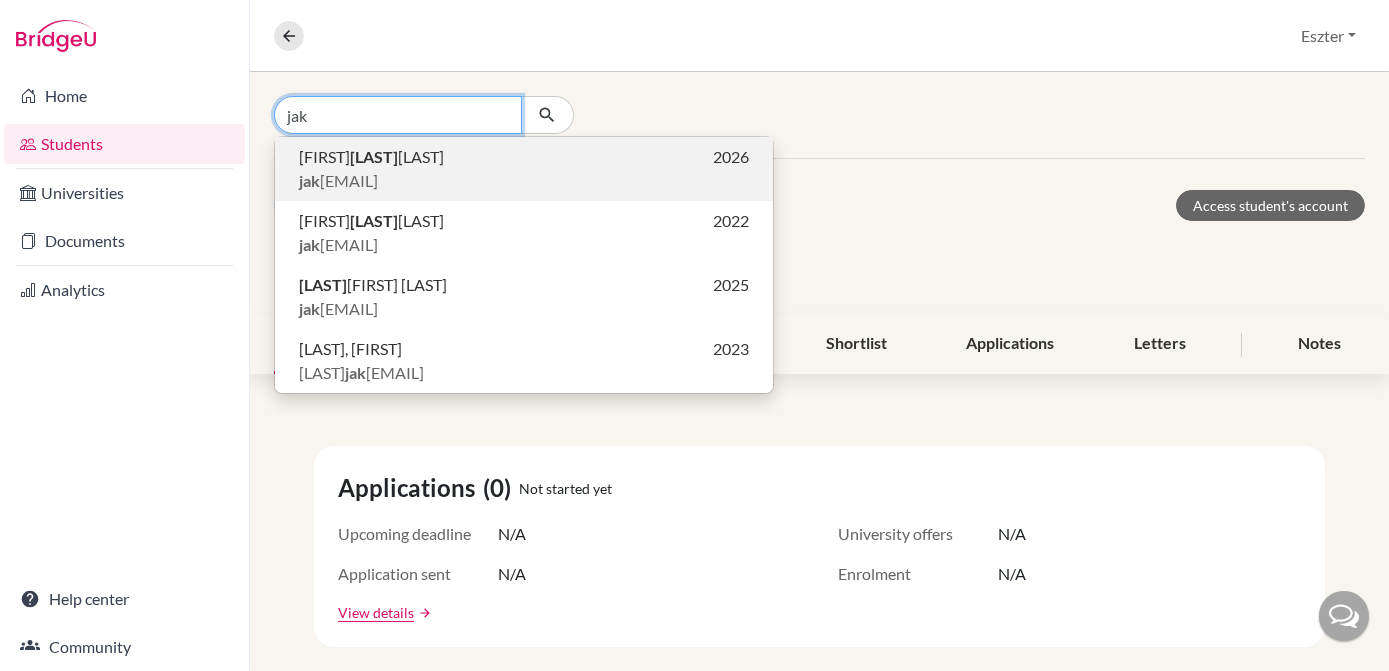 type on "jak" 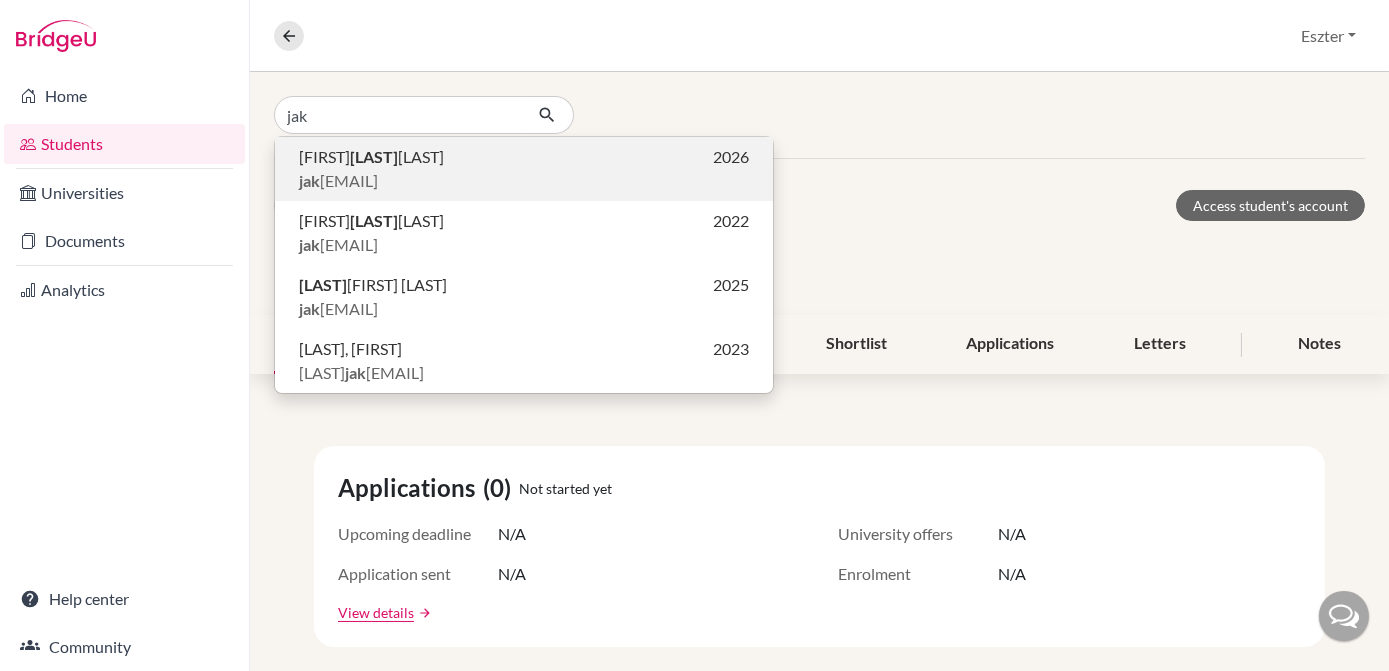click on "[FIRST] [LAST]" at bounding box center (524, 181) 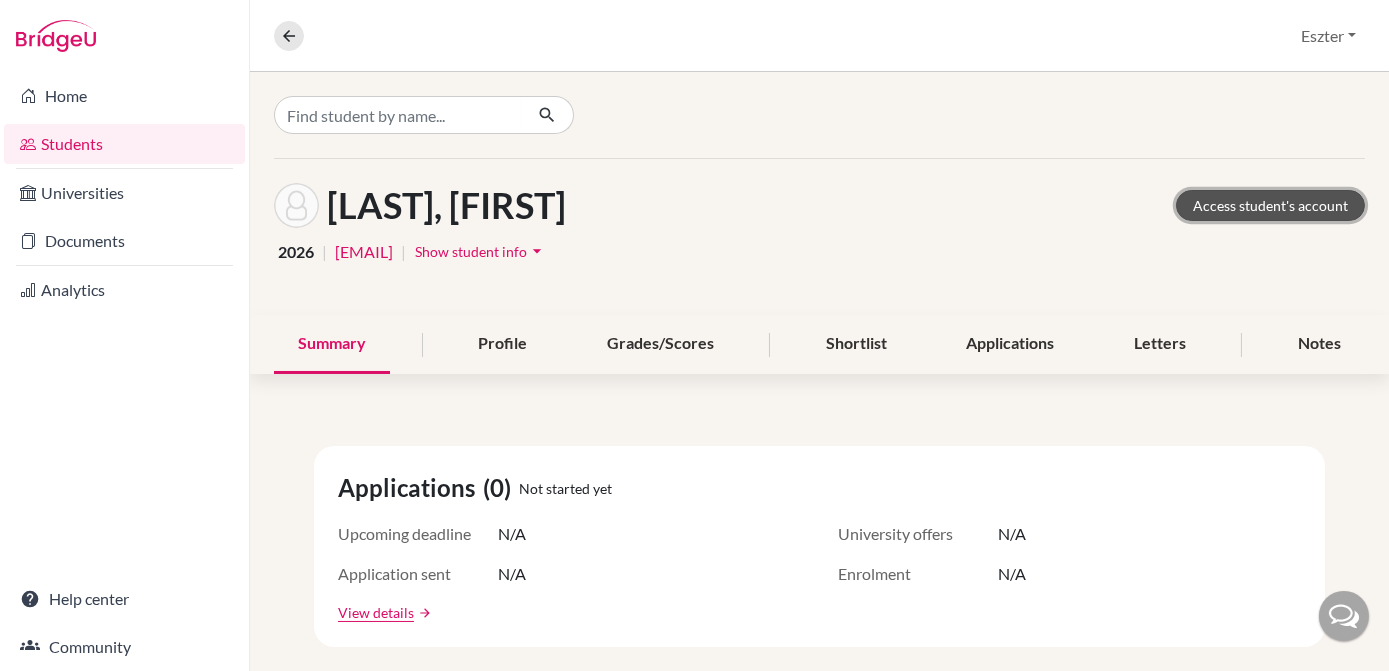 click on "Access student's account" at bounding box center (1270, 205) 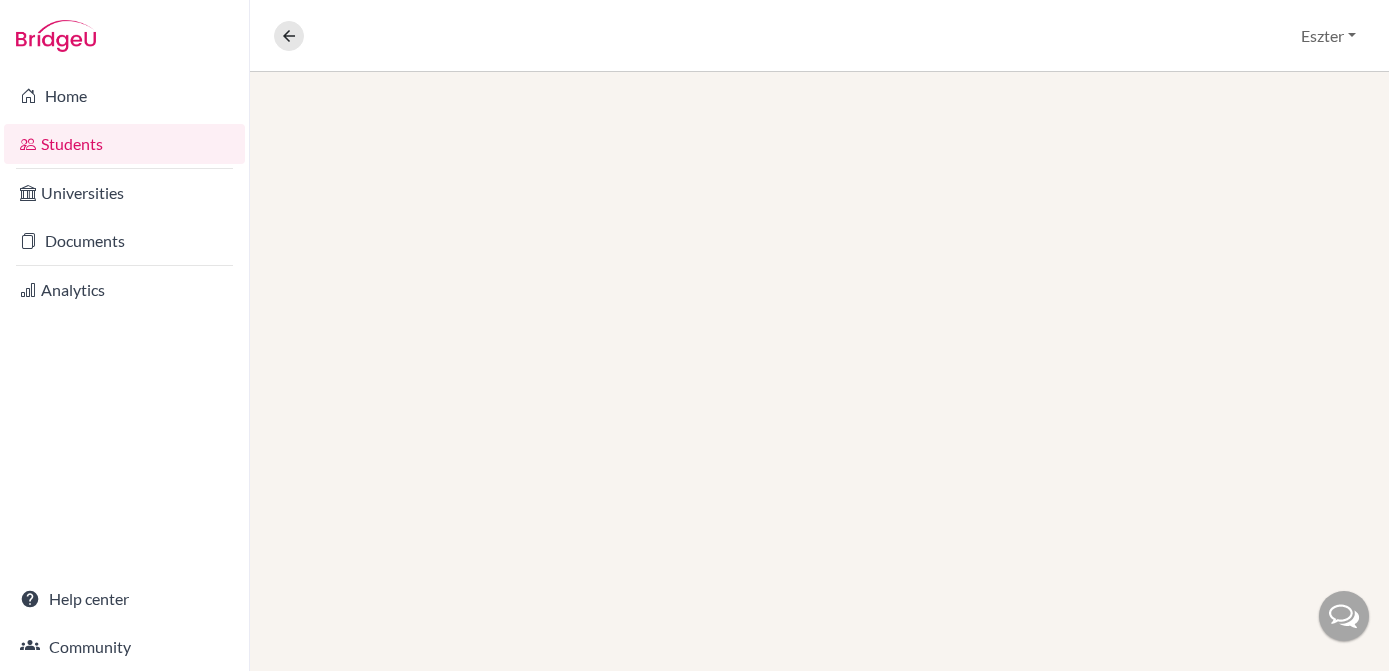 scroll, scrollTop: 0, scrollLeft: 0, axis: both 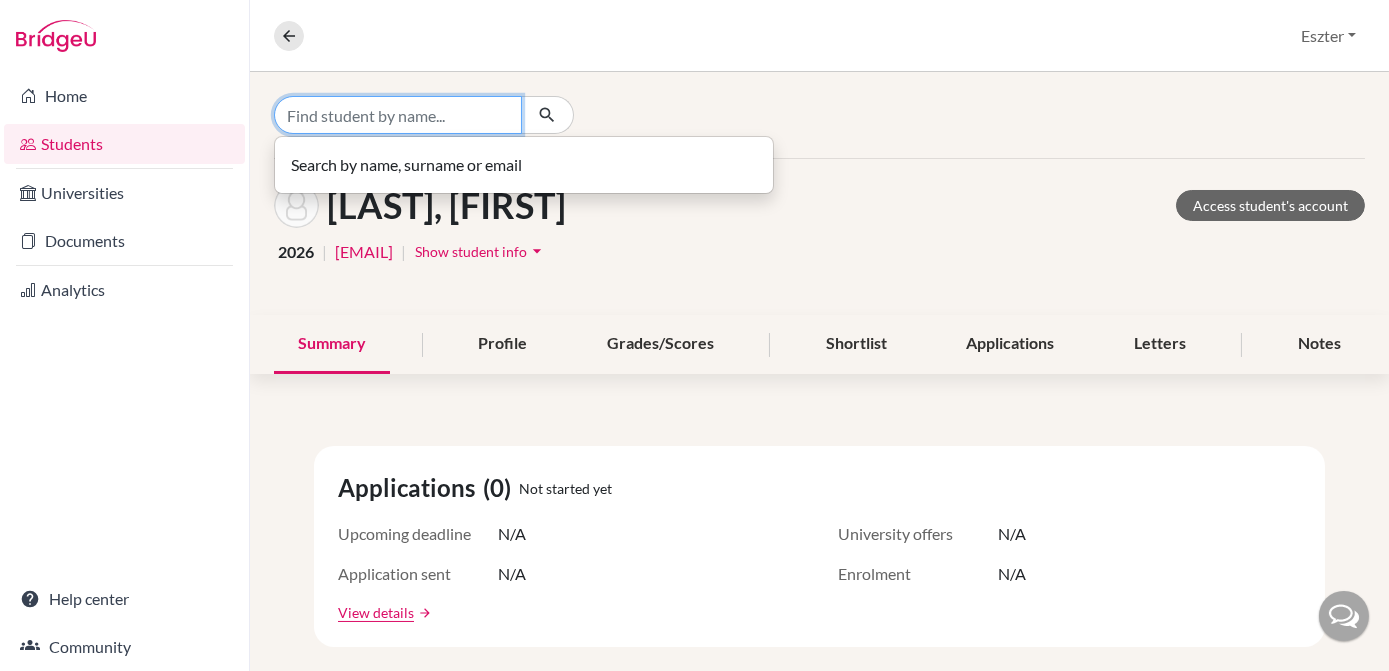 click at bounding box center [398, 115] 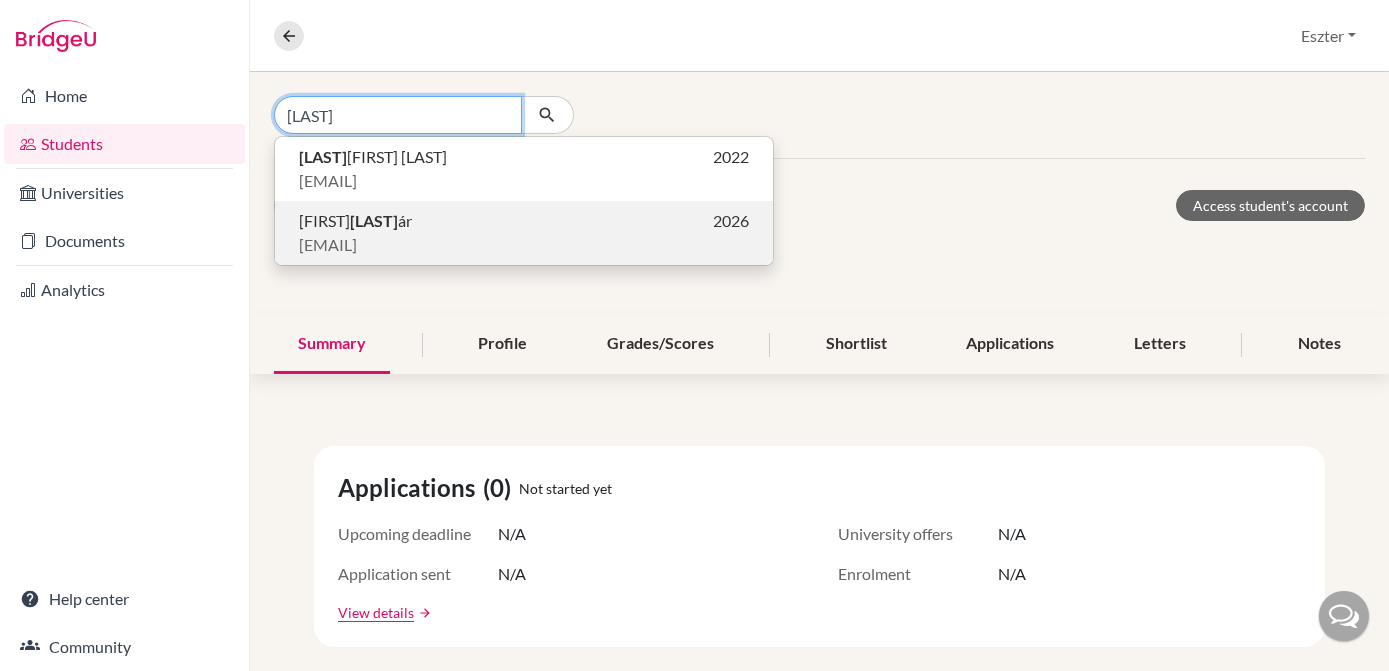 type on "[LAST]" 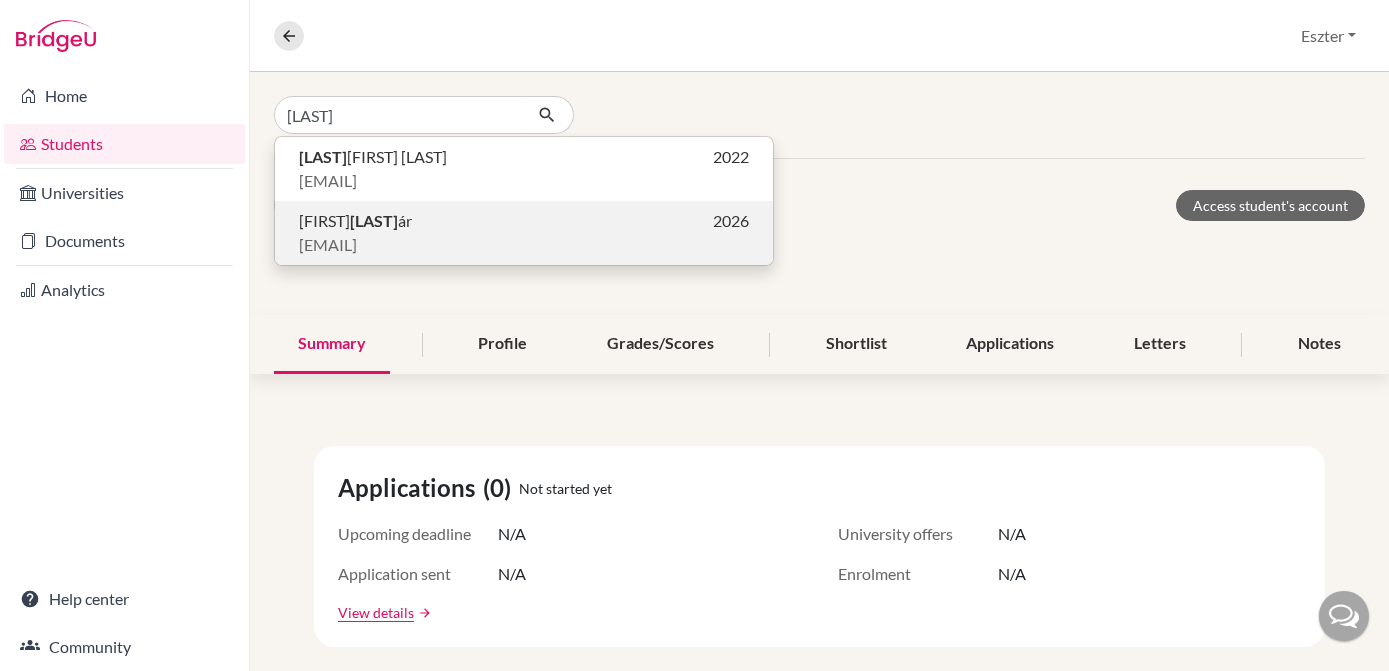 click on "[FIRST] [LAST] [YEAR]" at bounding box center [524, 221] 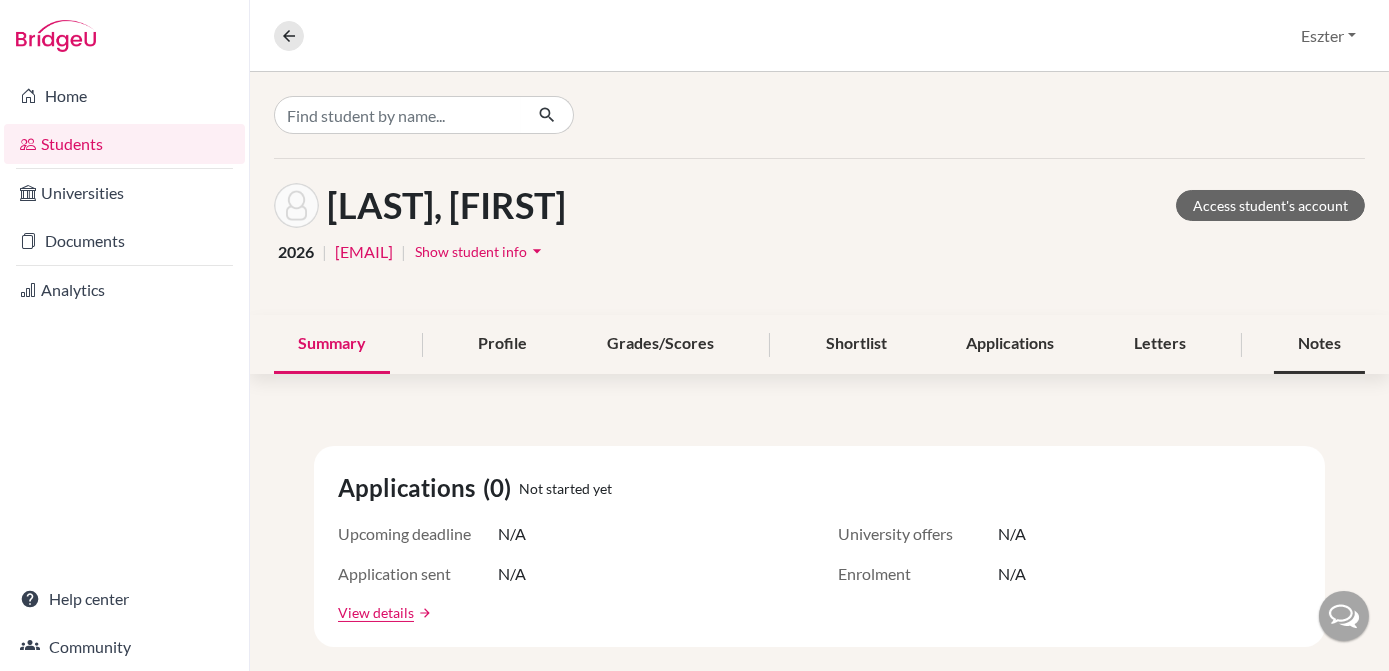 click on "Notes" at bounding box center (1319, 344) 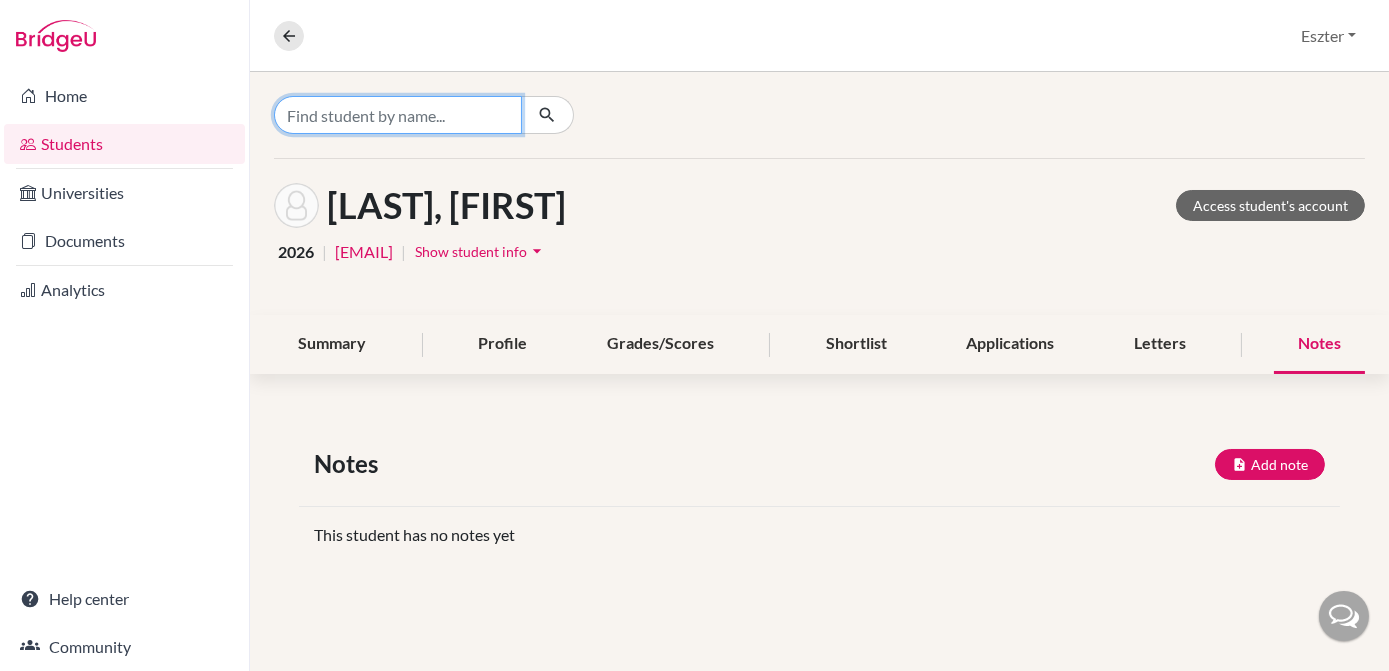 click at bounding box center (398, 115) 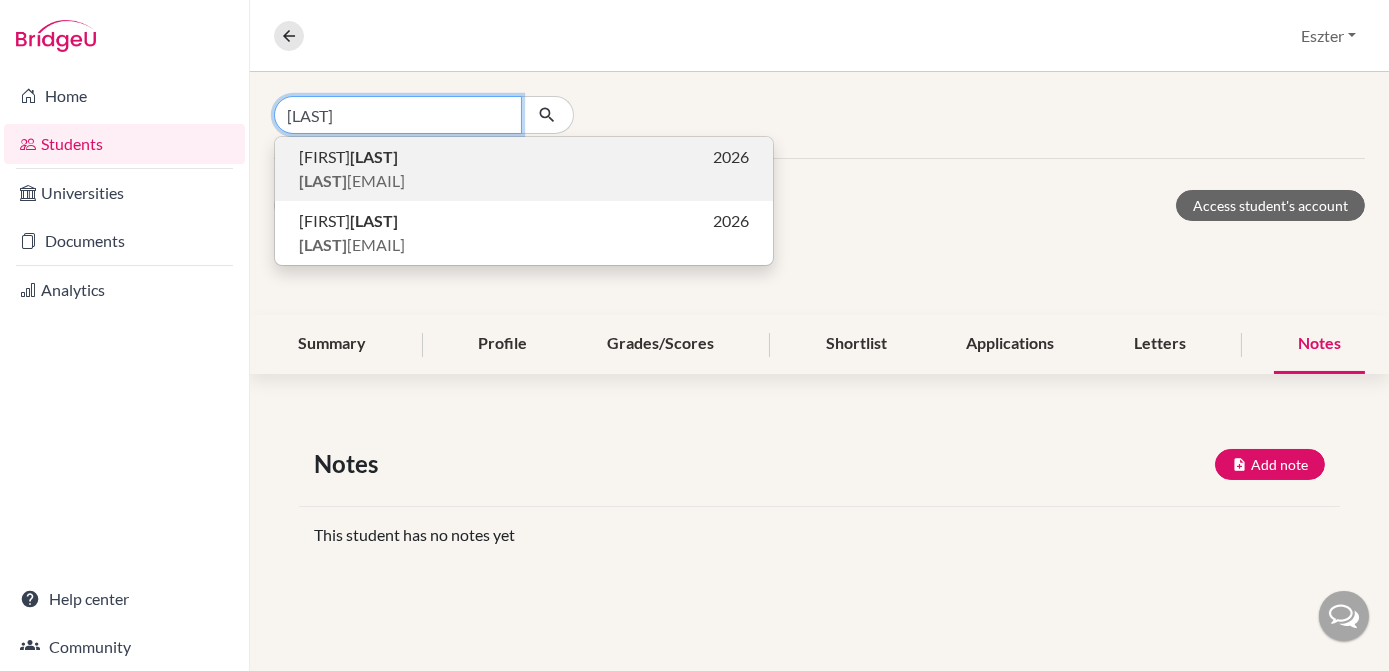 type on "[NAME]" 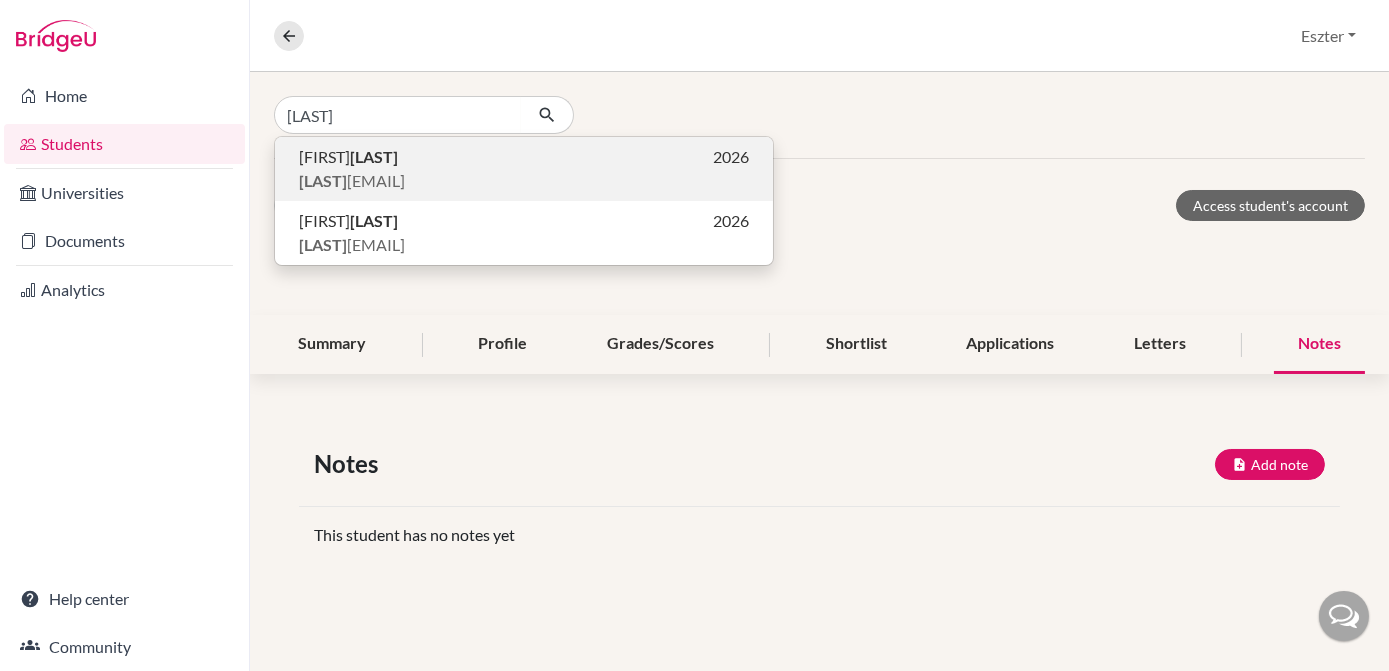 click on "Alexandra  Katzer 2026" at bounding box center (524, 157) 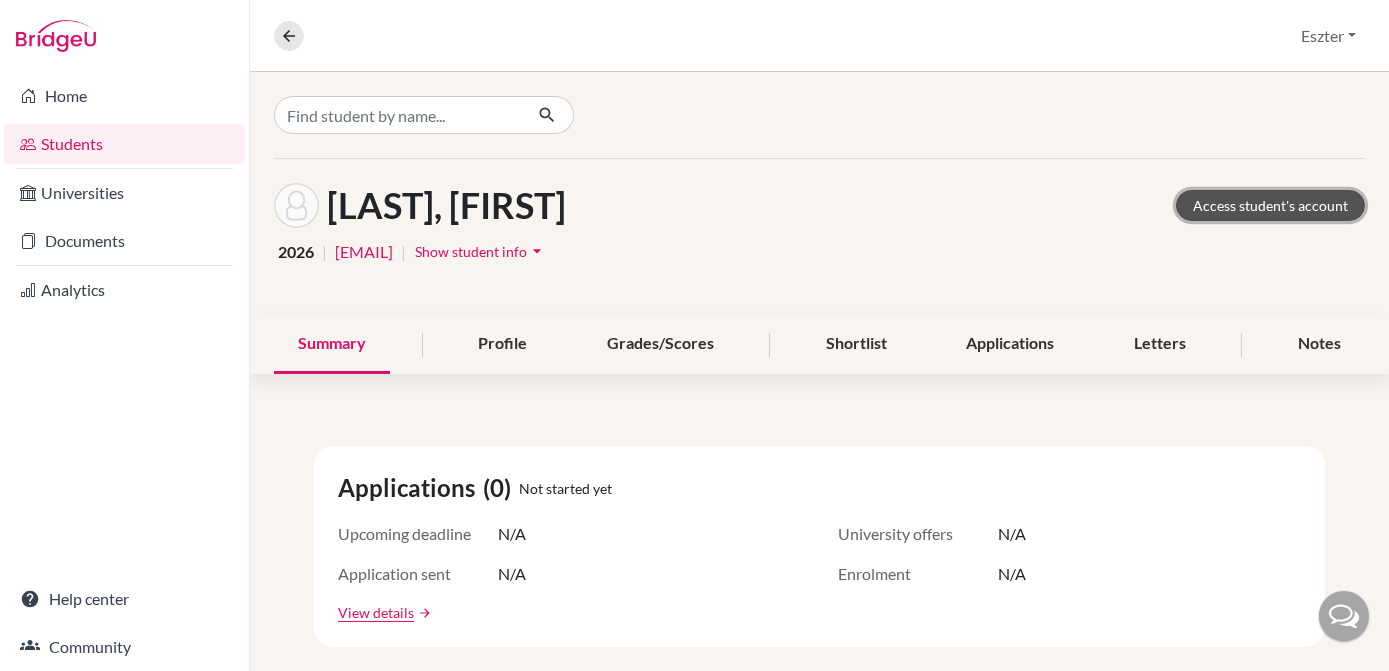 click on "Access student's account" at bounding box center [1270, 205] 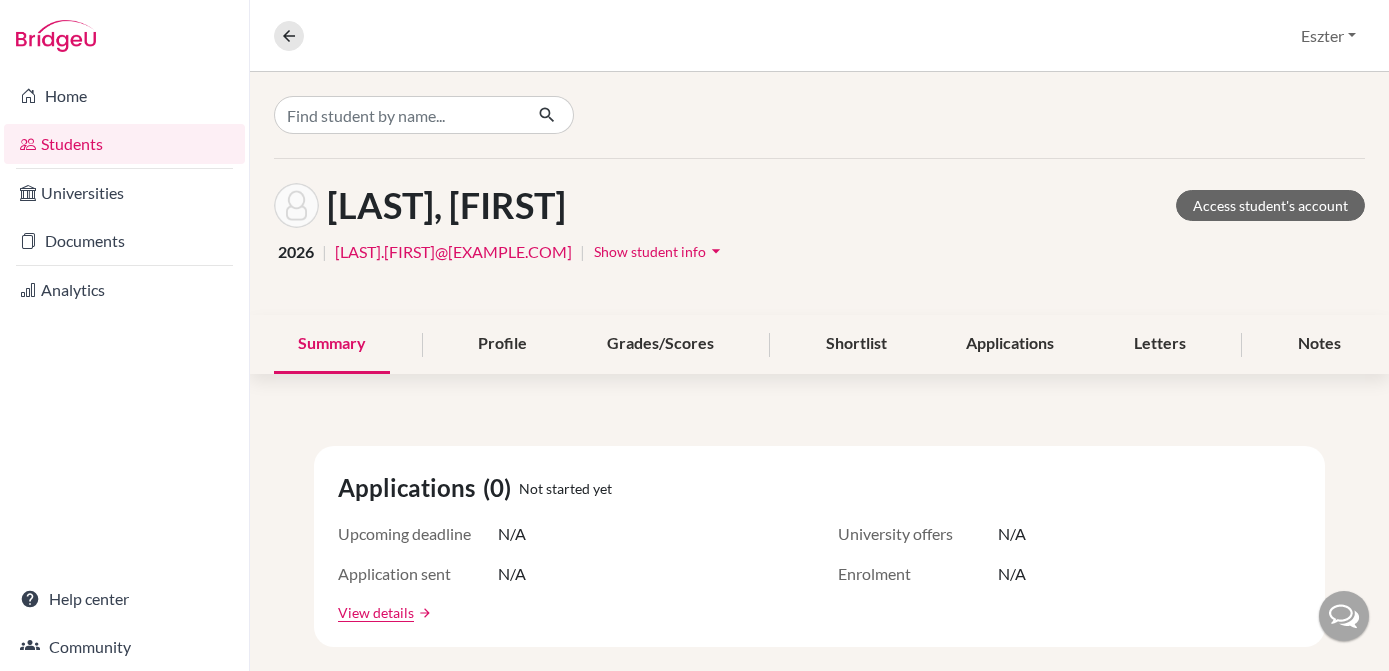 scroll, scrollTop: 0, scrollLeft: 0, axis: both 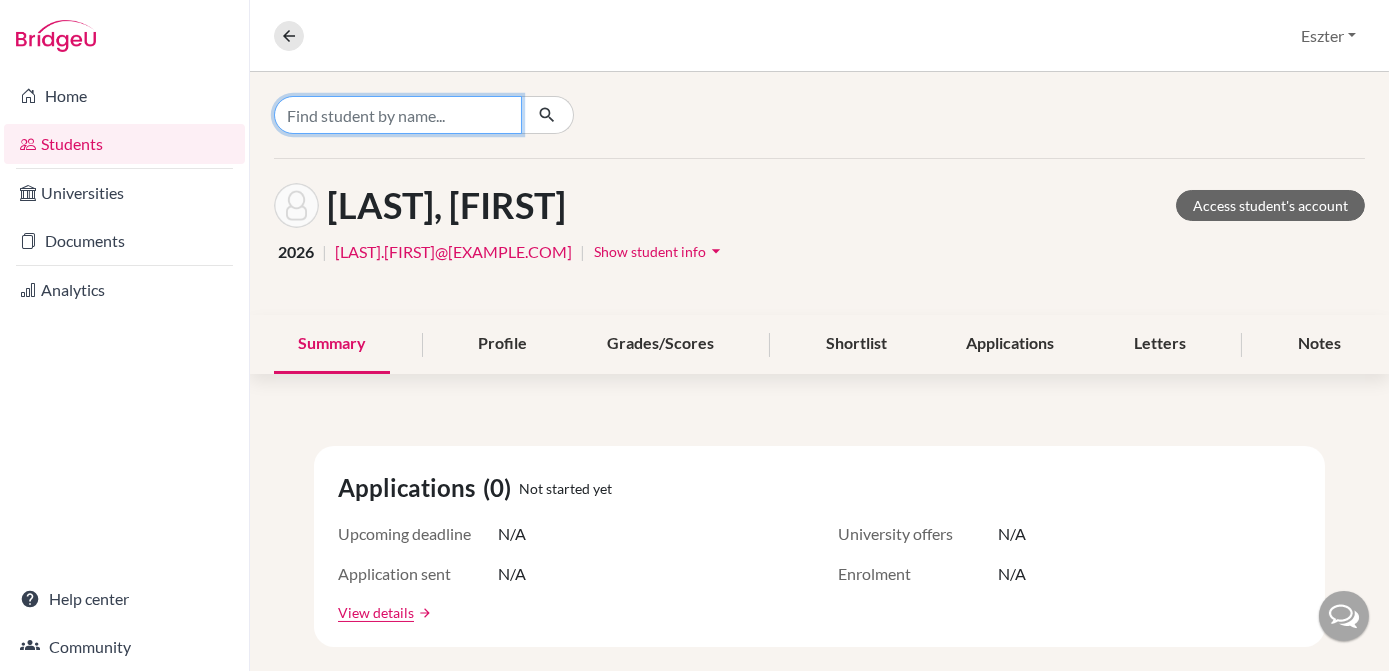 click at bounding box center [398, 115] 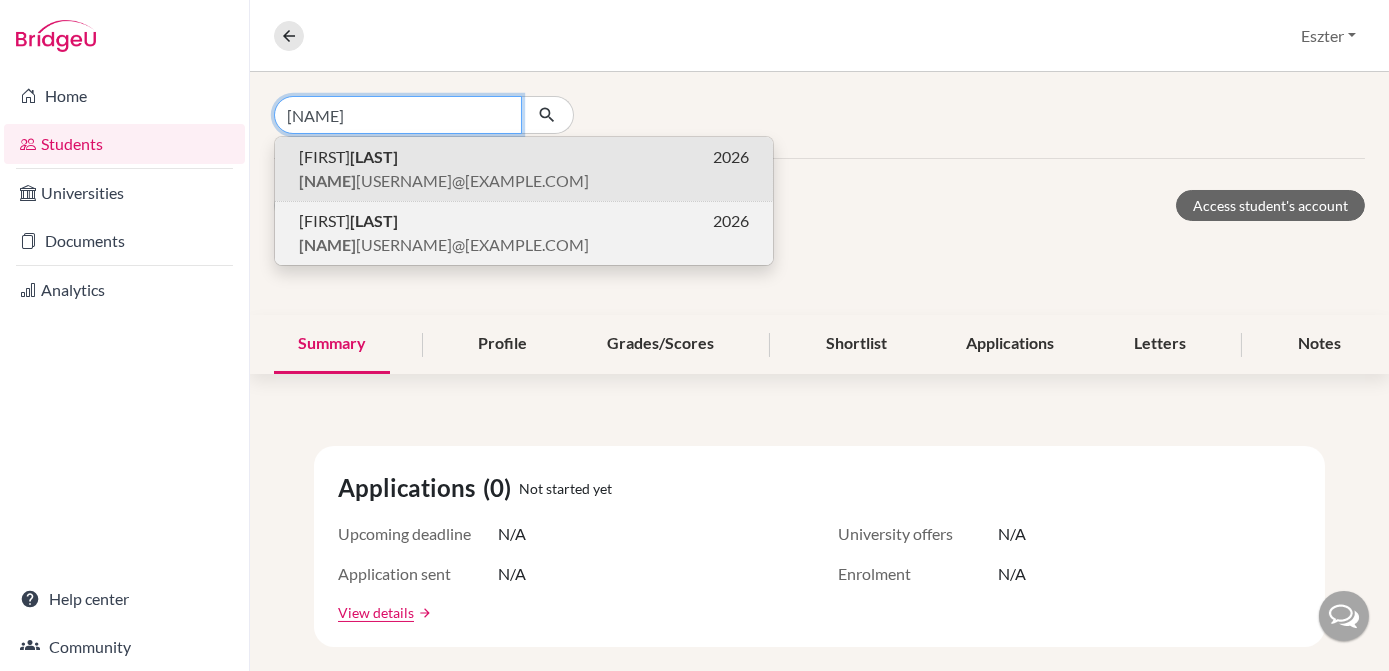 type on "[NAME]" 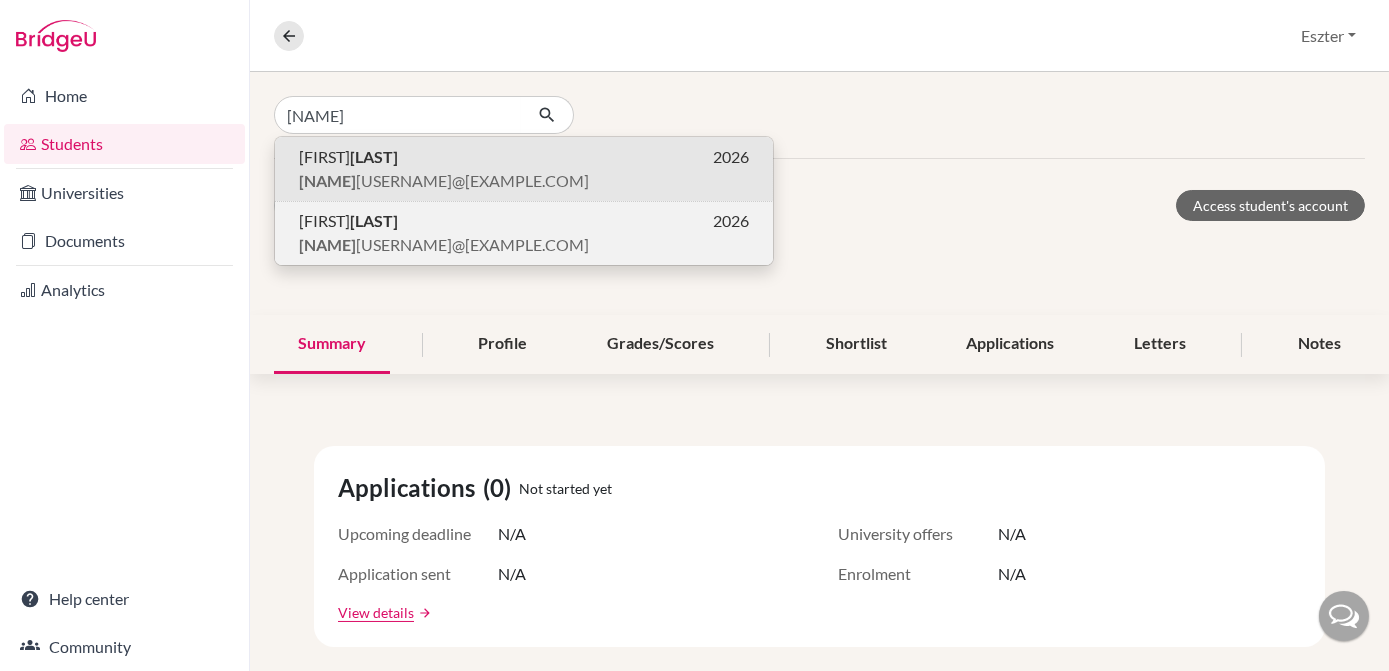 click on "[FIRST]  [LAST] [YEAR]" at bounding box center (524, 221) 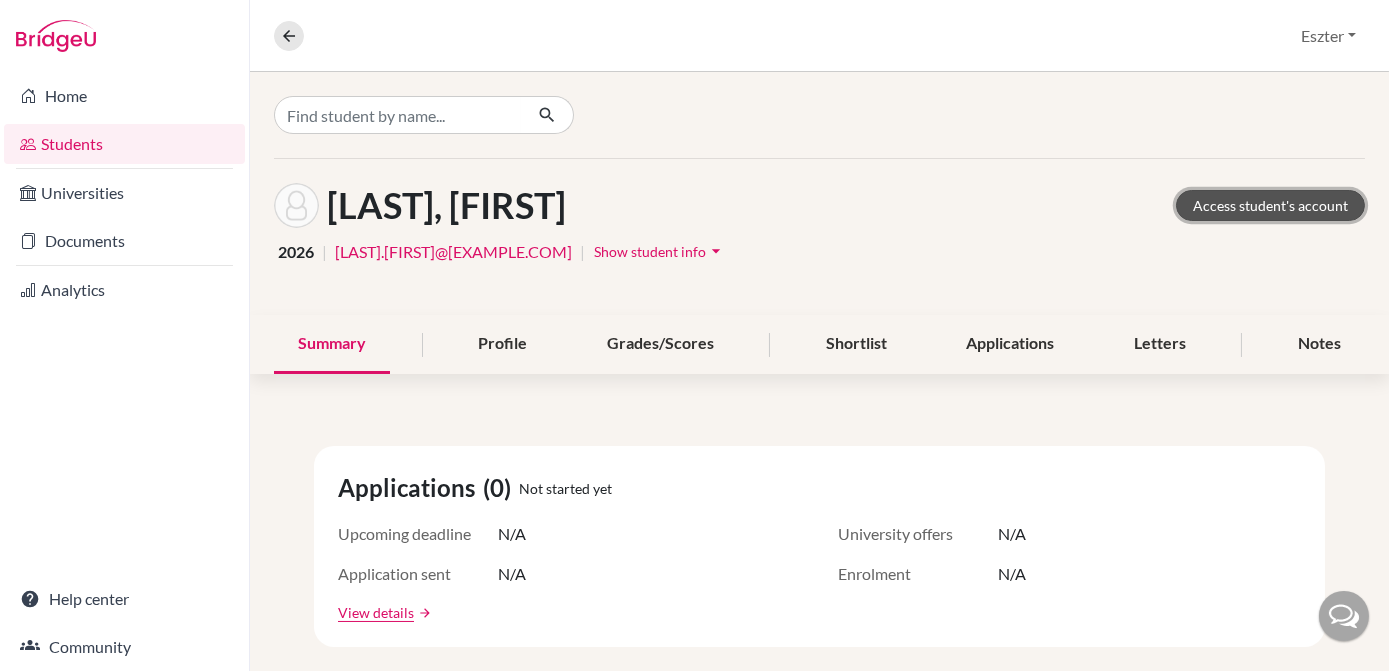 click on "Access student's account" at bounding box center (1270, 205) 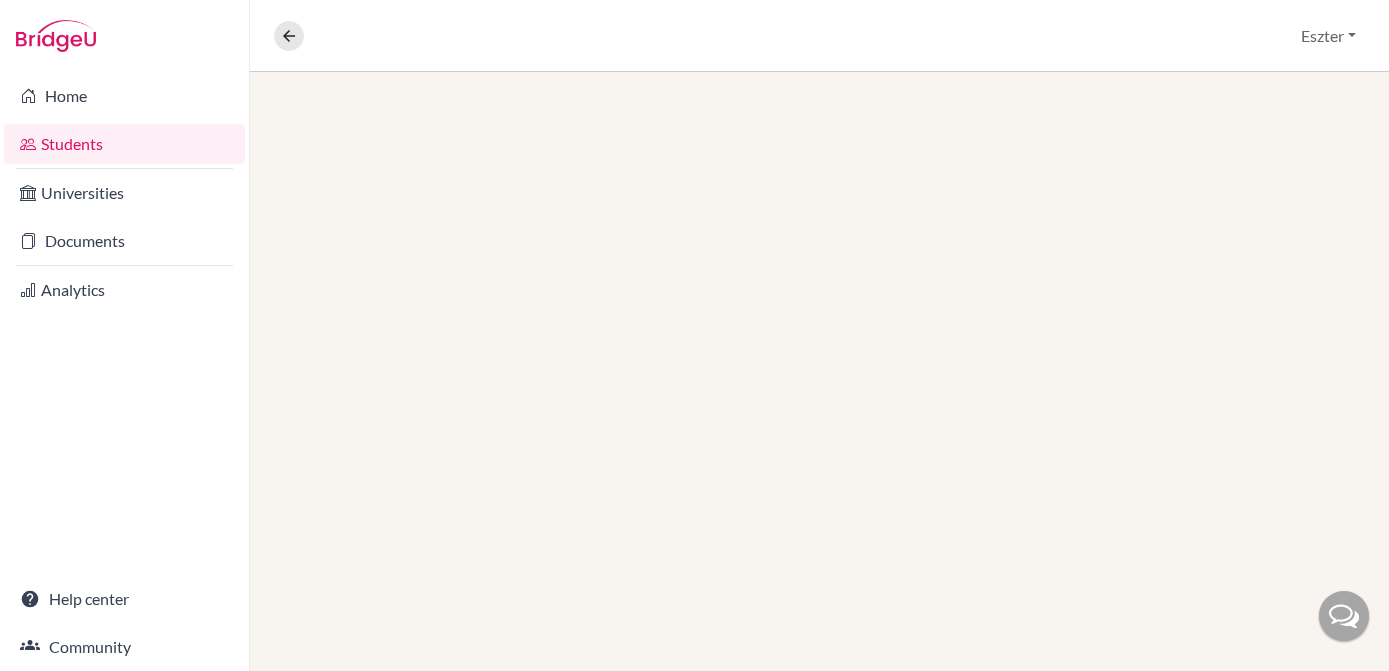 scroll, scrollTop: 0, scrollLeft: 0, axis: both 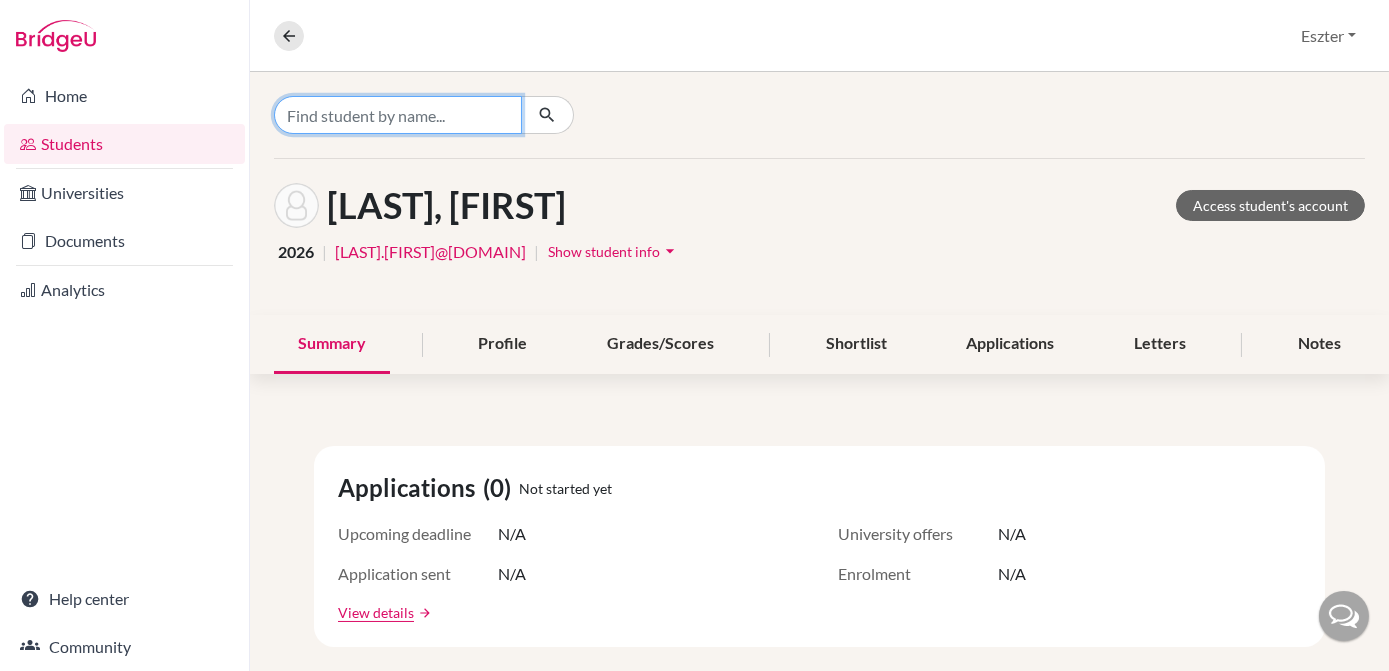 click at bounding box center (398, 115) 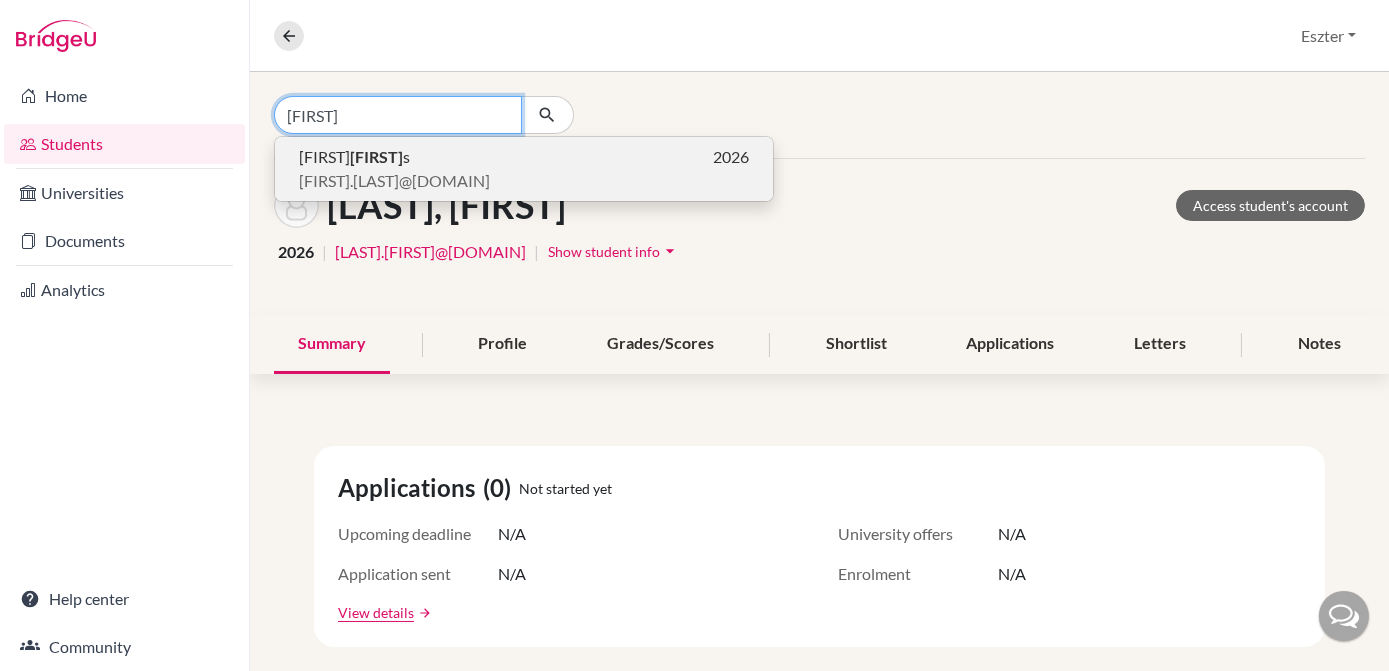 type on "kecské" 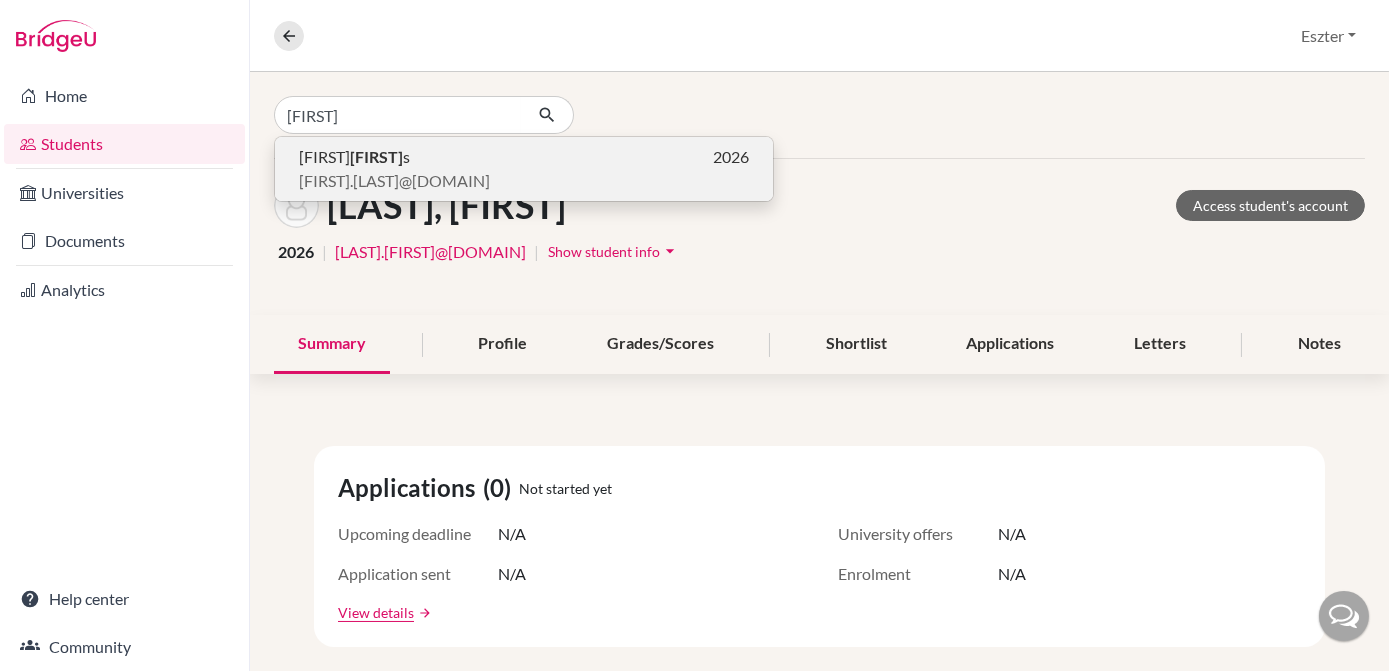 click on "Kinga  Kecské s 2026" at bounding box center [524, 157] 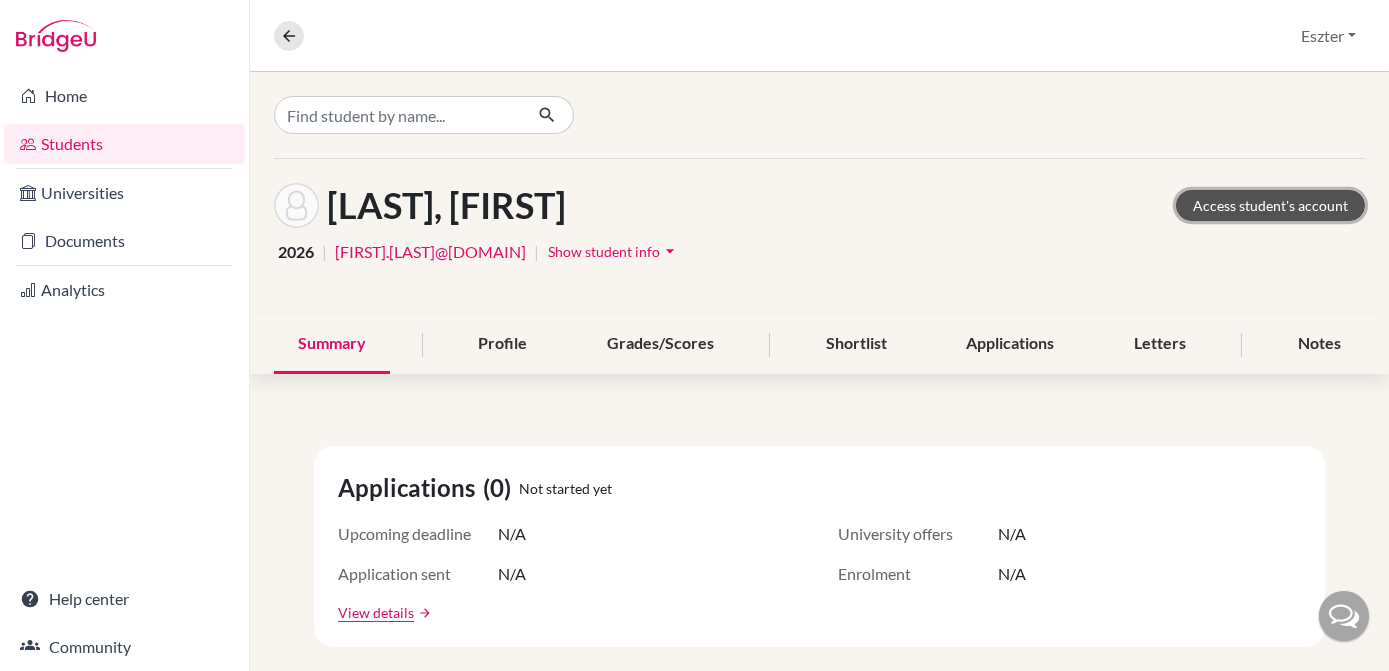 click on "Access student's account" at bounding box center [1270, 205] 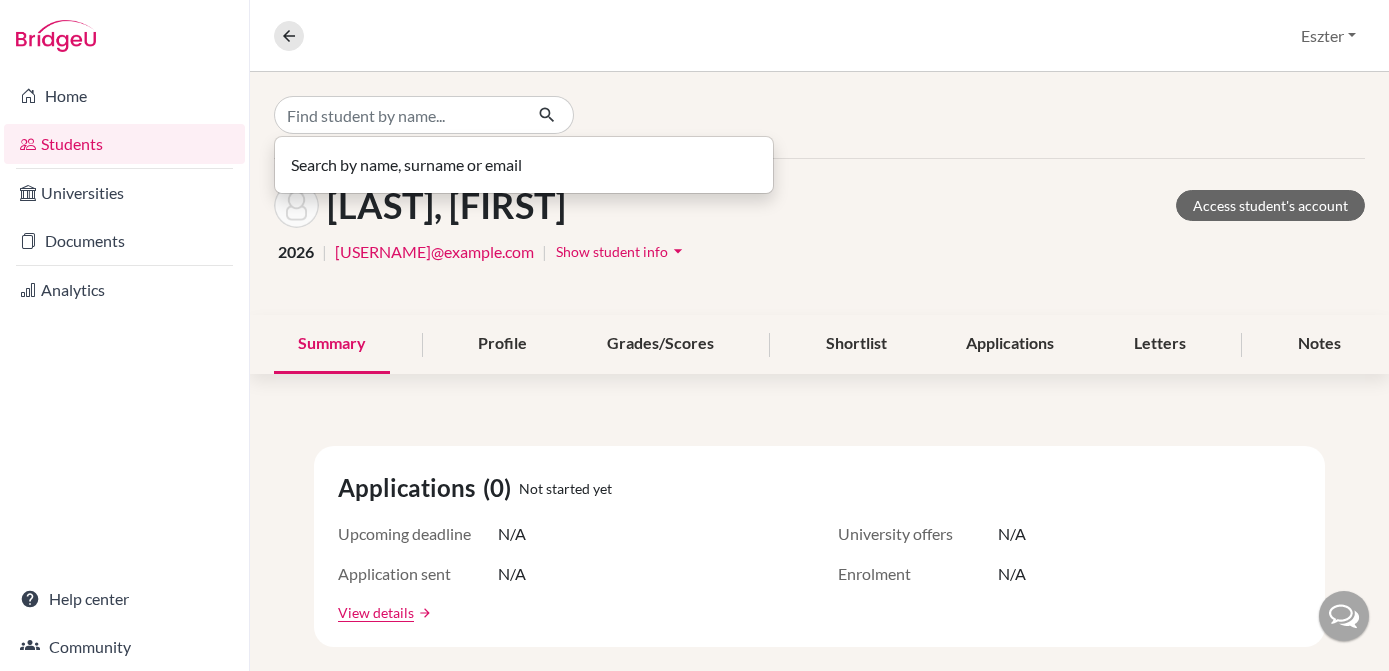 scroll, scrollTop: 0, scrollLeft: 0, axis: both 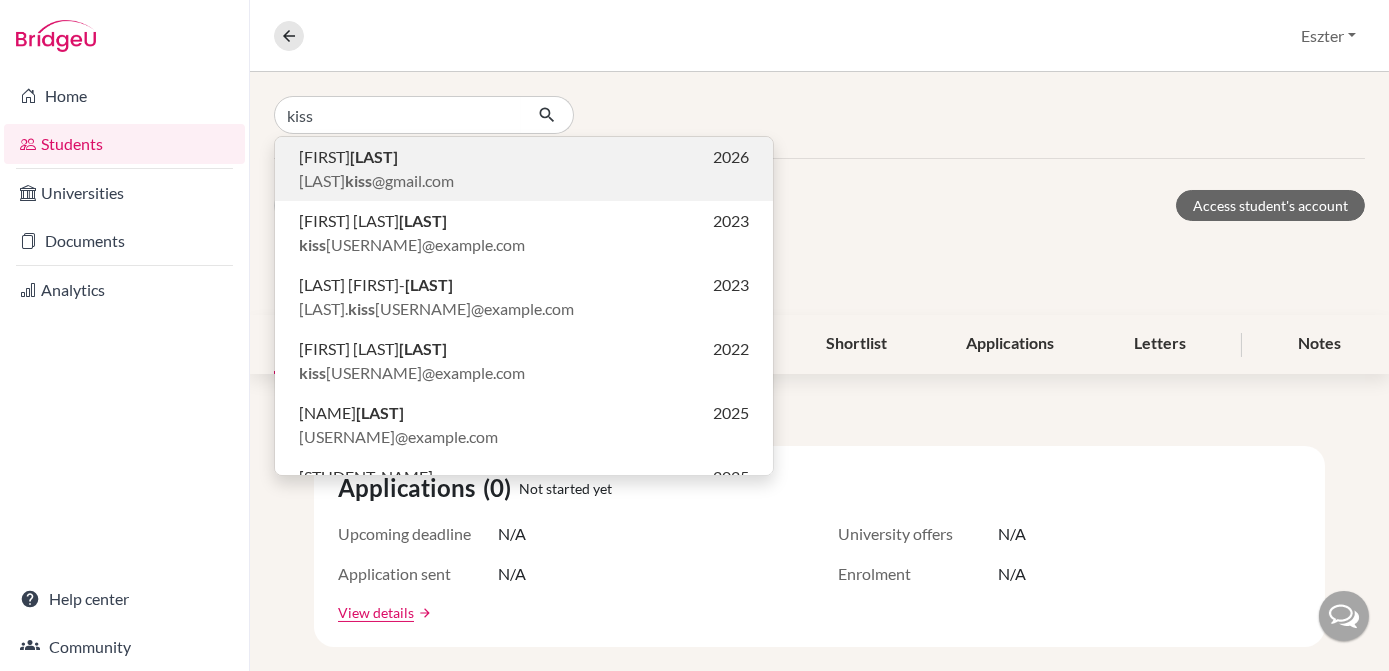 type on "kiss" 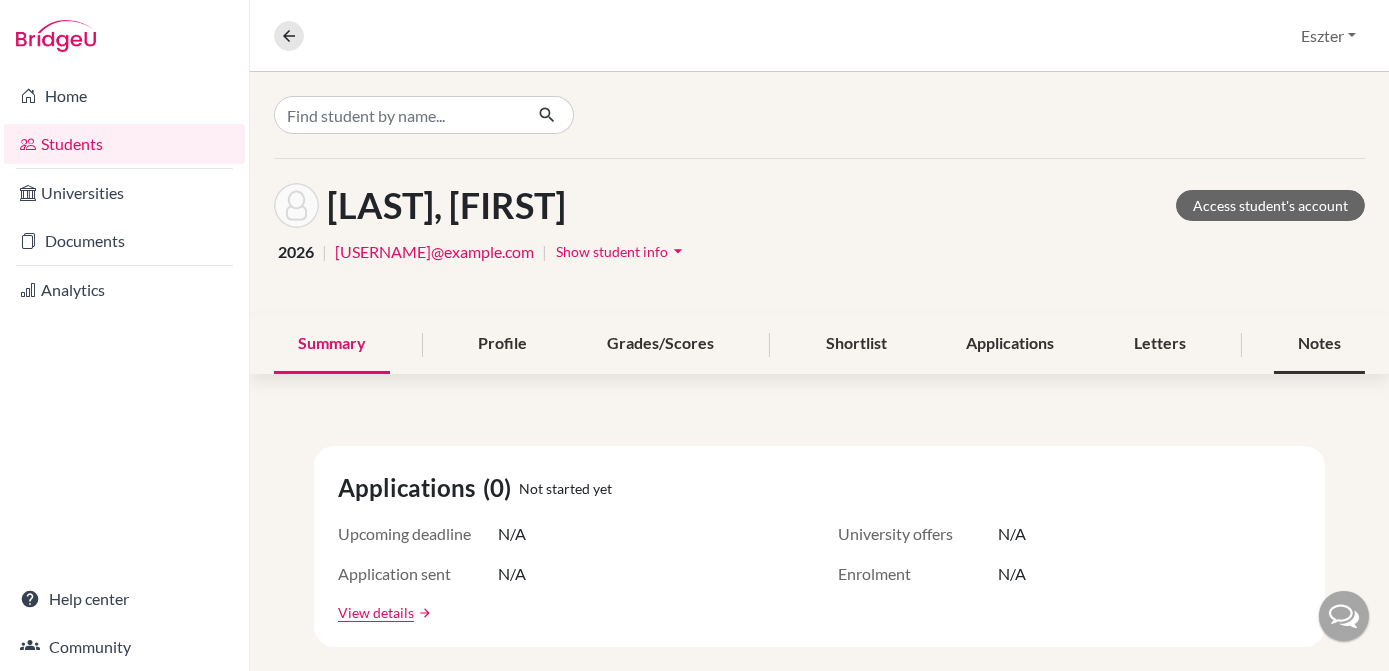 click on "Notes" at bounding box center [1319, 344] 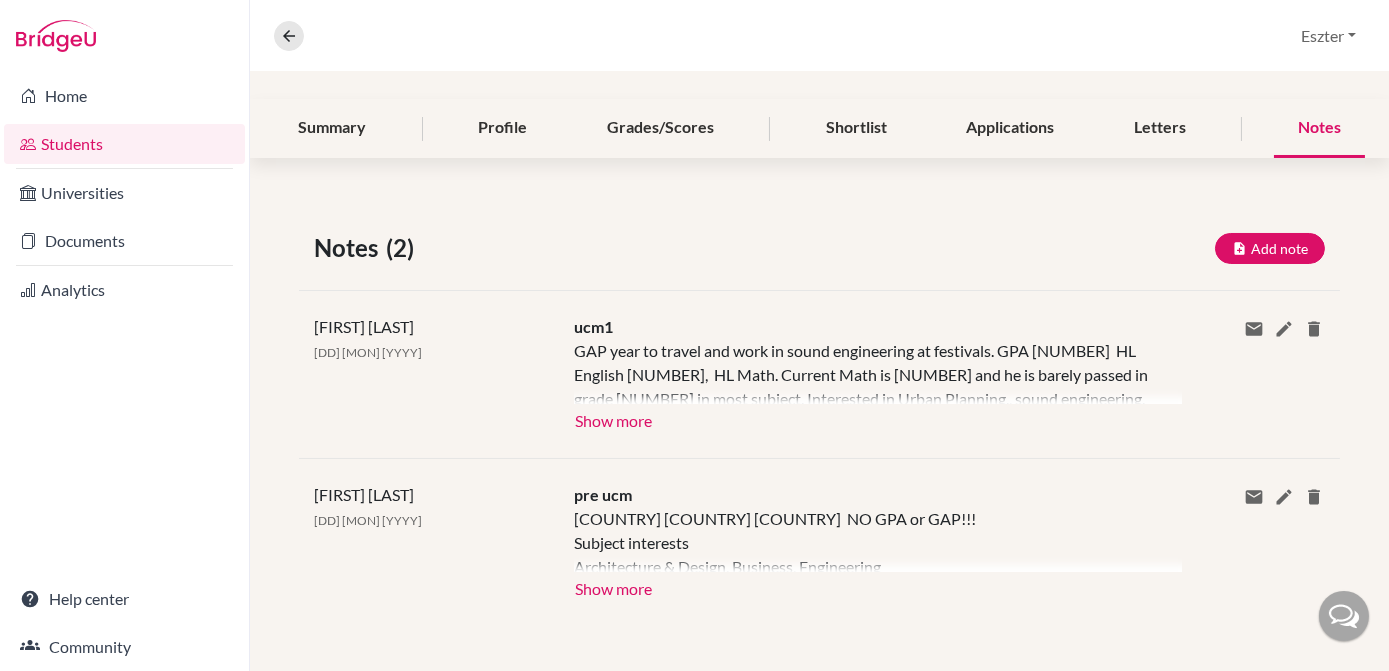 scroll, scrollTop: 0, scrollLeft: 0, axis: both 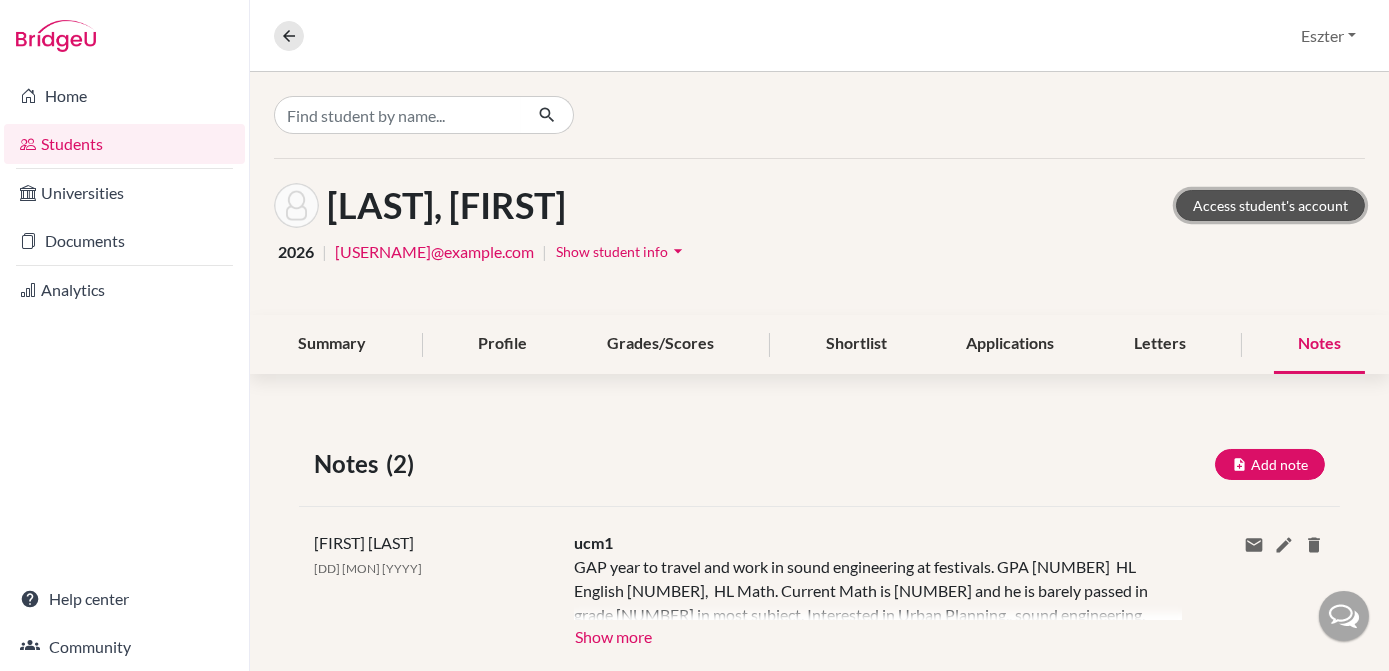 click on "Access student's account" at bounding box center (1270, 205) 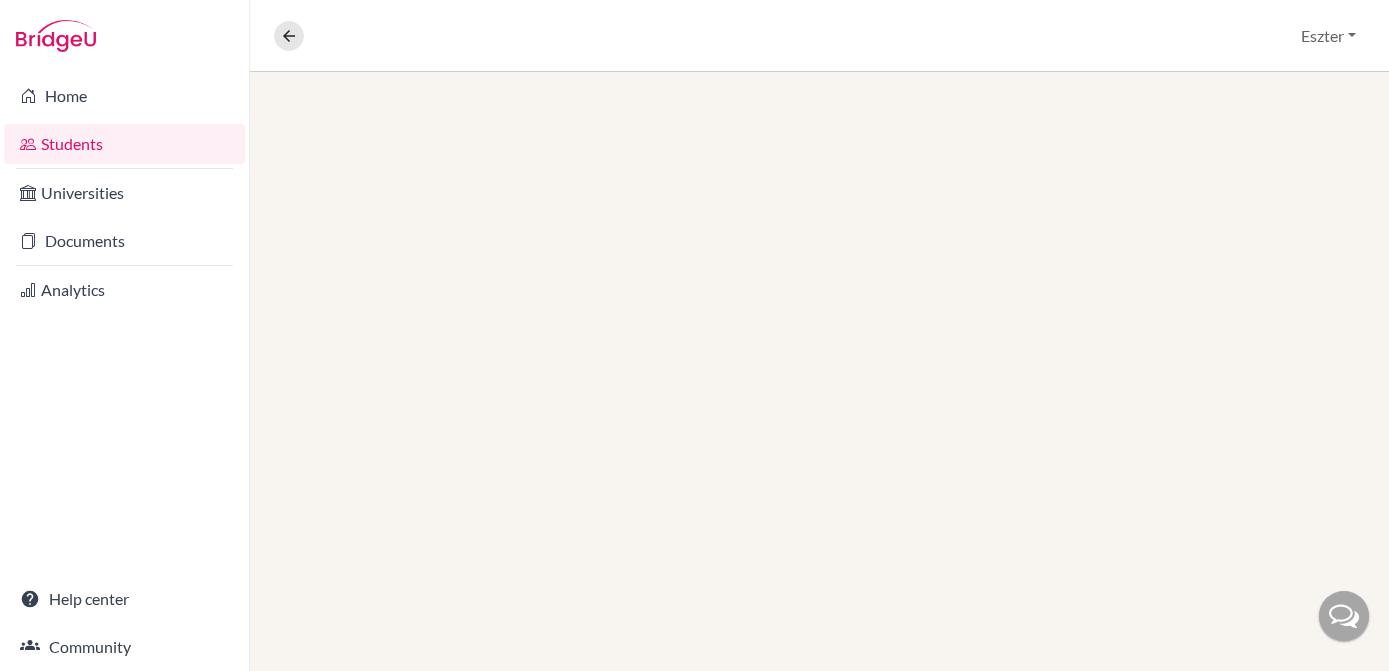 scroll, scrollTop: 0, scrollLeft: 0, axis: both 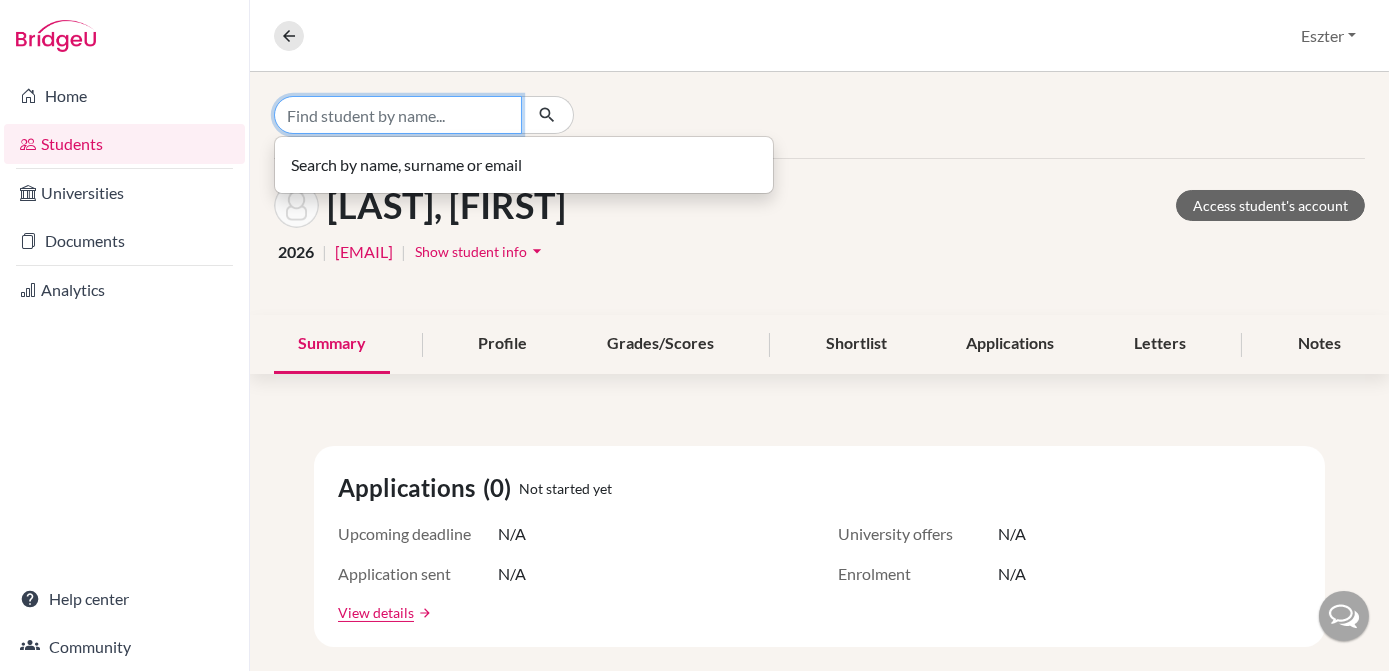 click at bounding box center [398, 115] 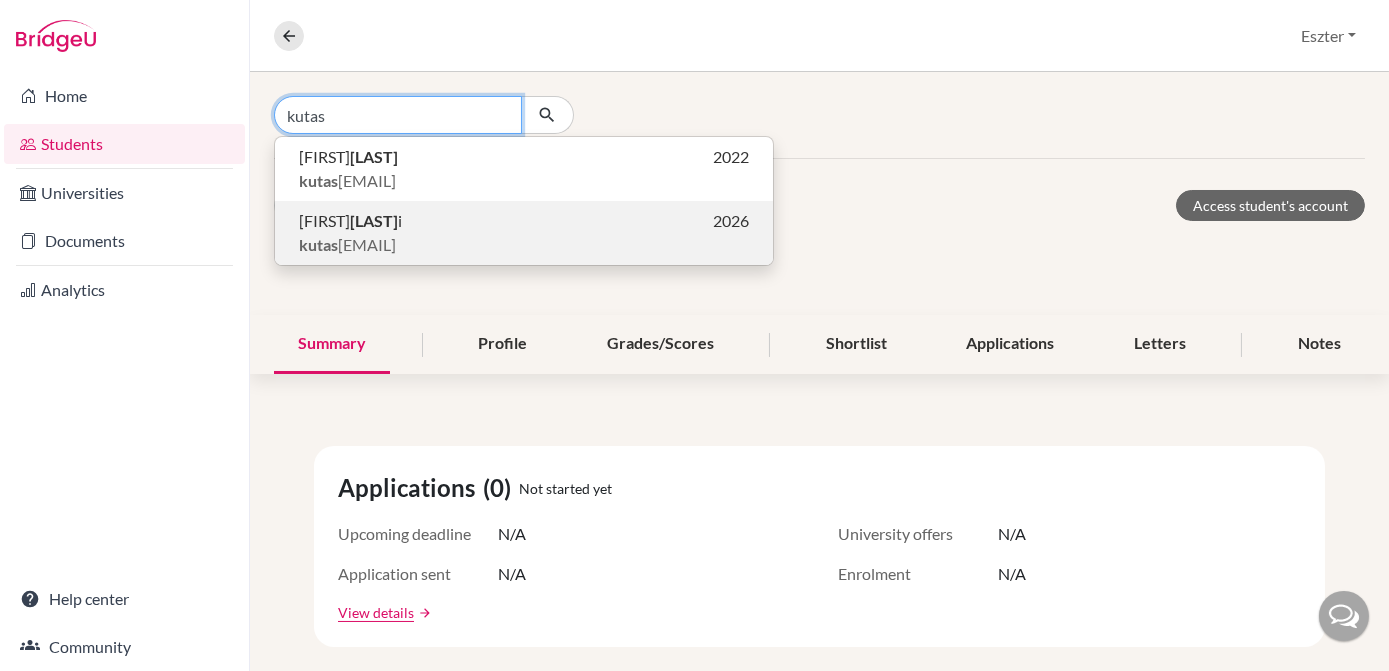 type on "kutas" 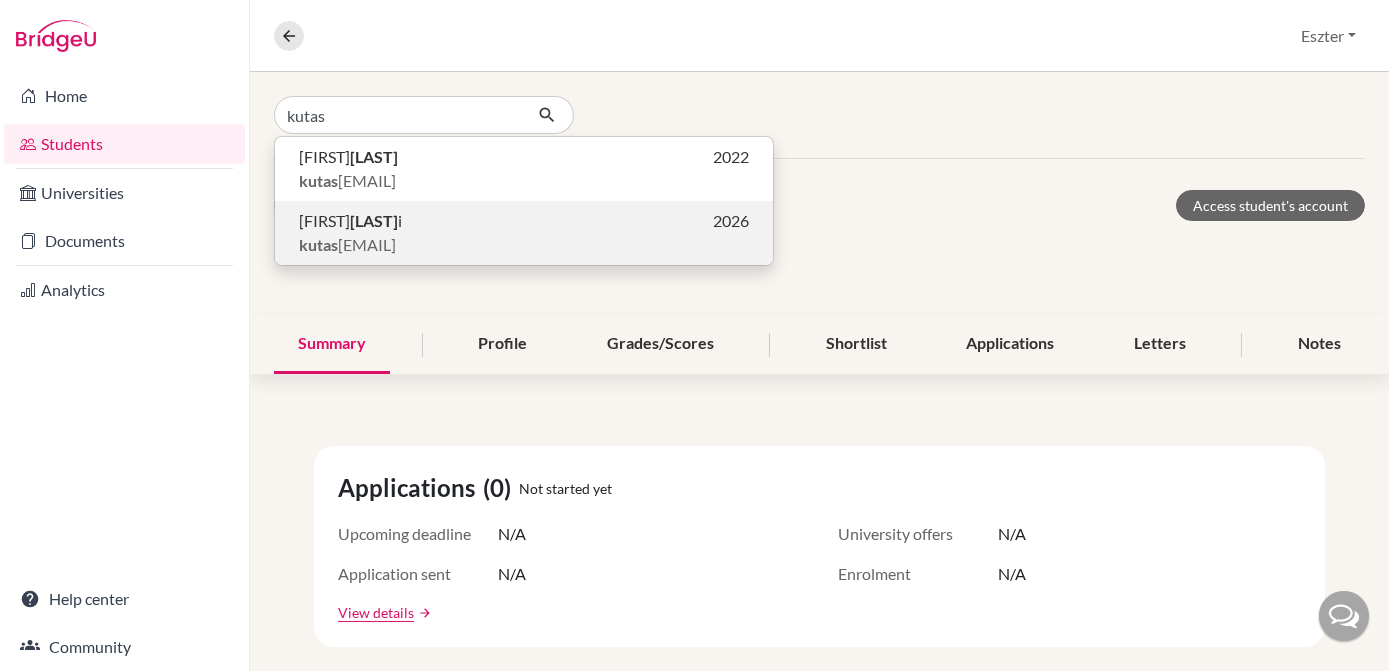 click on "[FIRST]  [LAST] 2026" at bounding box center (524, 221) 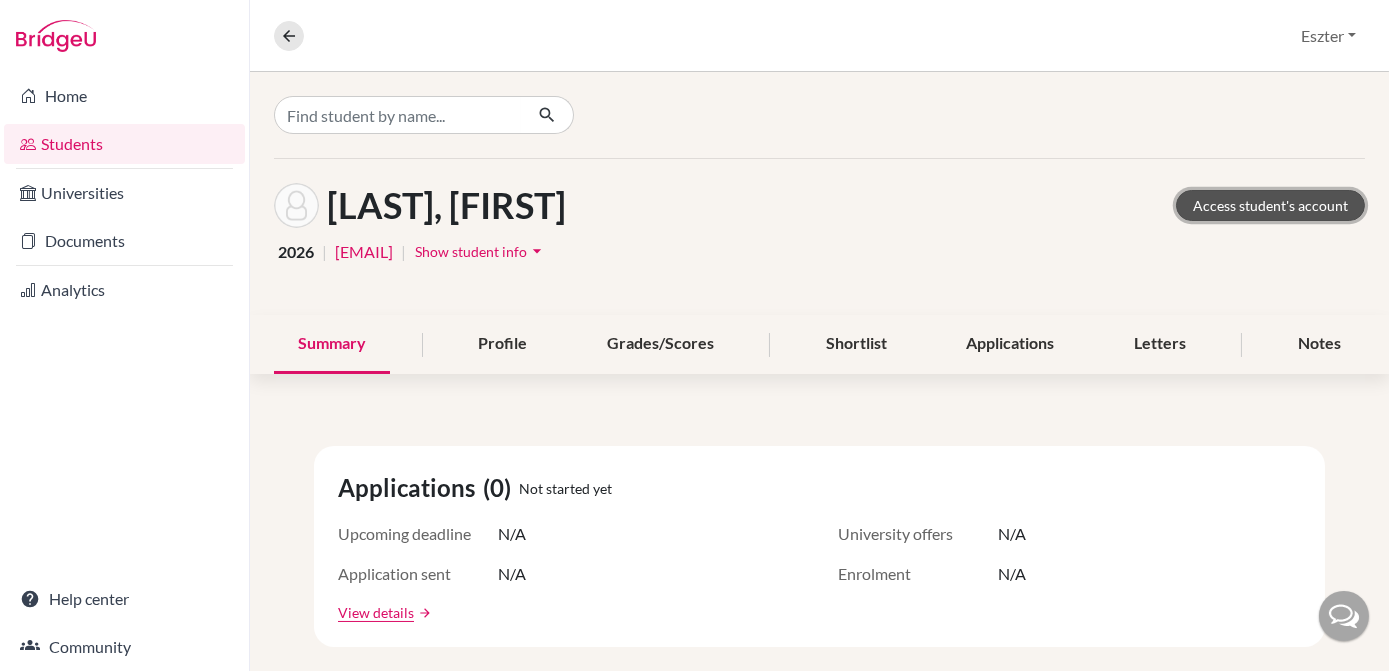 click on "Access student's account" at bounding box center (1270, 205) 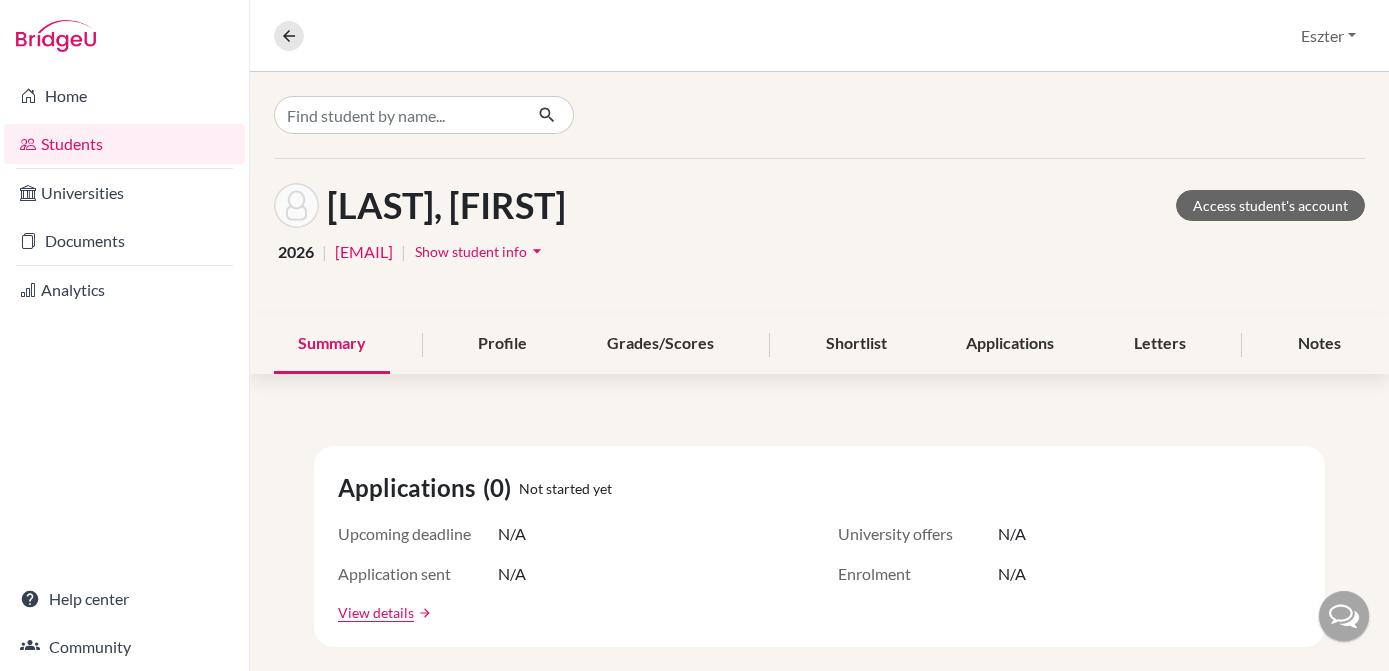 scroll, scrollTop: 0, scrollLeft: 0, axis: both 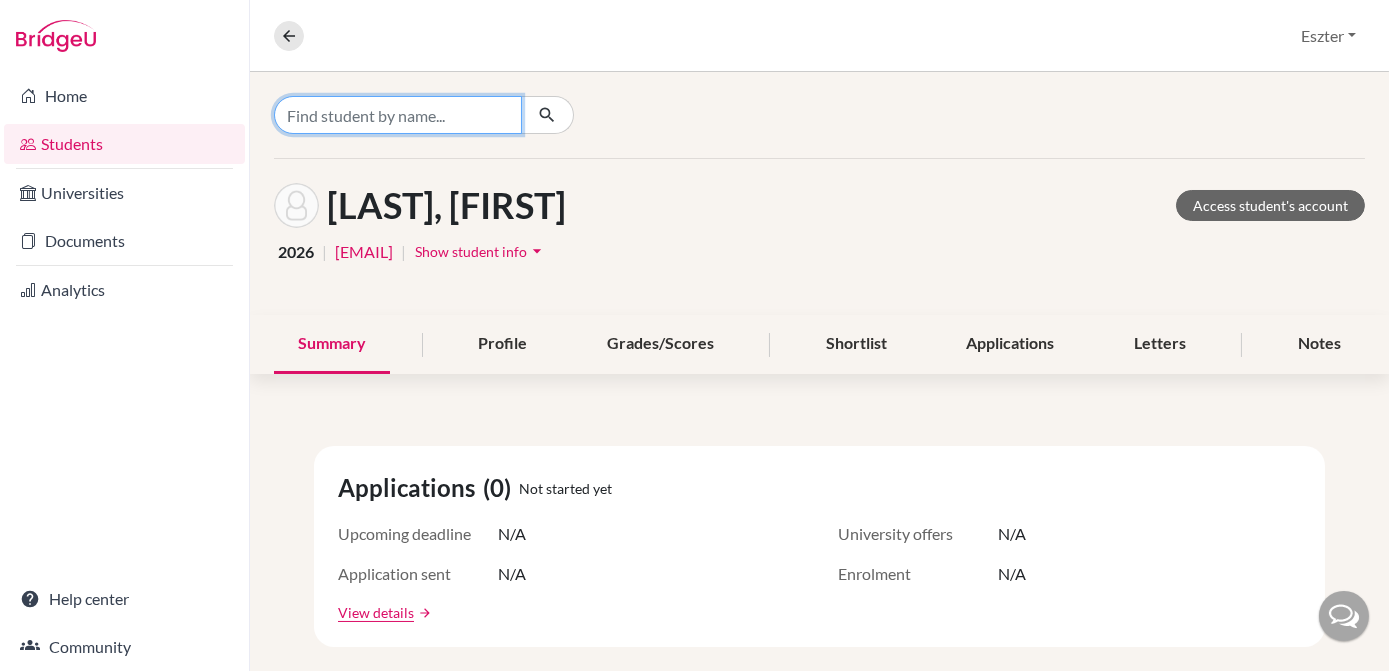 click at bounding box center [398, 115] 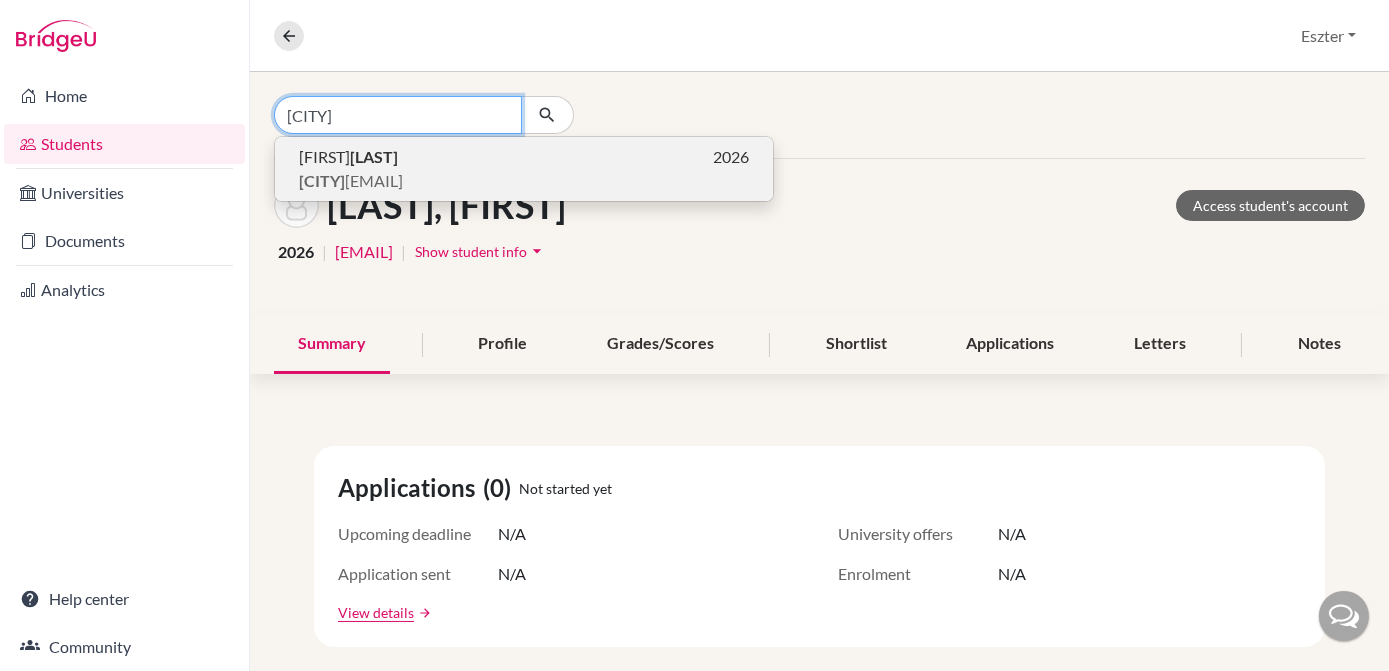 type on "[CITY]" 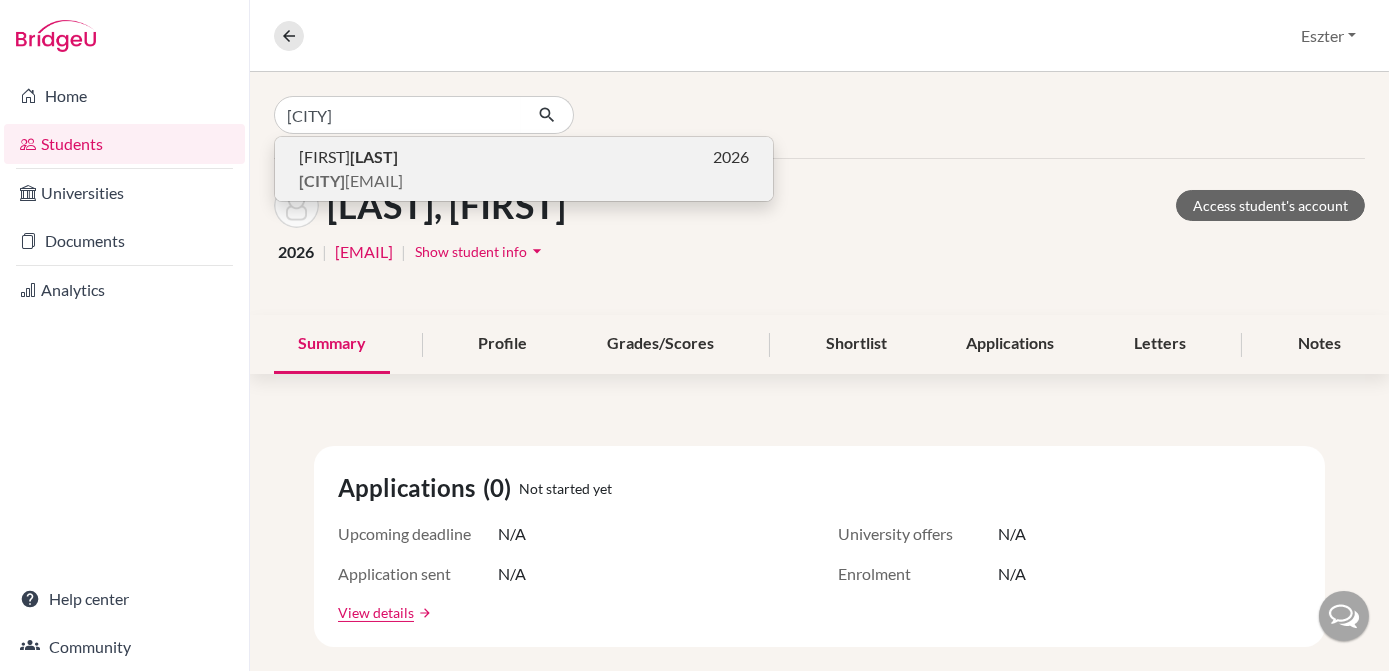 click on "[FIRST]  [LAST] [YEAR]" at bounding box center [524, 157] 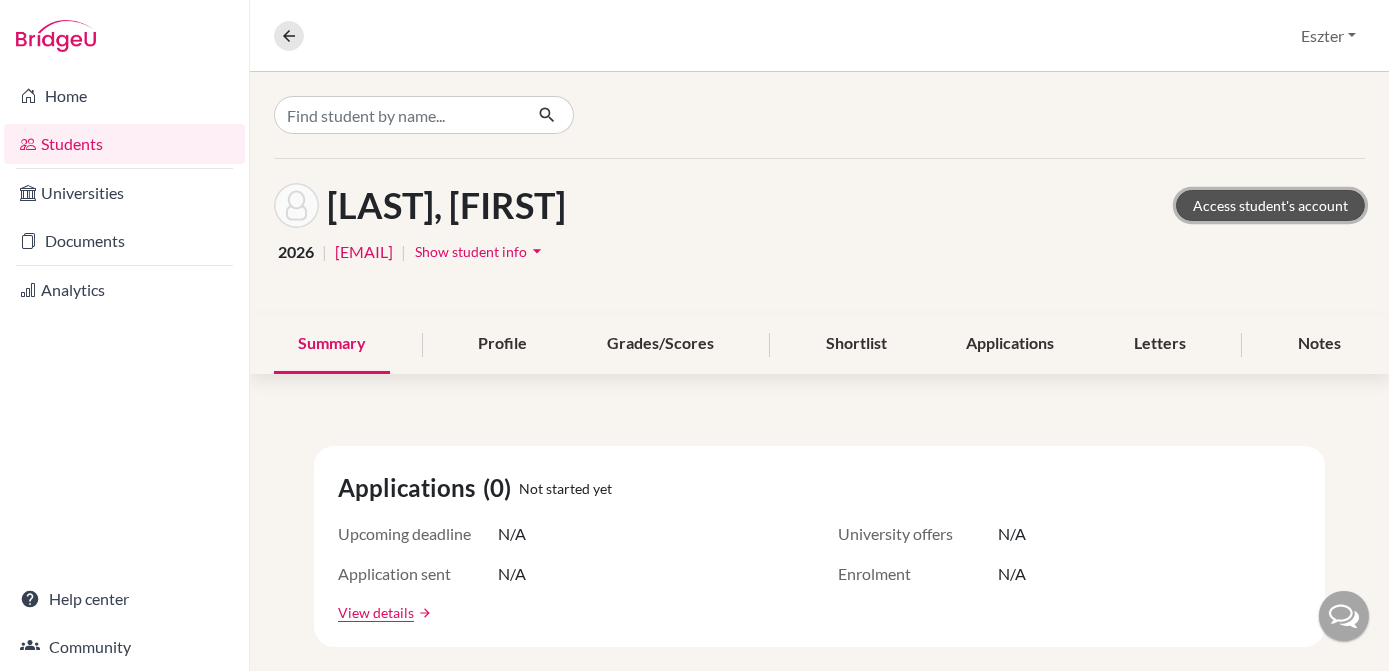 click on "Access student's account" at bounding box center [1270, 205] 